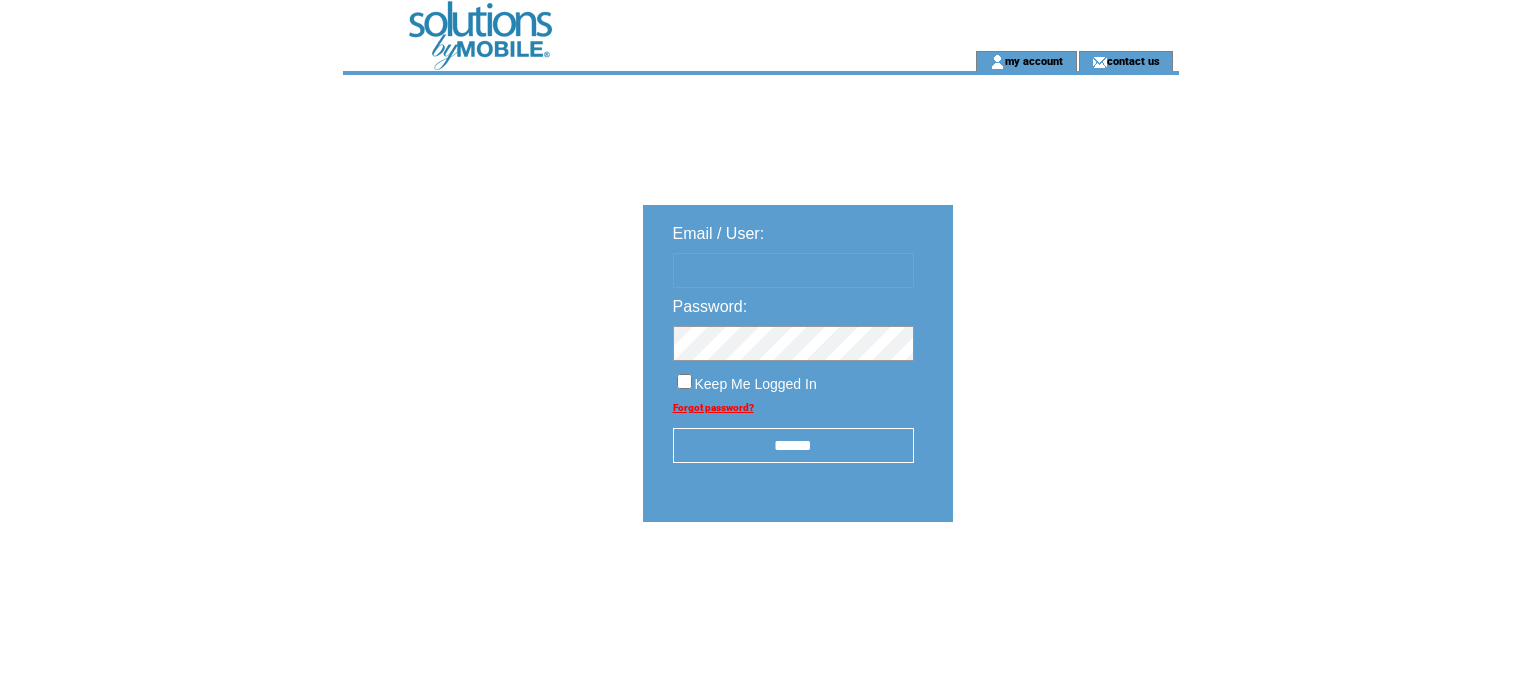 scroll, scrollTop: 0, scrollLeft: 0, axis: both 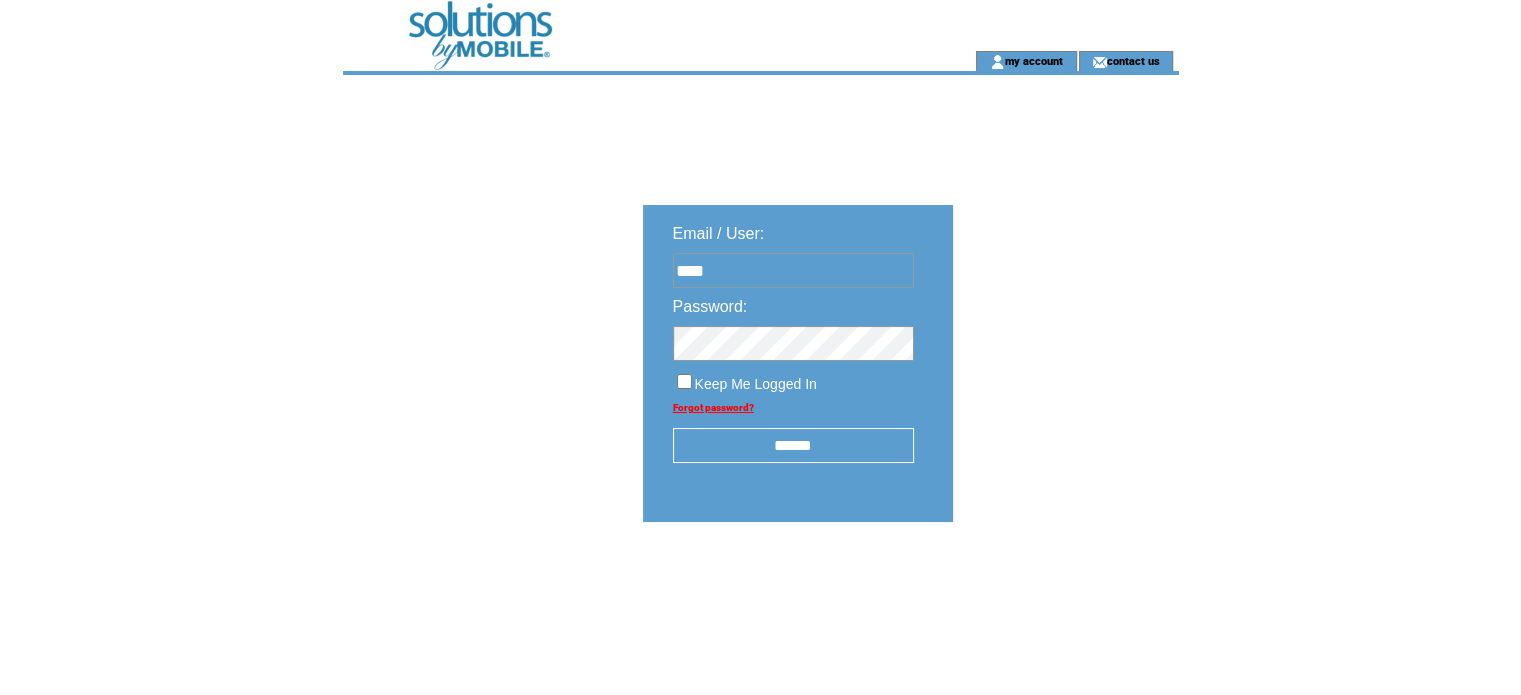type on "**********" 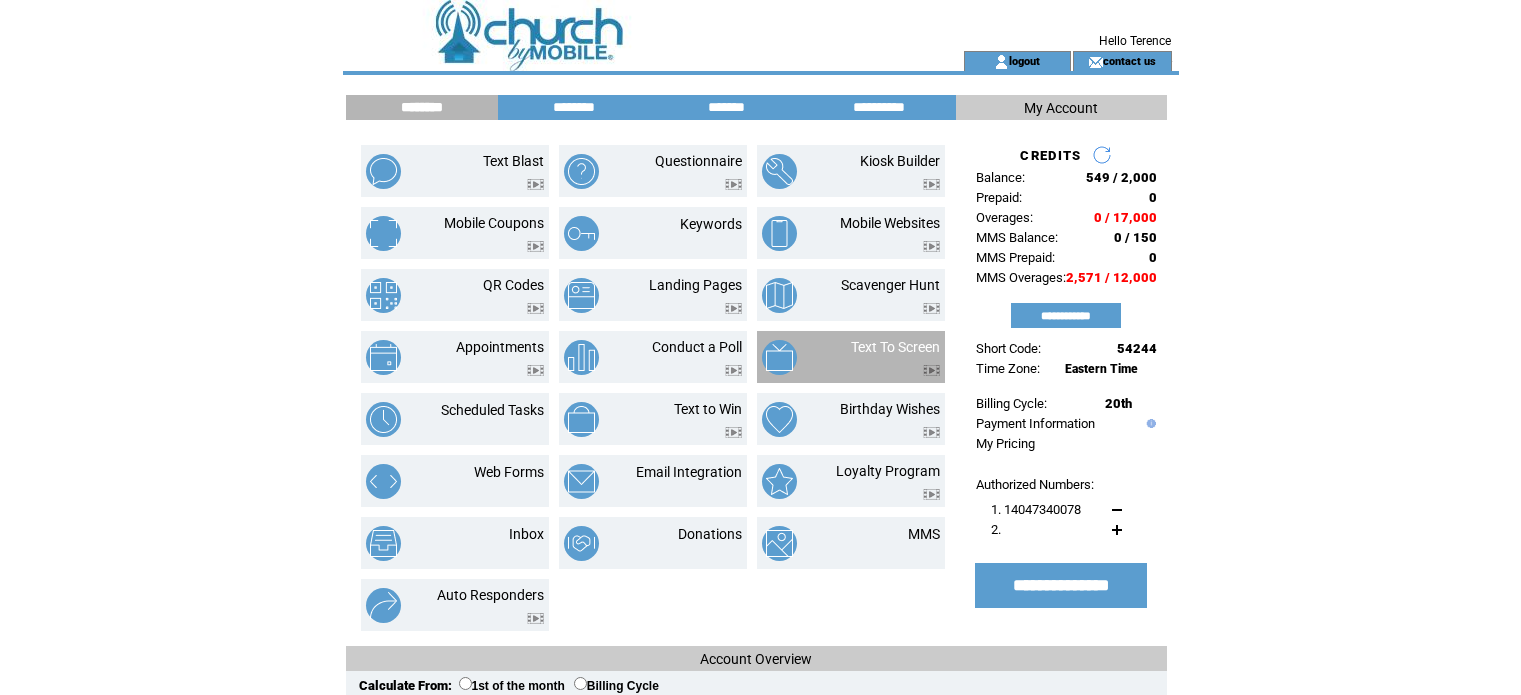 scroll, scrollTop: 0, scrollLeft: 0, axis: both 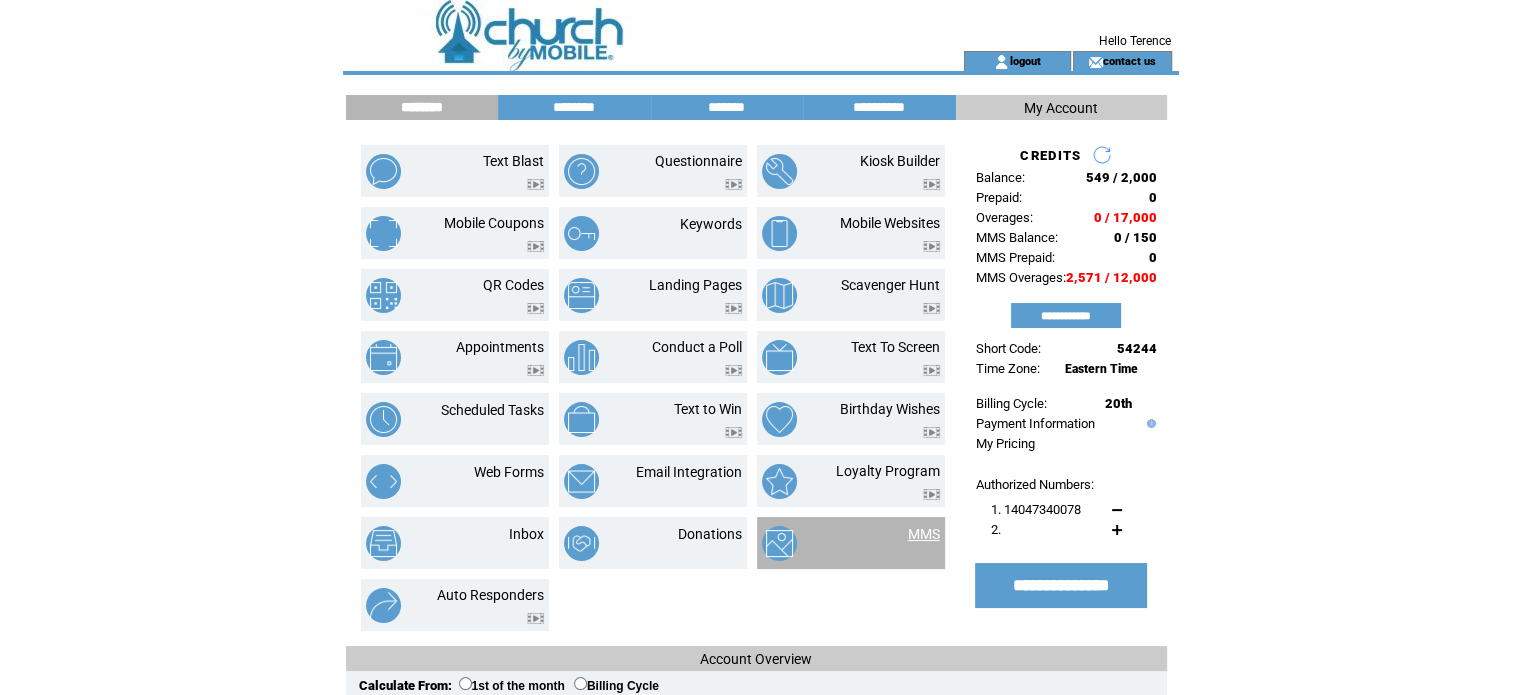 click on "MMS" at bounding box center (924, 534) 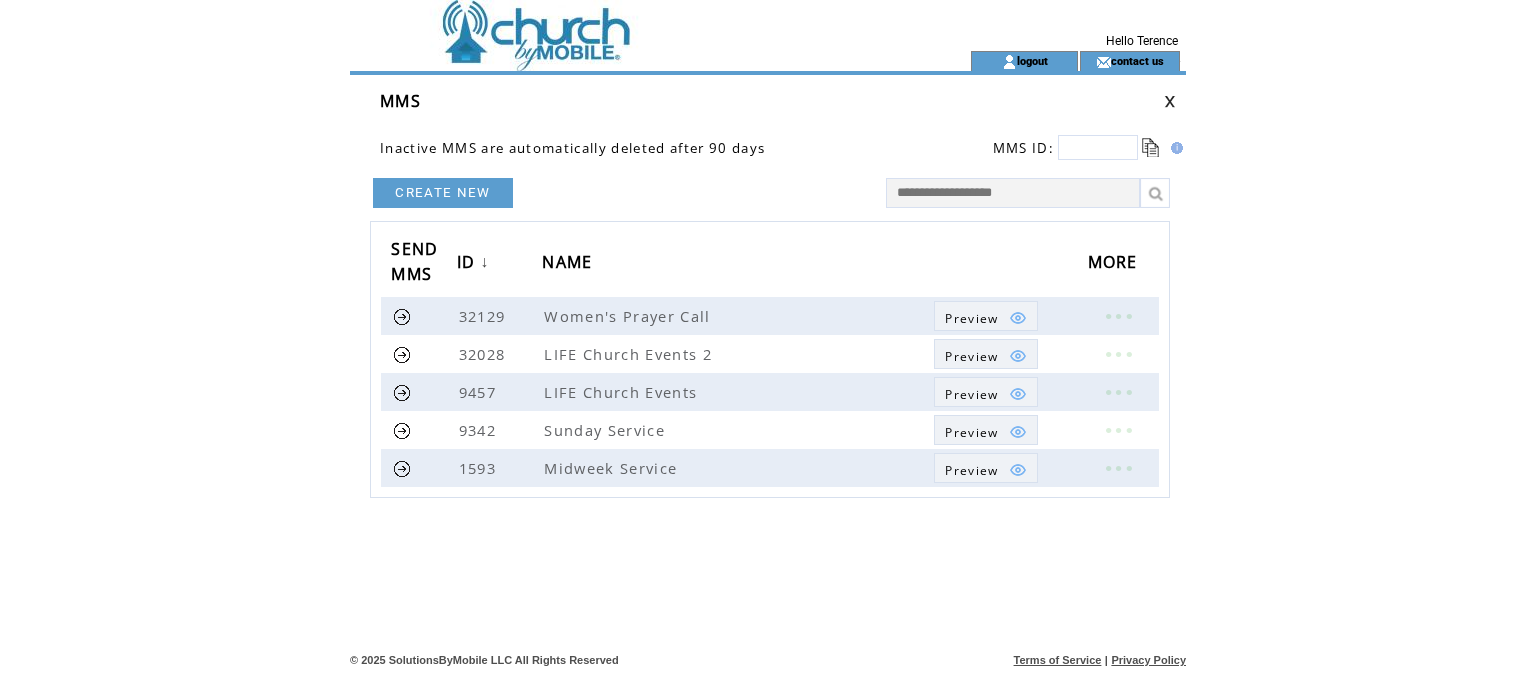 scroll, scrollTop: 0, scrollLeft: 0, axis: both 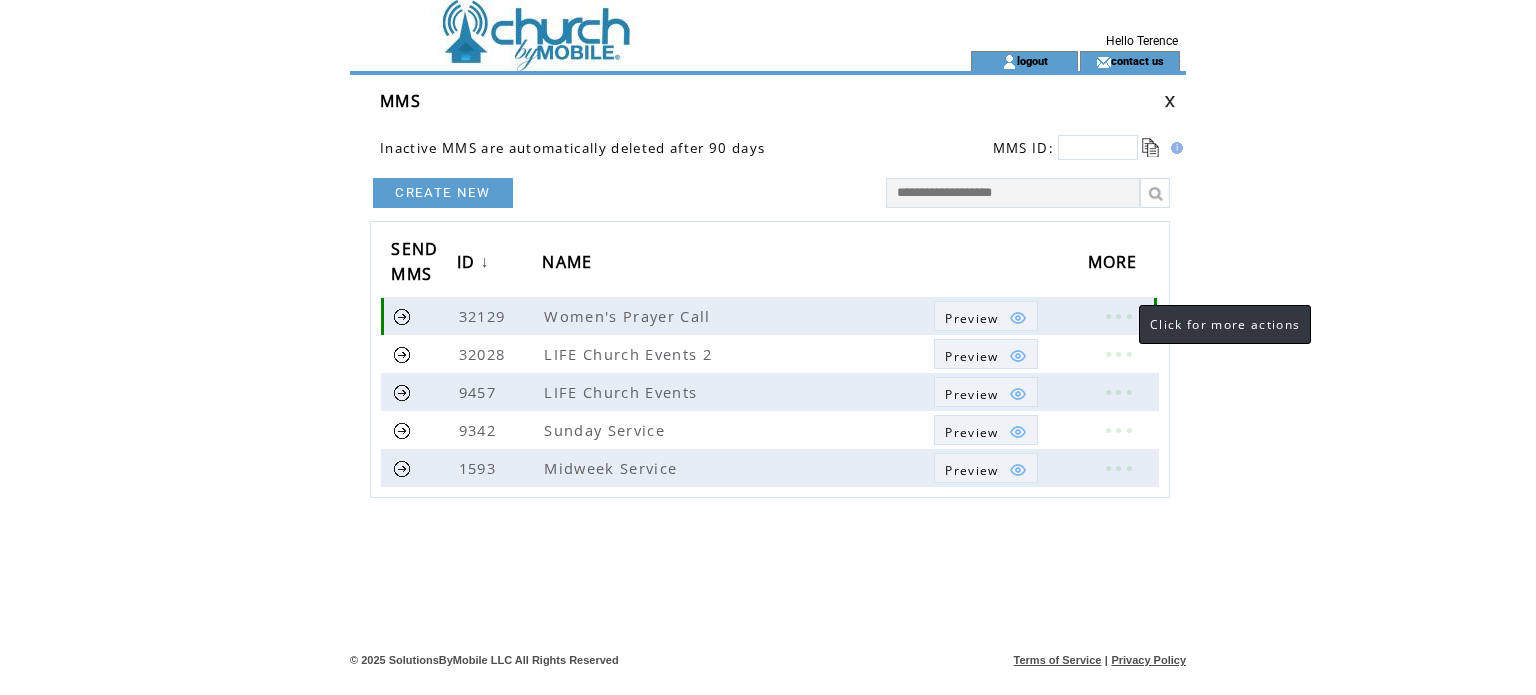 click at bounding box center (1118, 316) 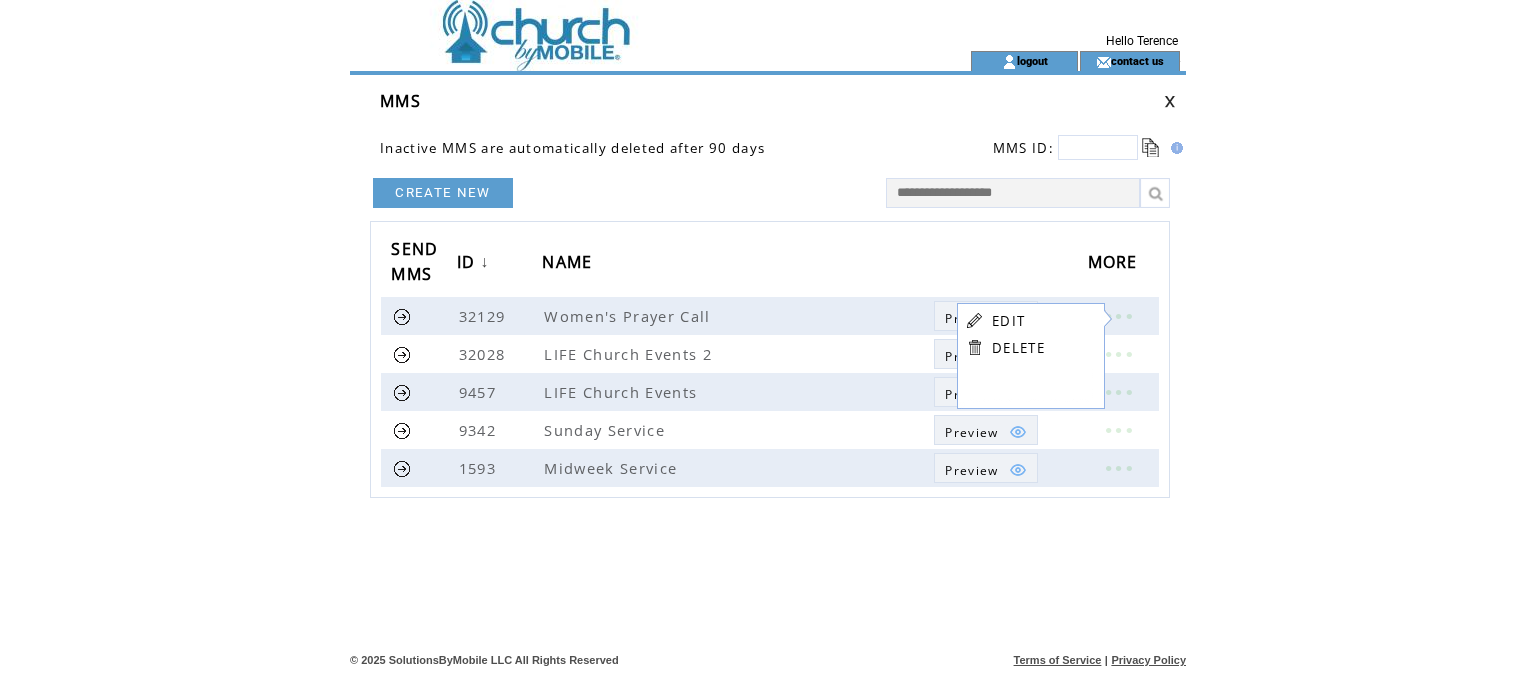 click on "EDIT" at bounding box center (1008, 321) 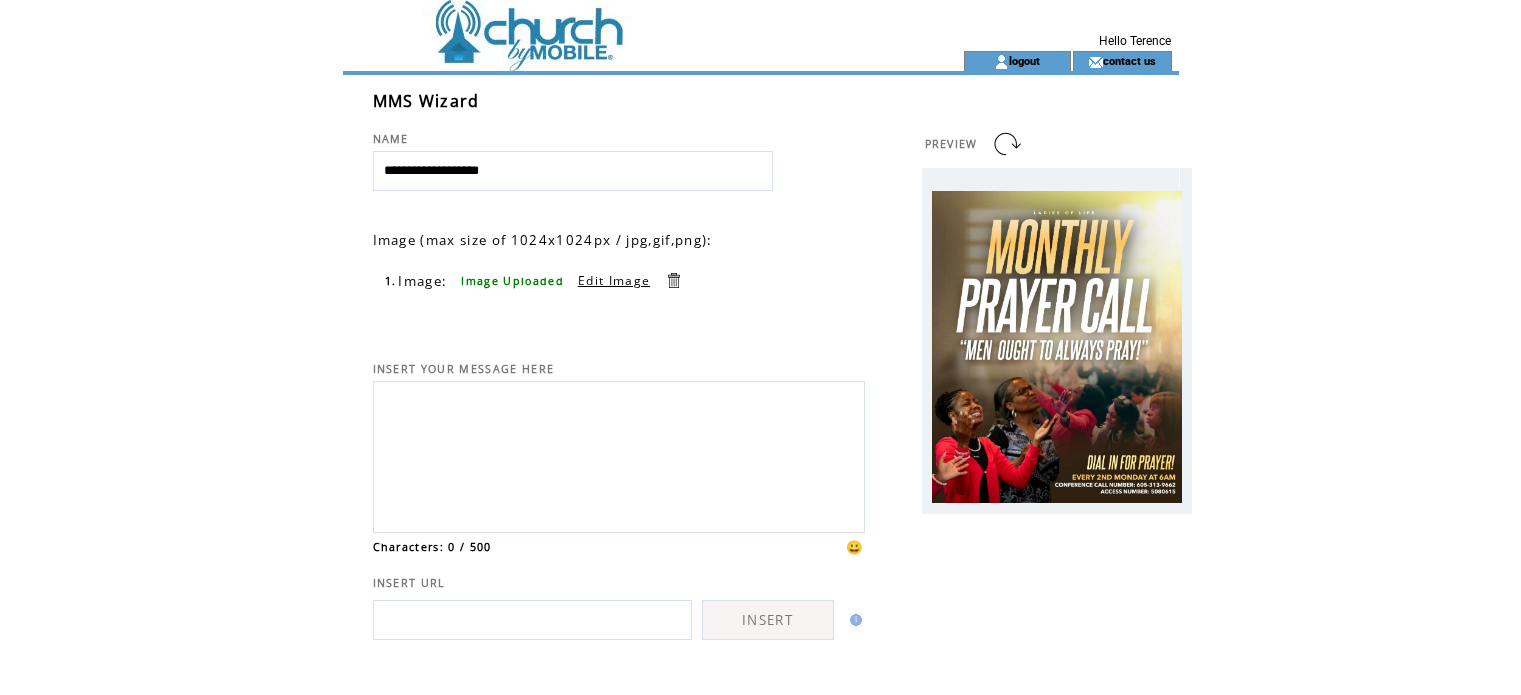 scroll, scrollTop: 0, scrollLeft: 0, axis: both 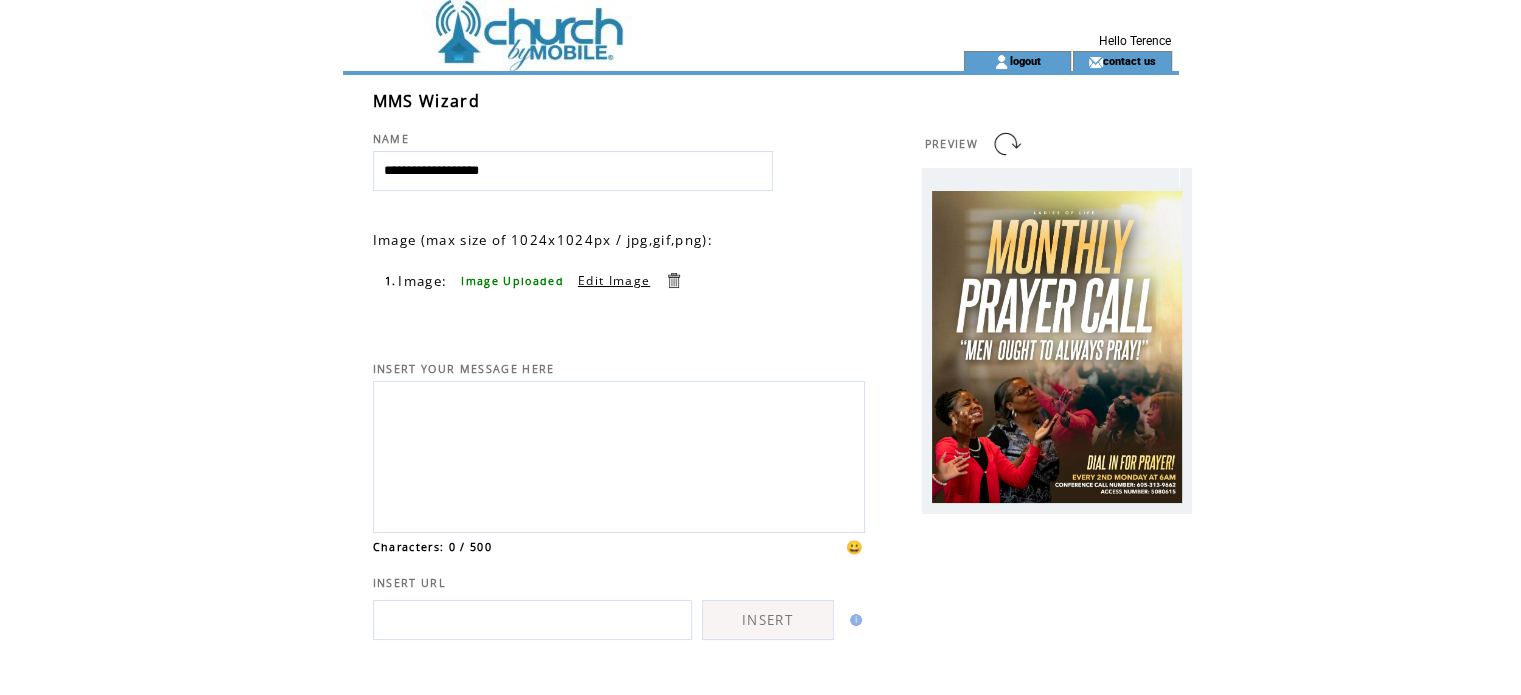 click at bounding box center (619, 454) 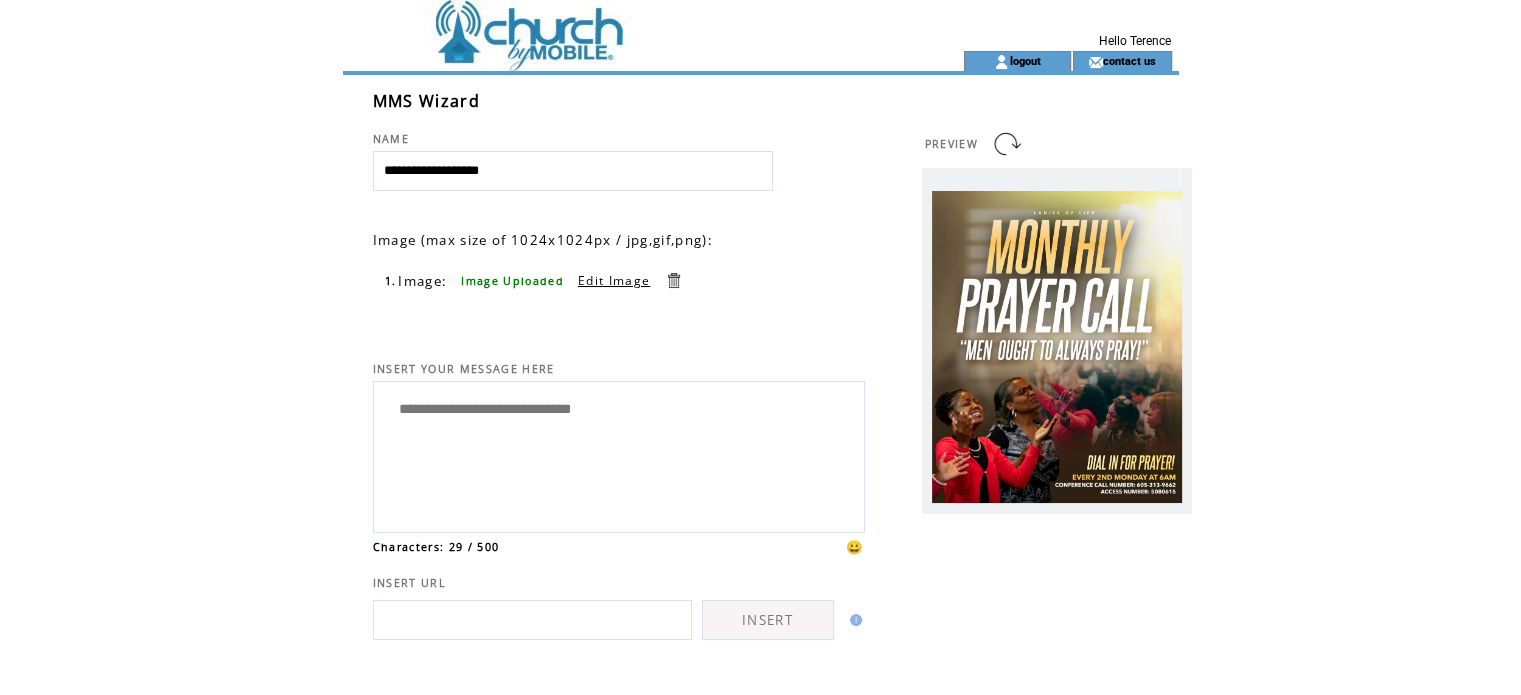type on "**********" 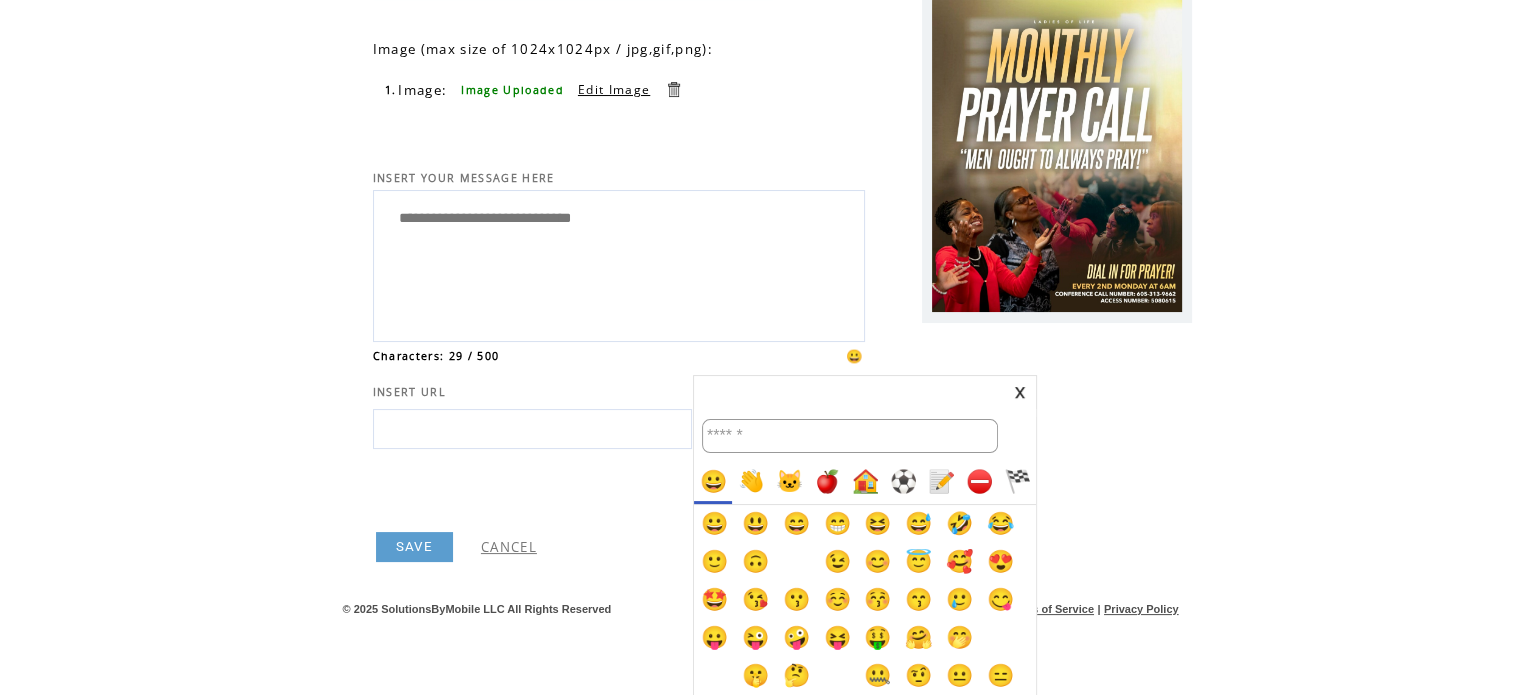 scroll, scrollTop: 200, scrollLeft: 0, axis: vertical 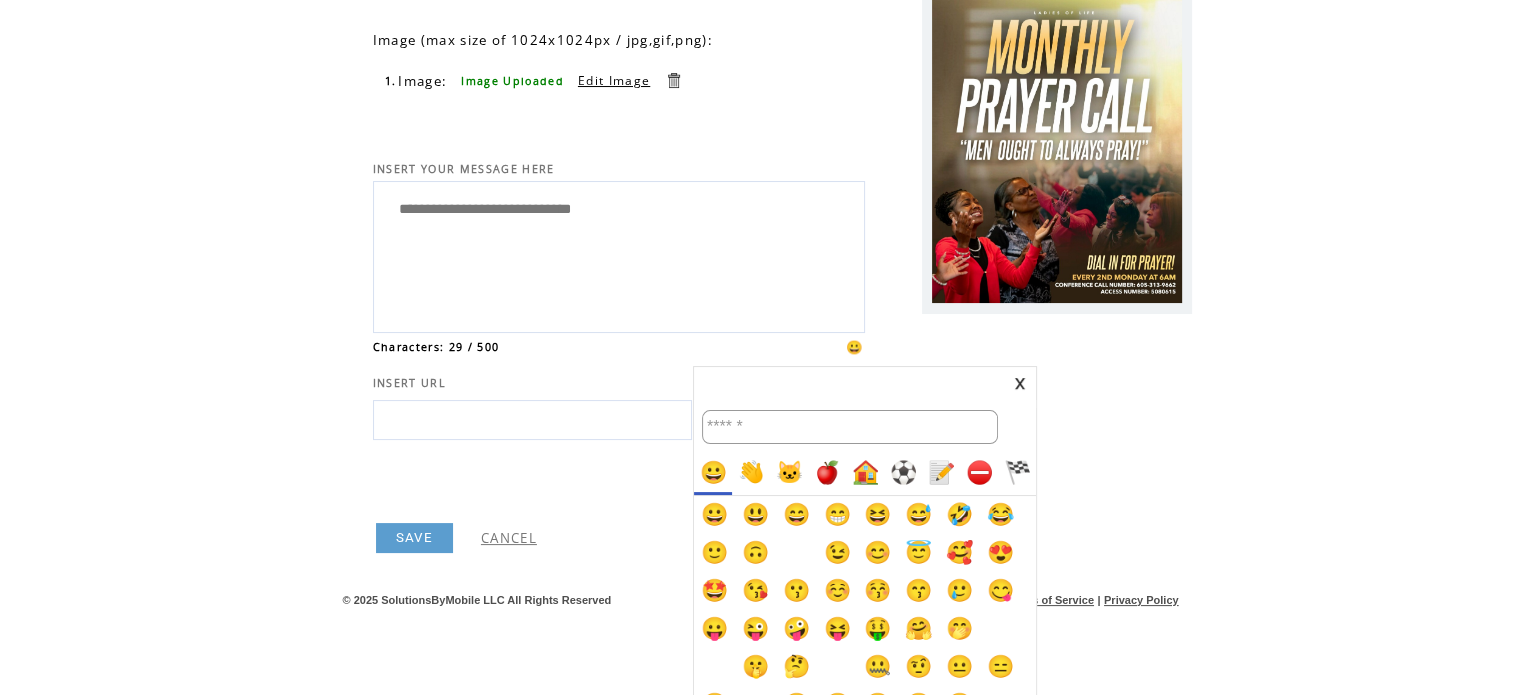 click at bounding box center (850, 427) 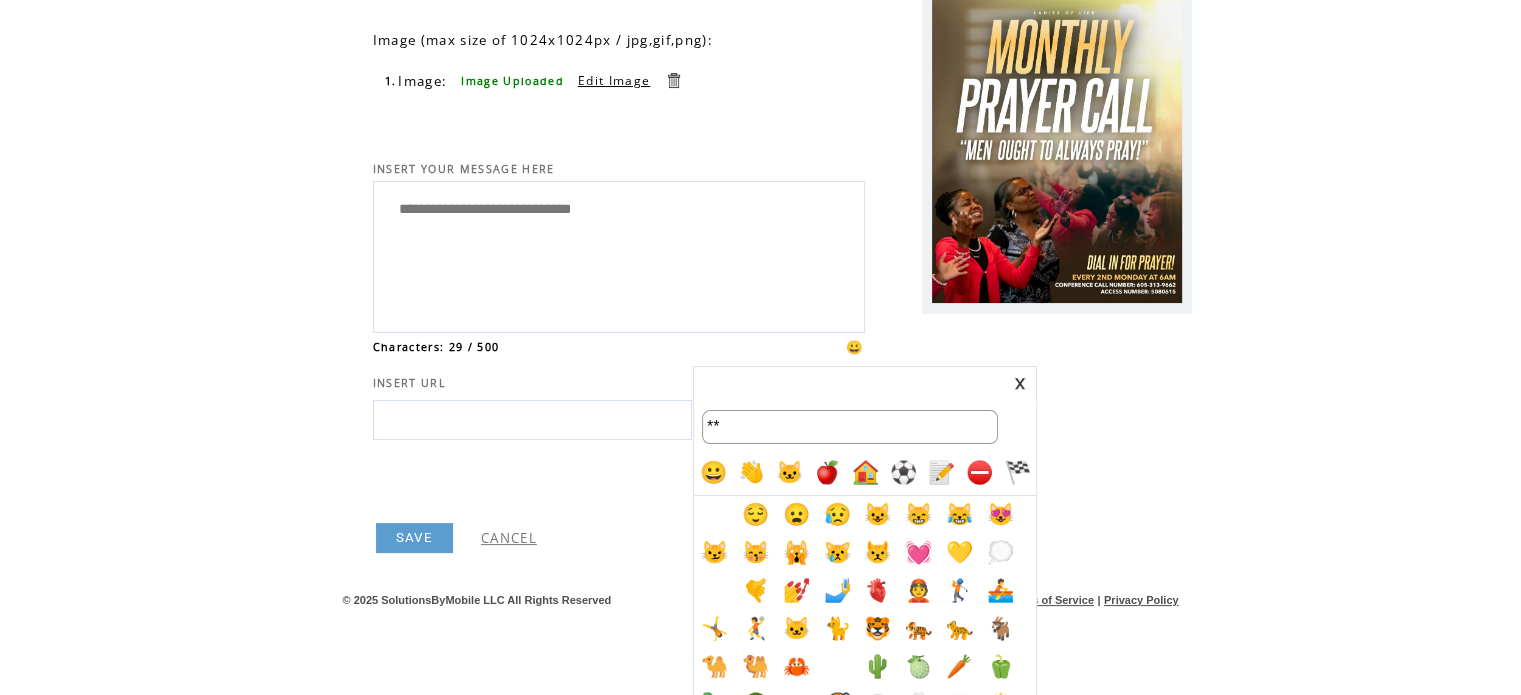 type on "*" 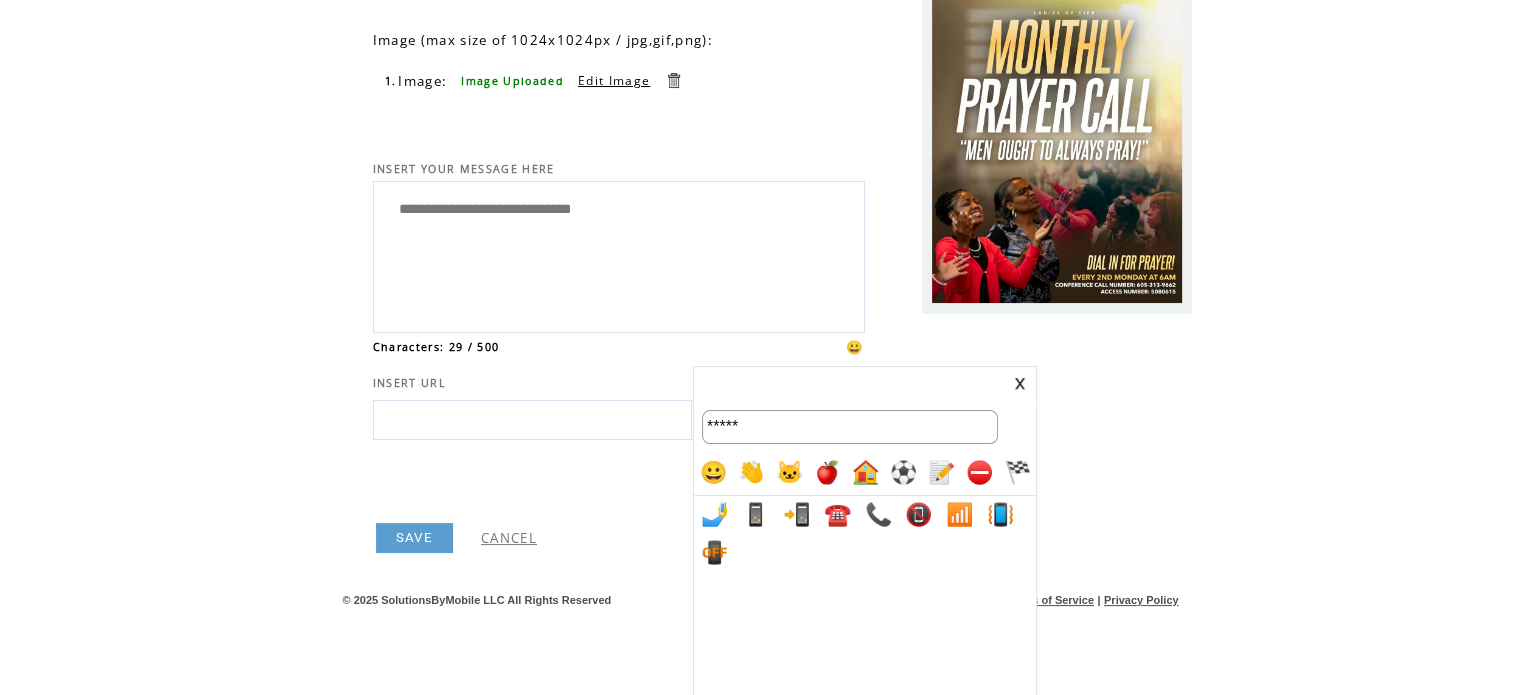 type on "*****" 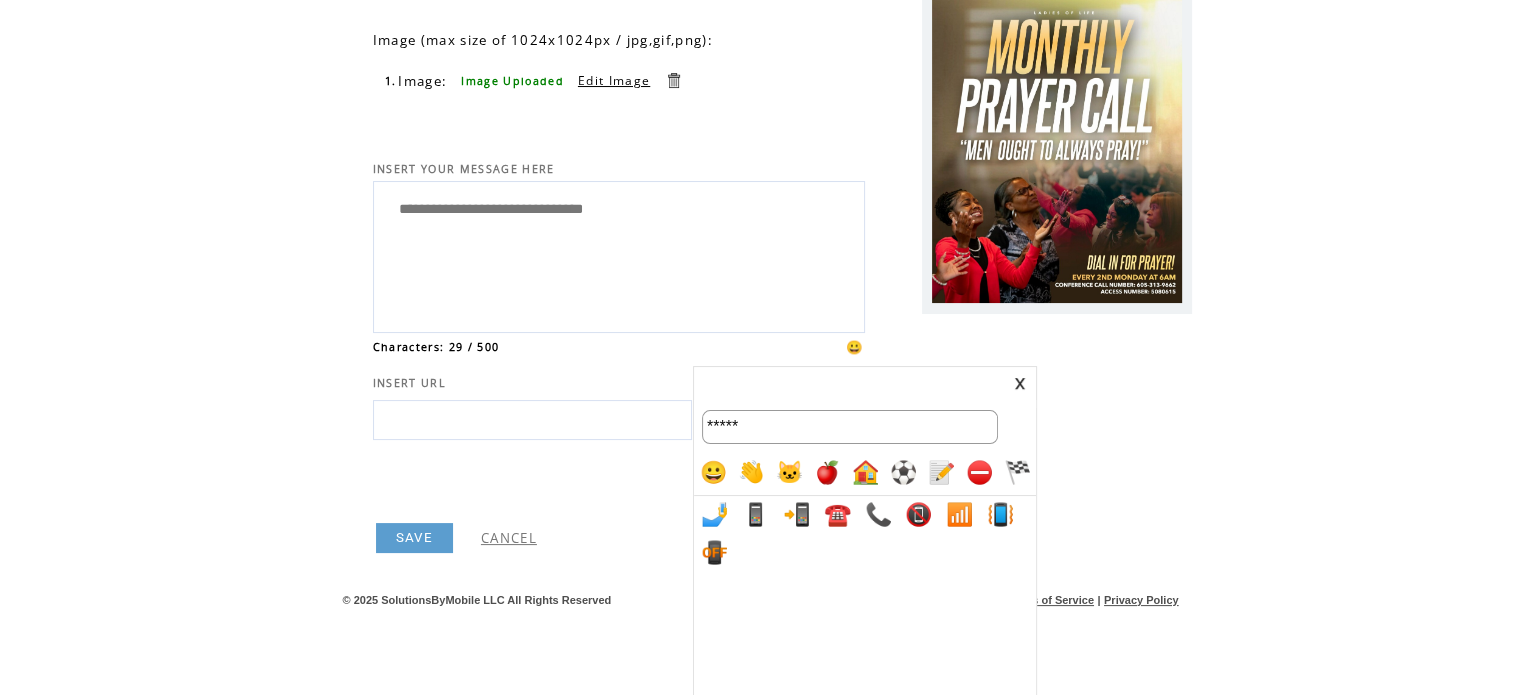 click at bounding box center (1020, 383) 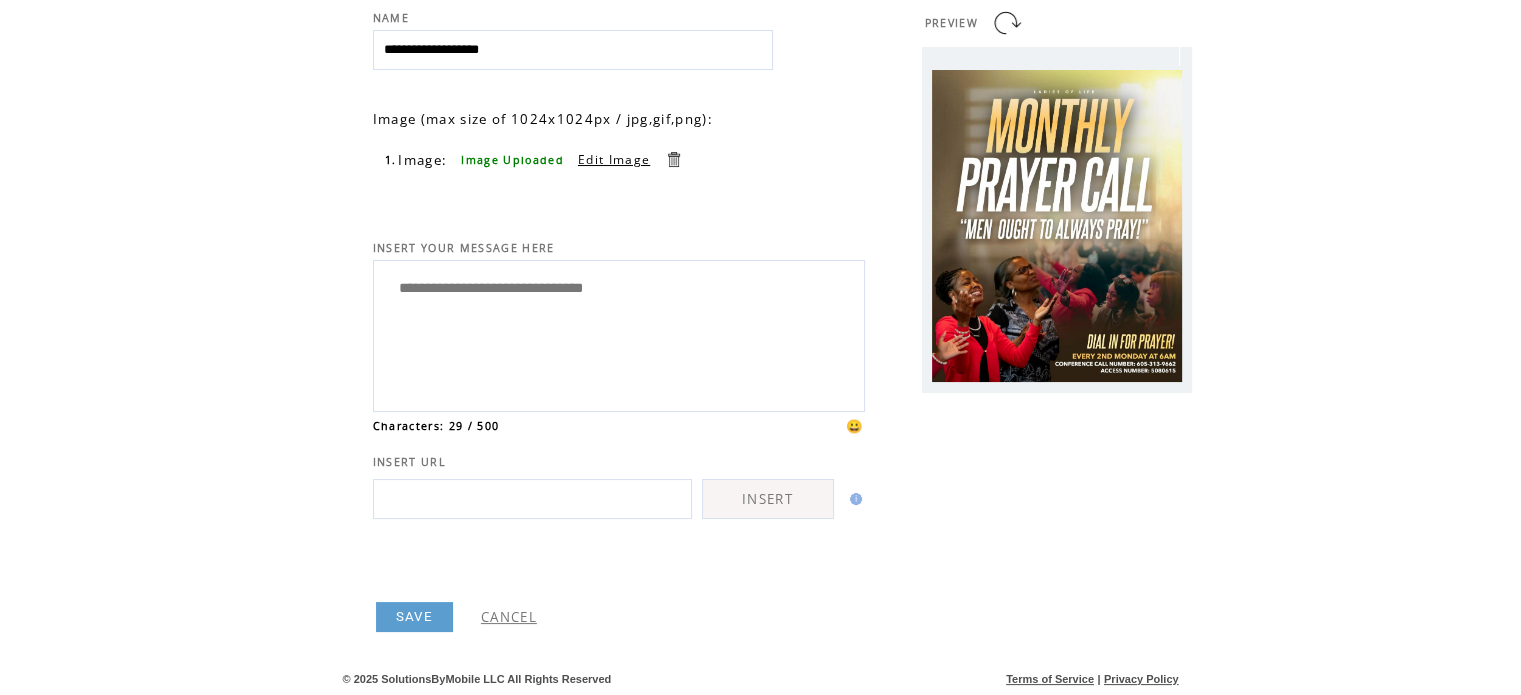 scroll, scrollTop: 155, scrollLeft: 0, axis: vertical 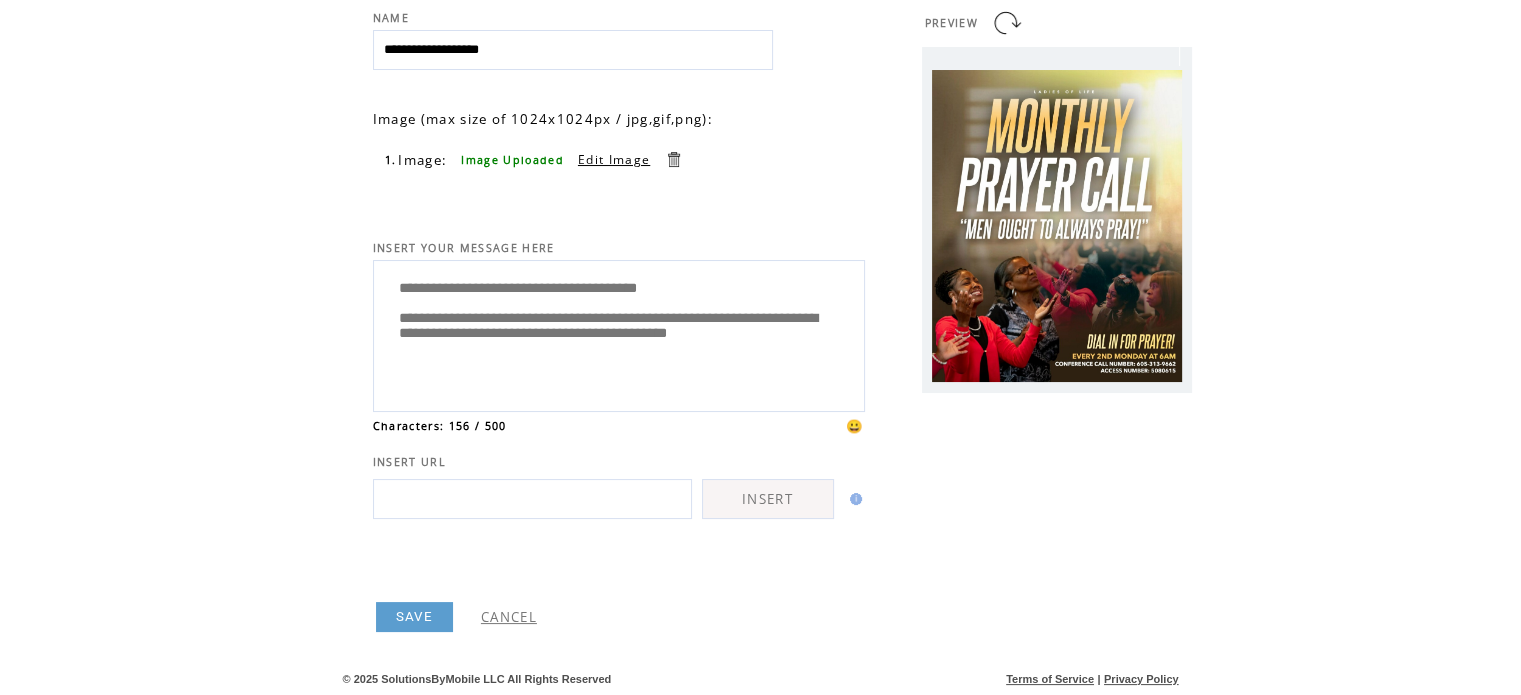 type on "**********" 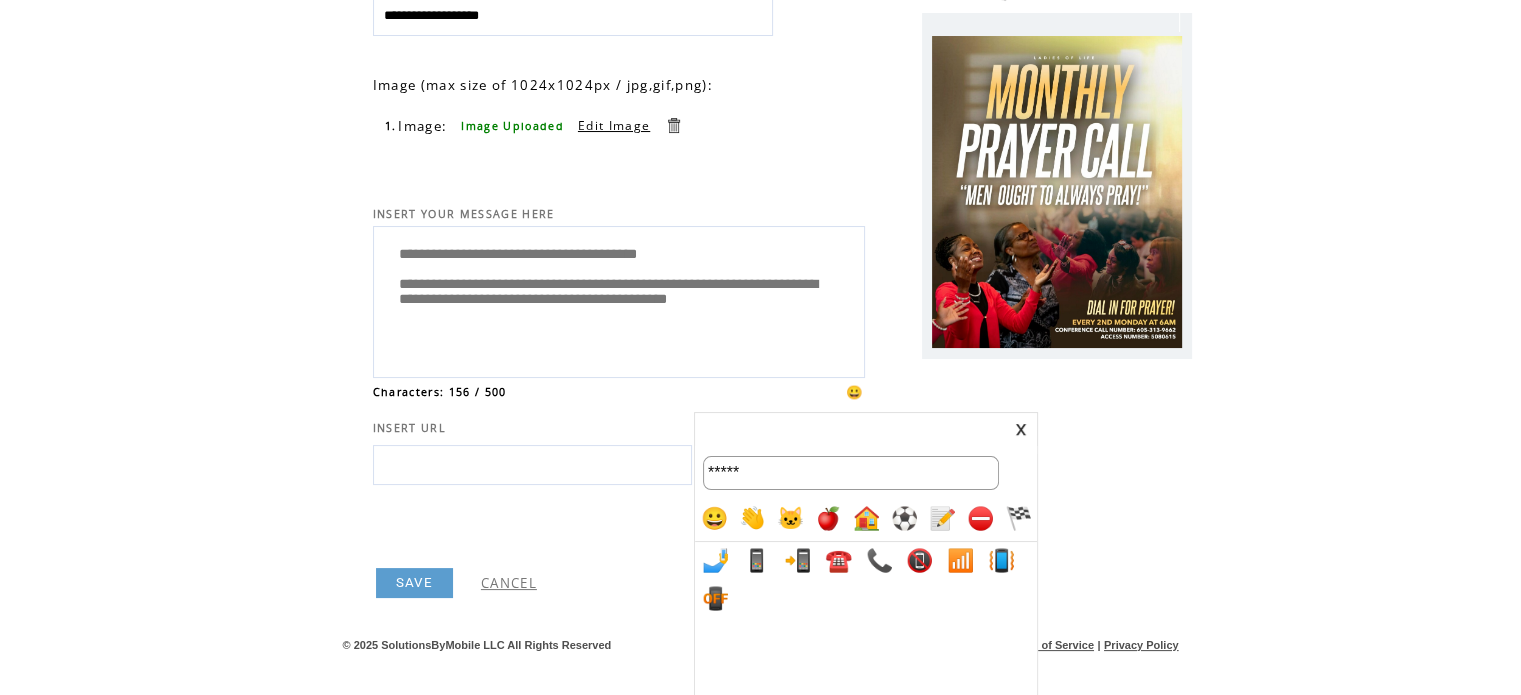 click on "*****" at bounding box center [851, 473] 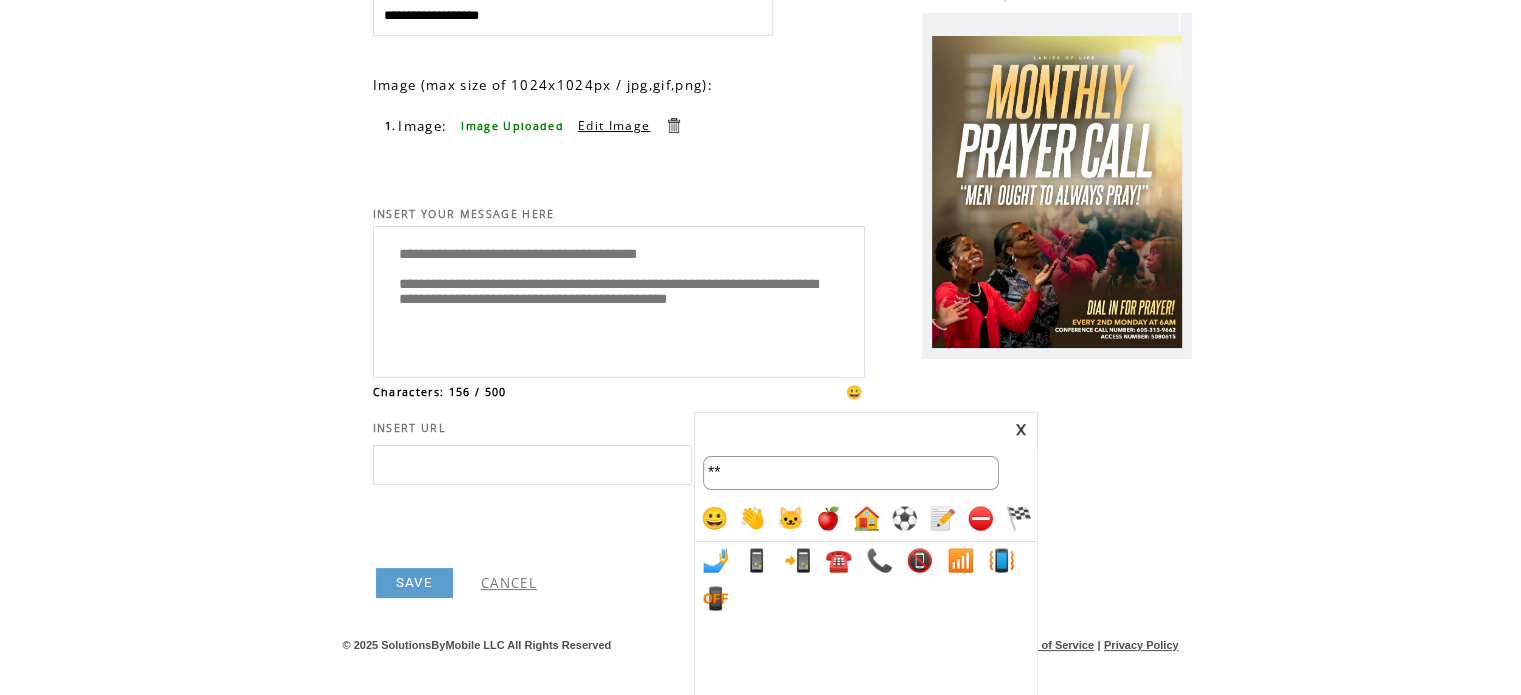 type on "*" 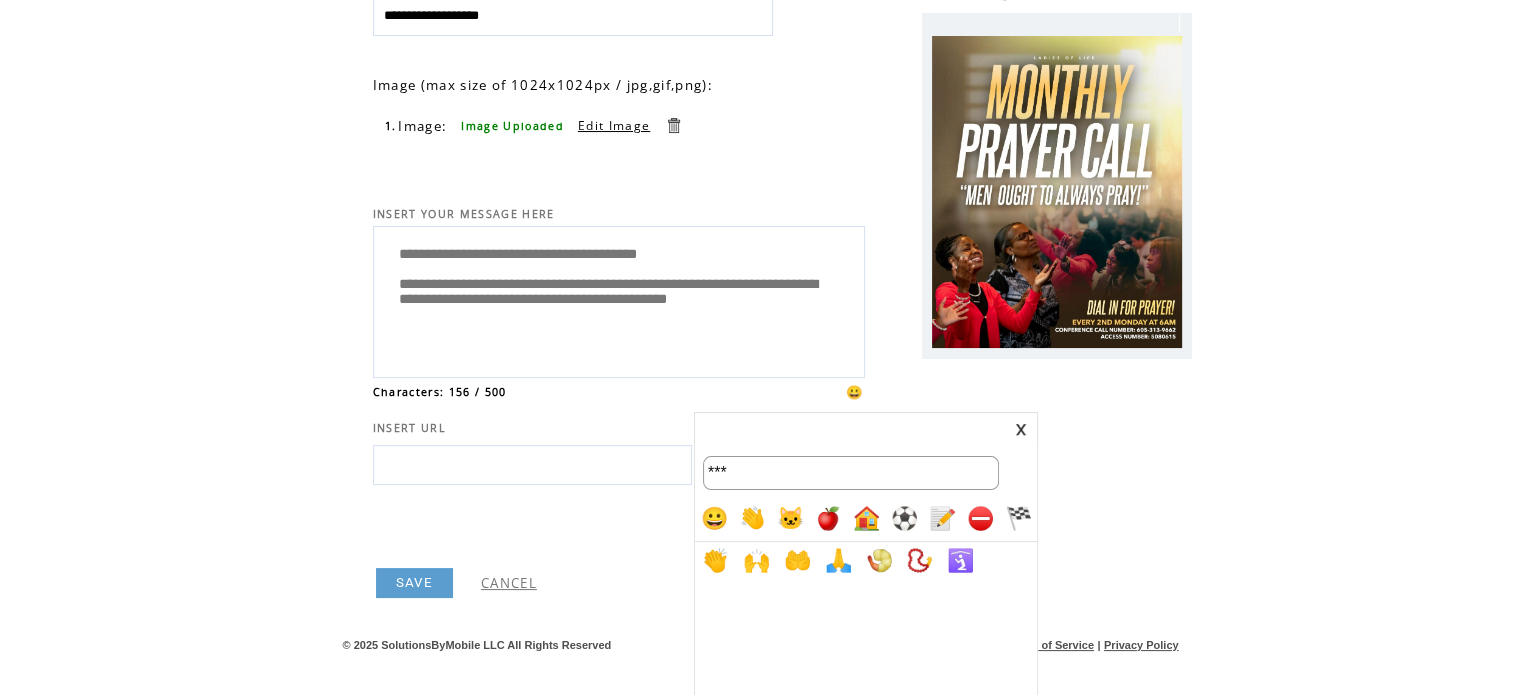 type on "***" 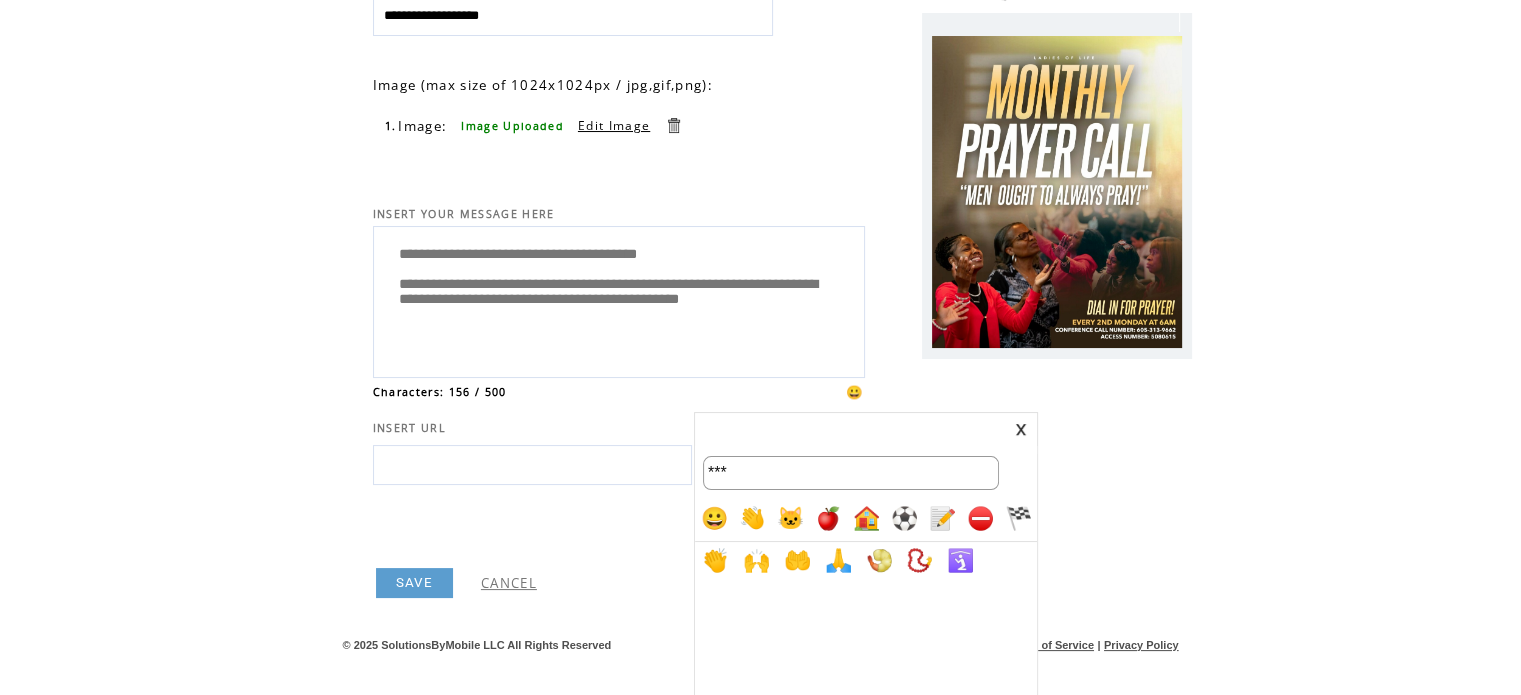 click at bounding box center [1021, 429] 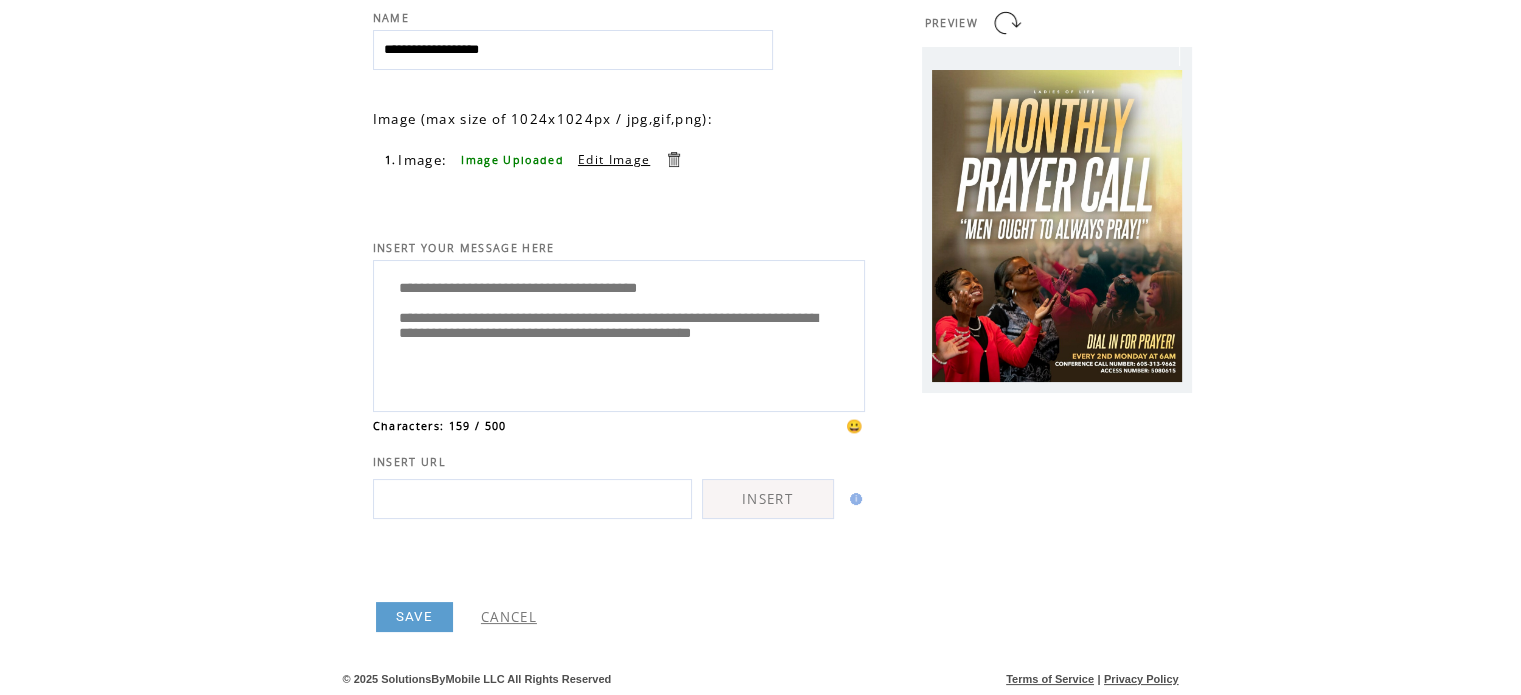 type on "**********" 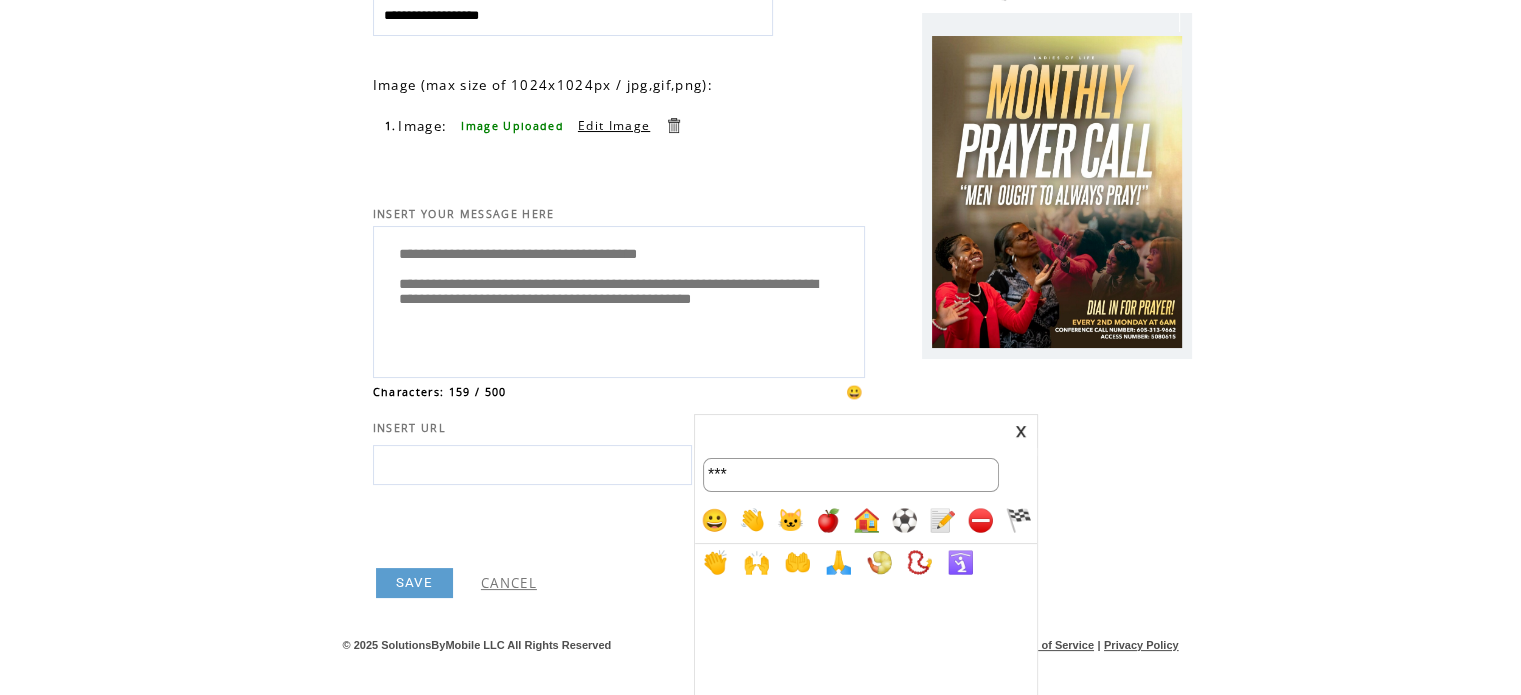 click on "***" at bounding box center [851, 475] 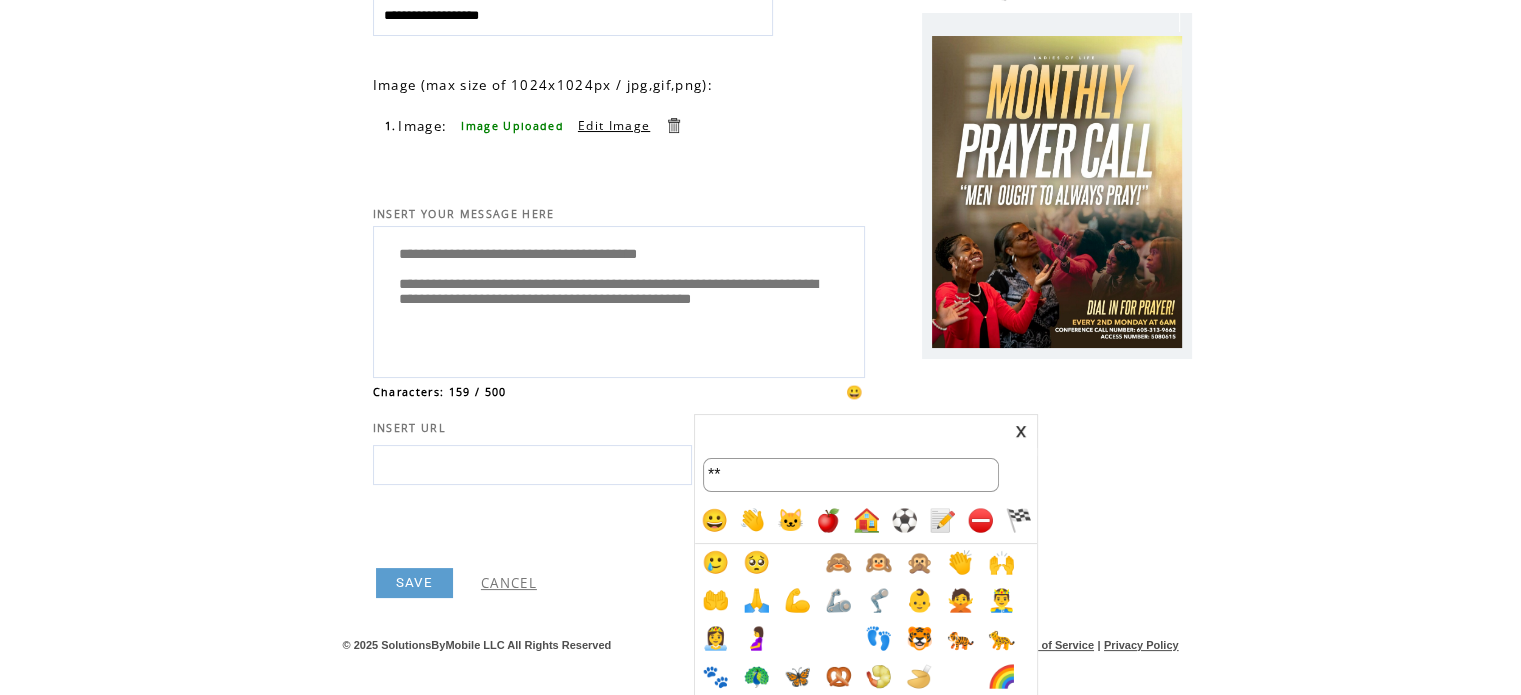 type on "*" 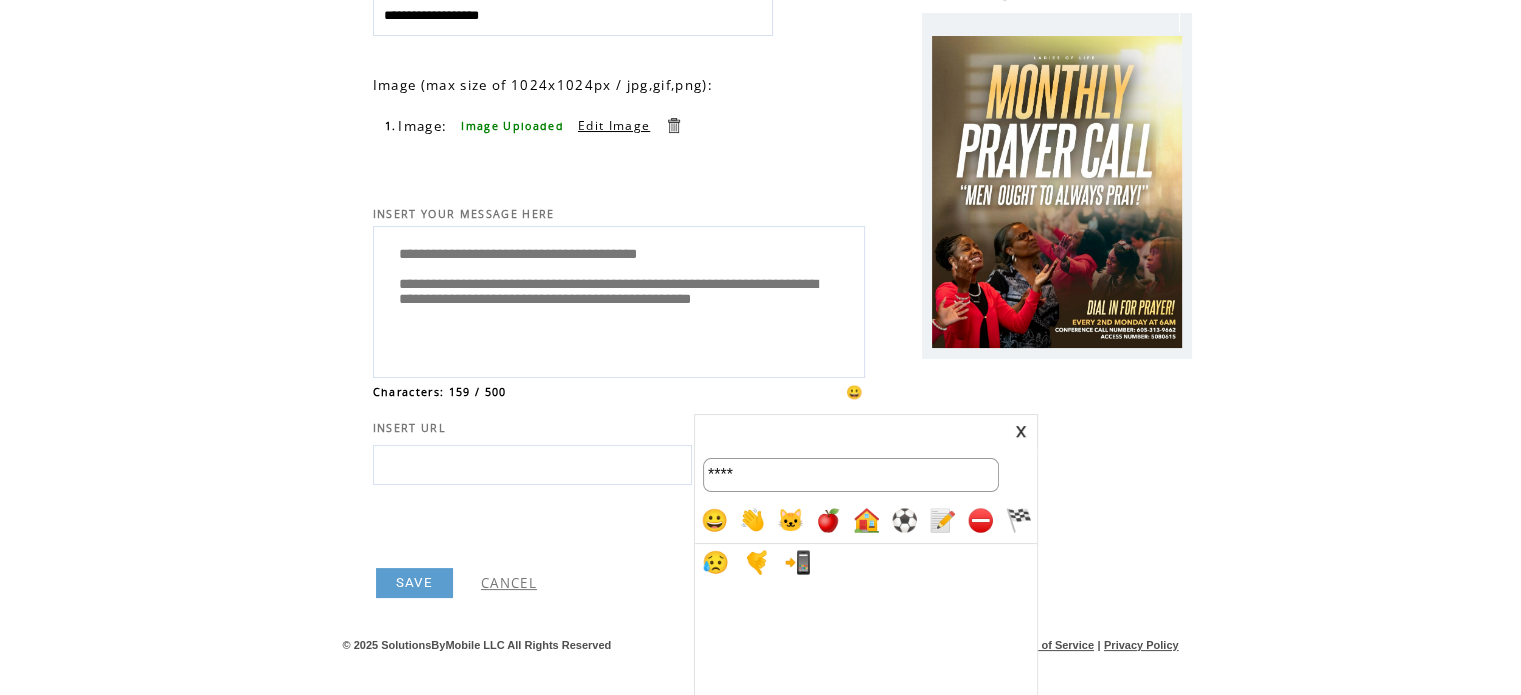 type on "****" 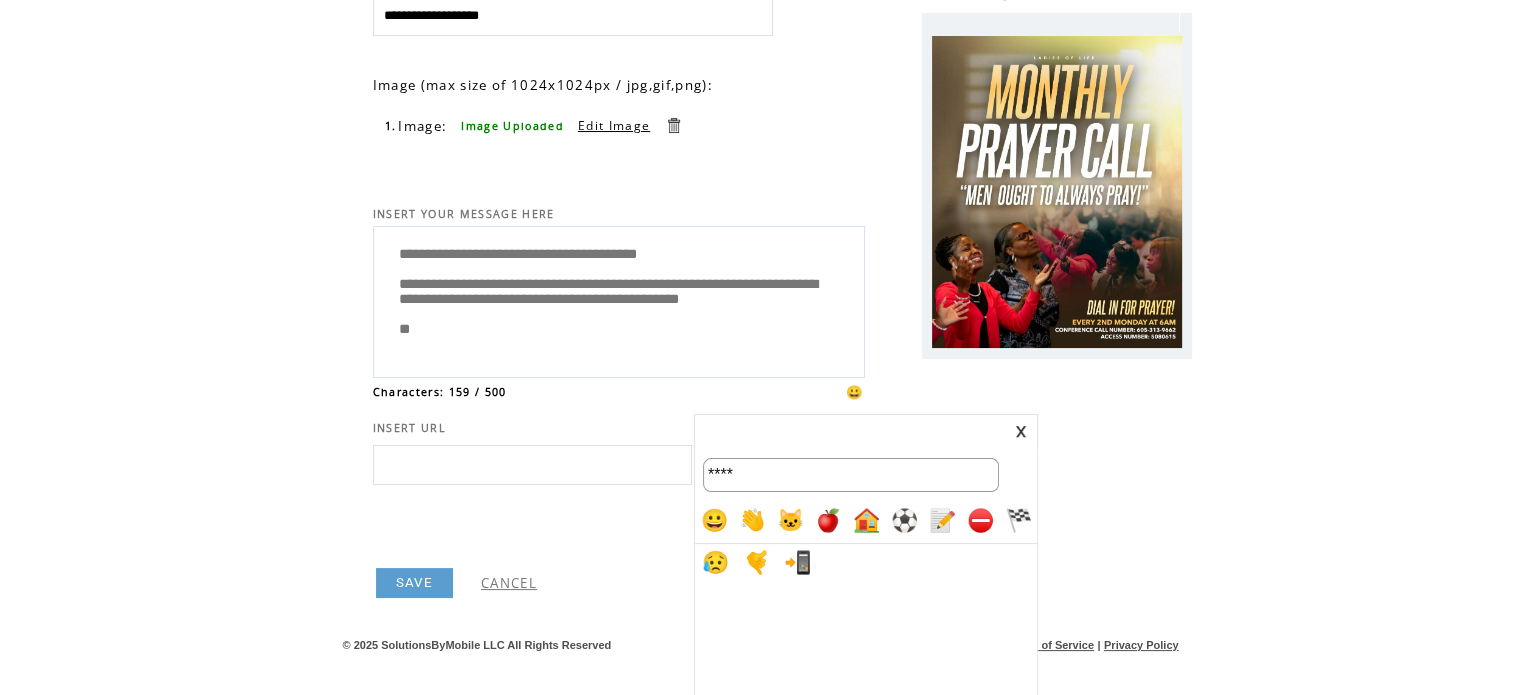 click at bounding box center [1021, 431] 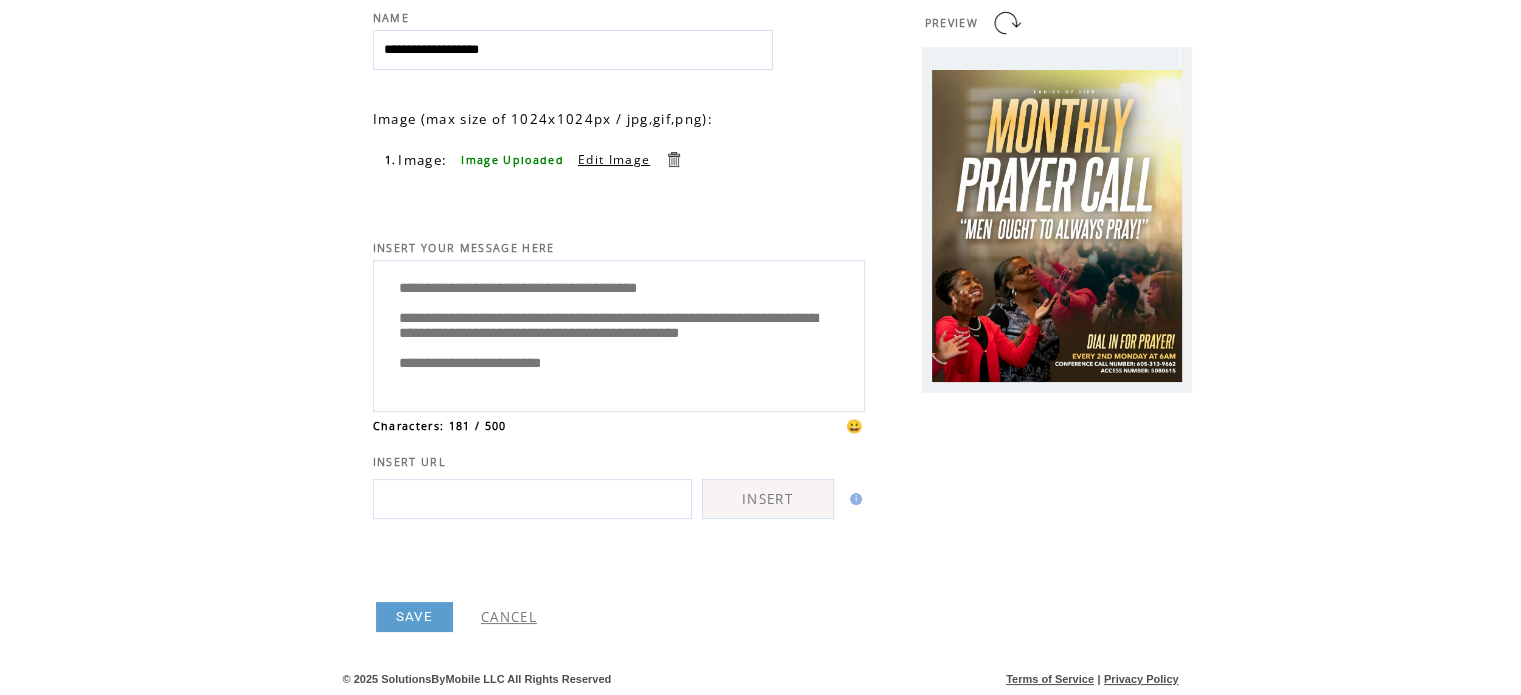 scroll, scrollTop: 5, scrollLeft: 0, axis: vertical 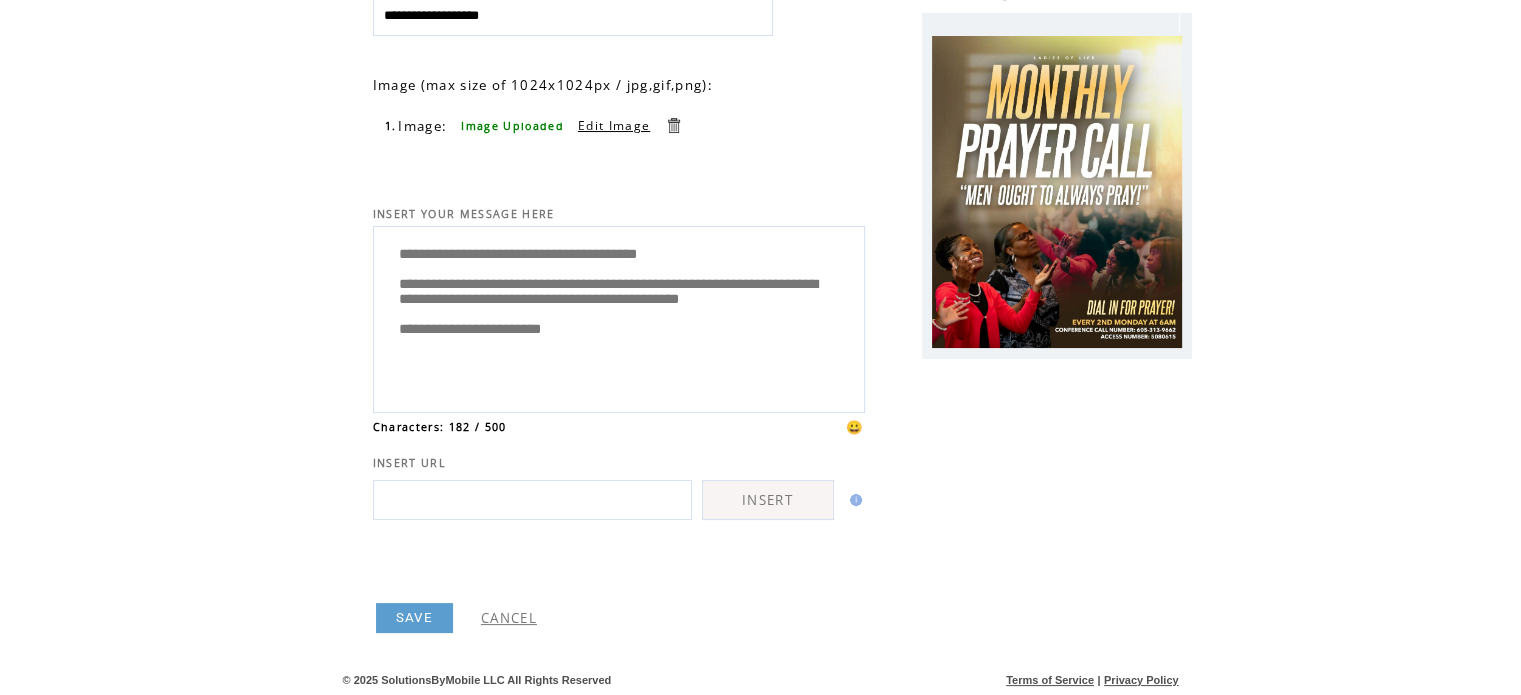 type on "**********" 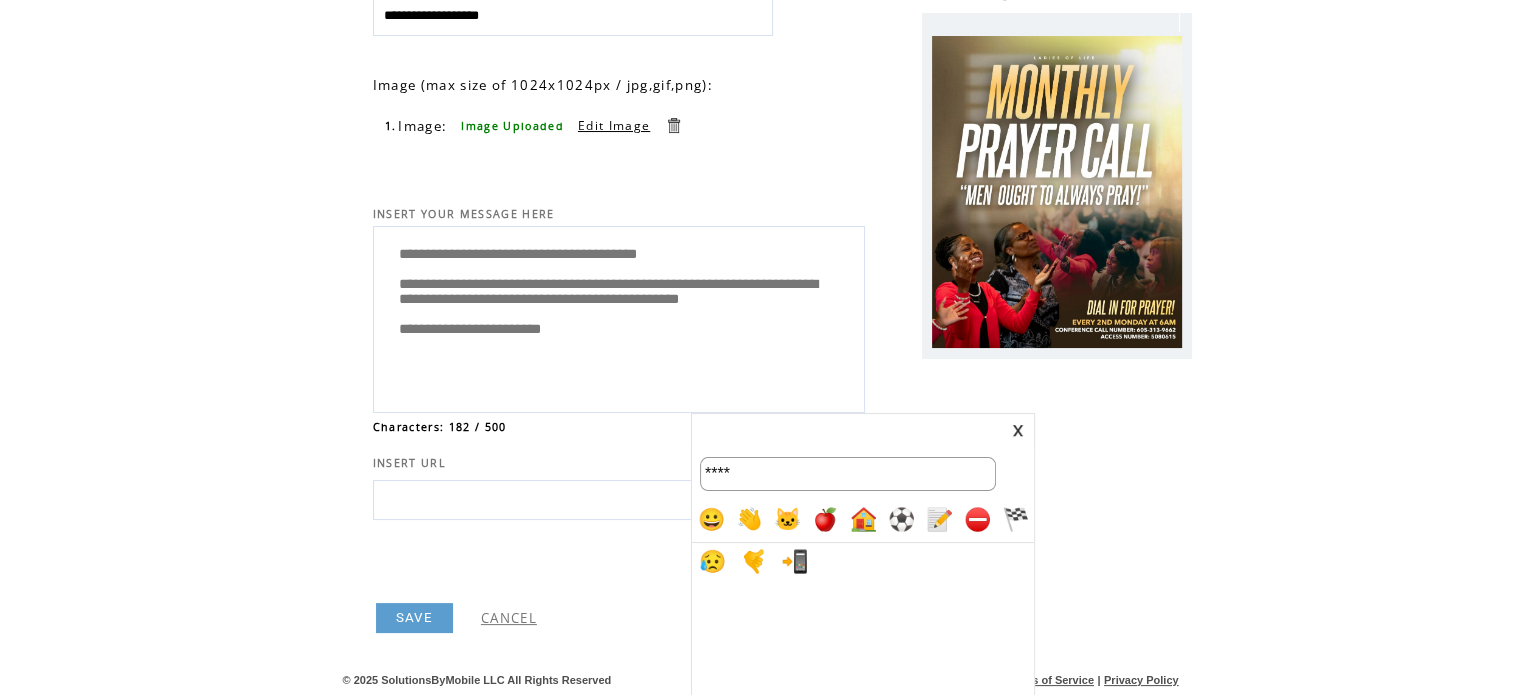 click on "****" at bounding box center (848, 474) 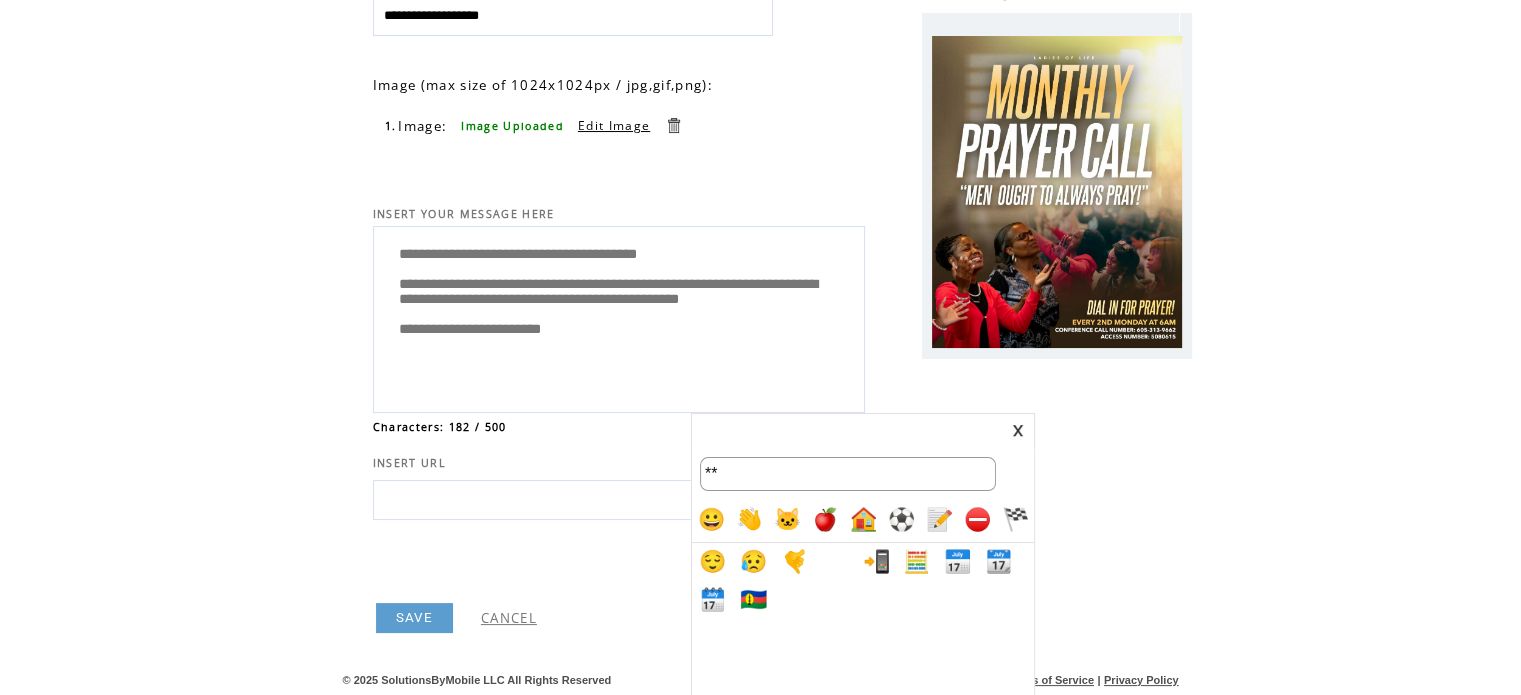type on "*" 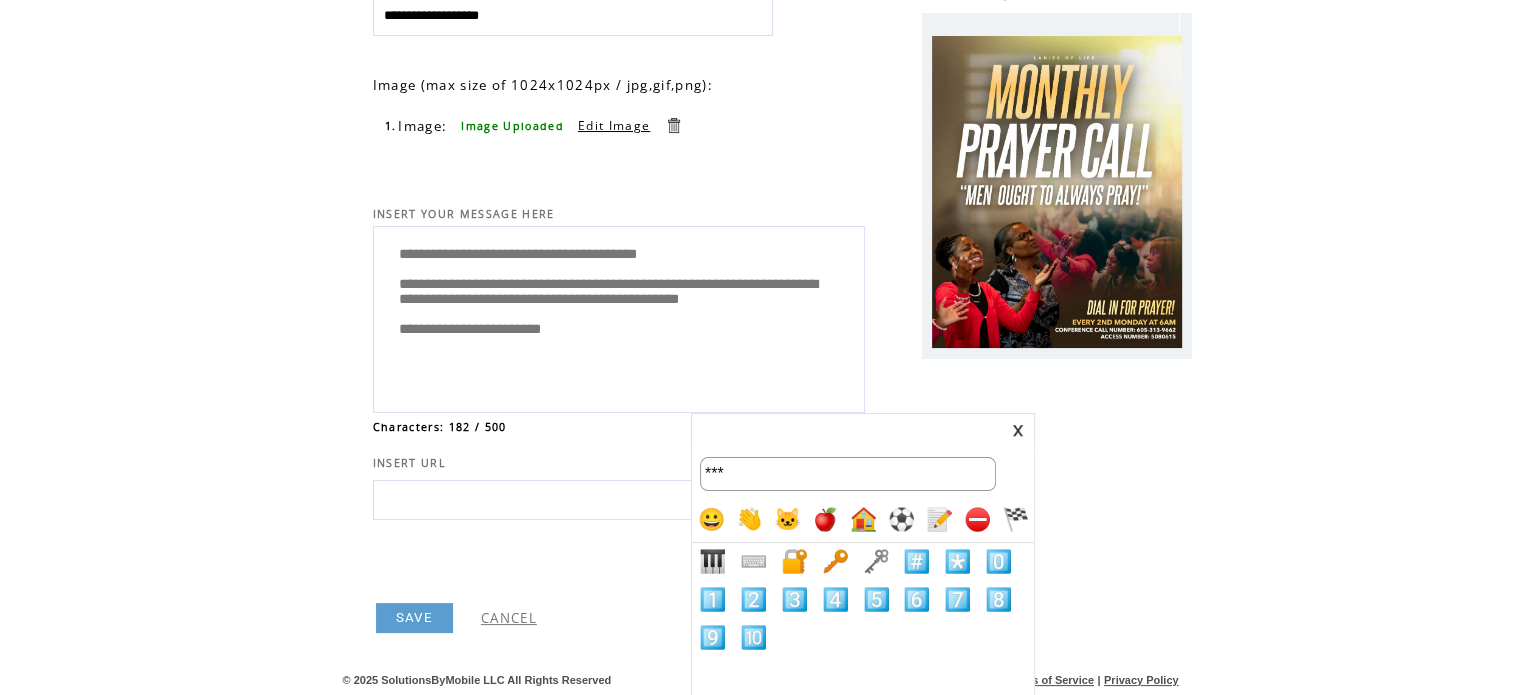 type on "***" 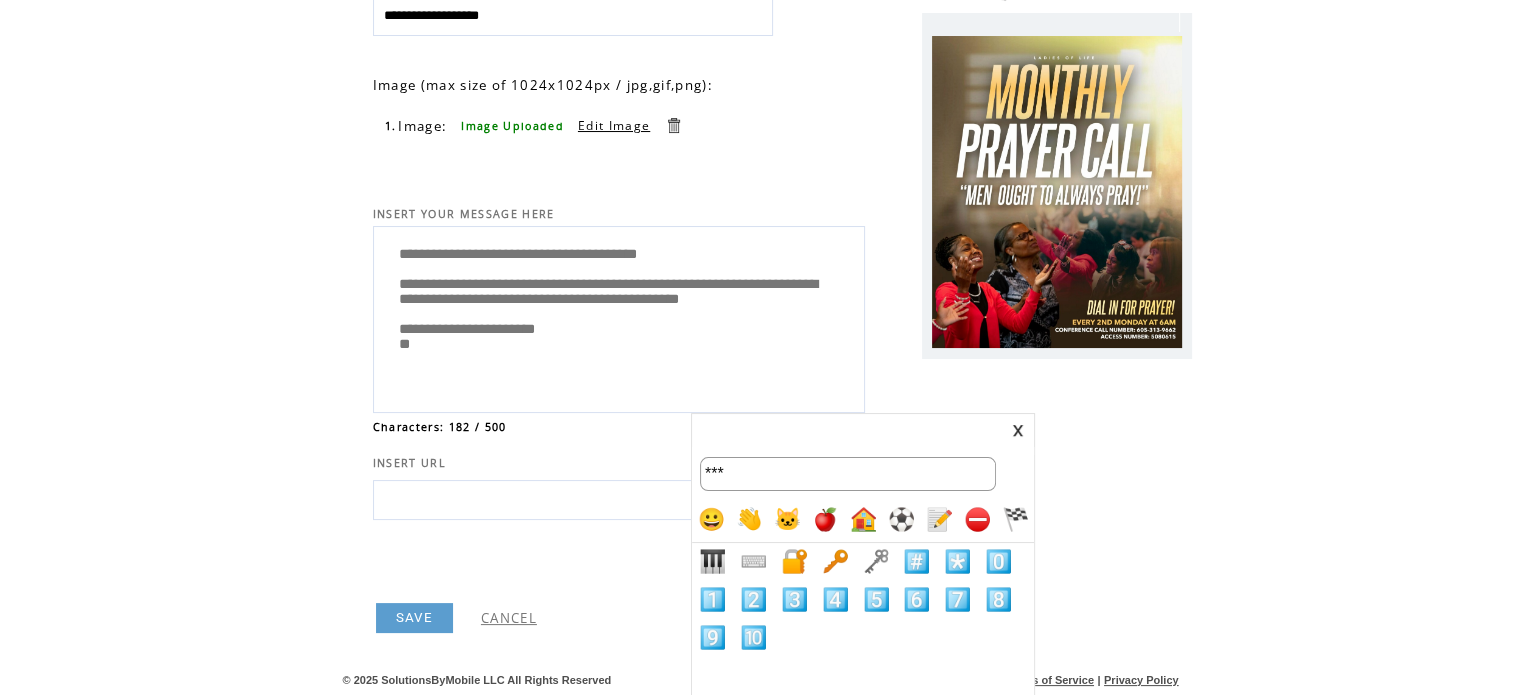 click at bounding box center (1018, 430) 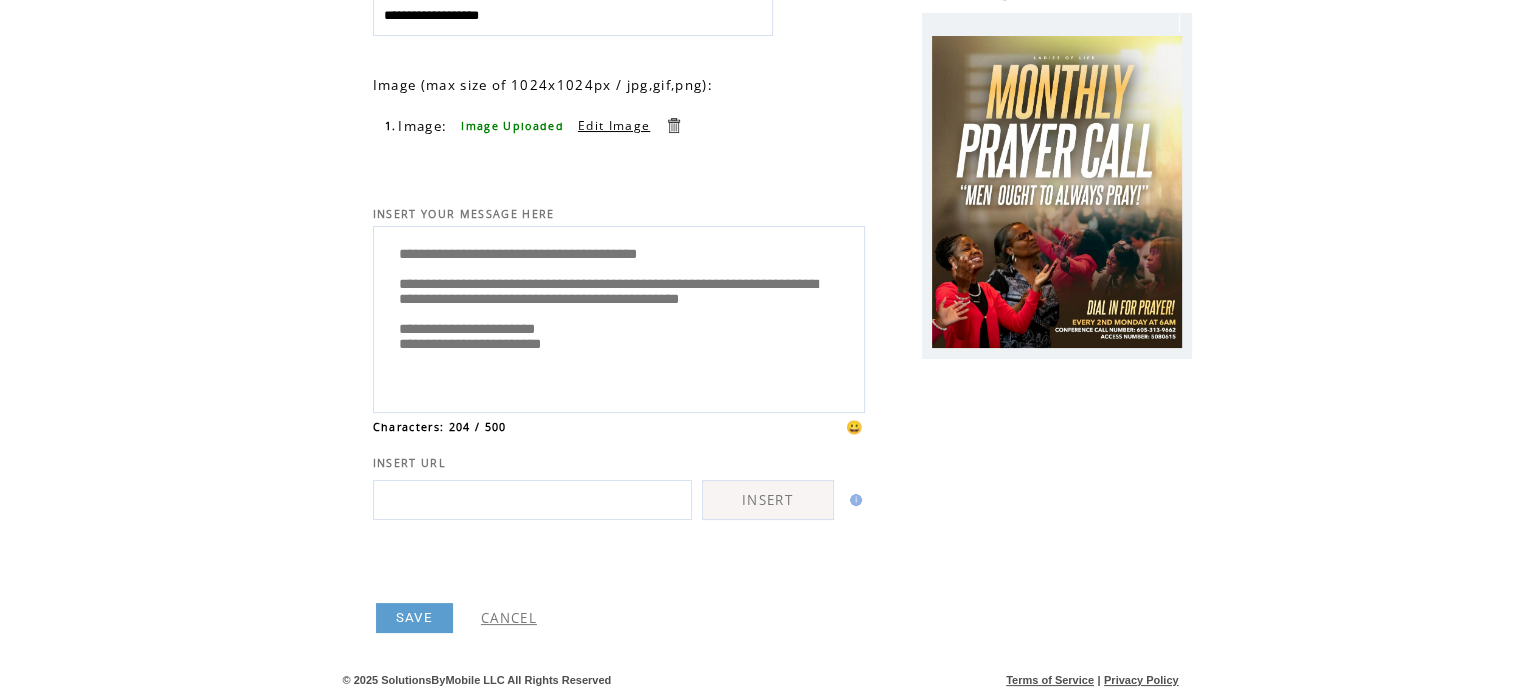 scroll, scrollTop: 45, scrollLeft: 0, axis: vertical 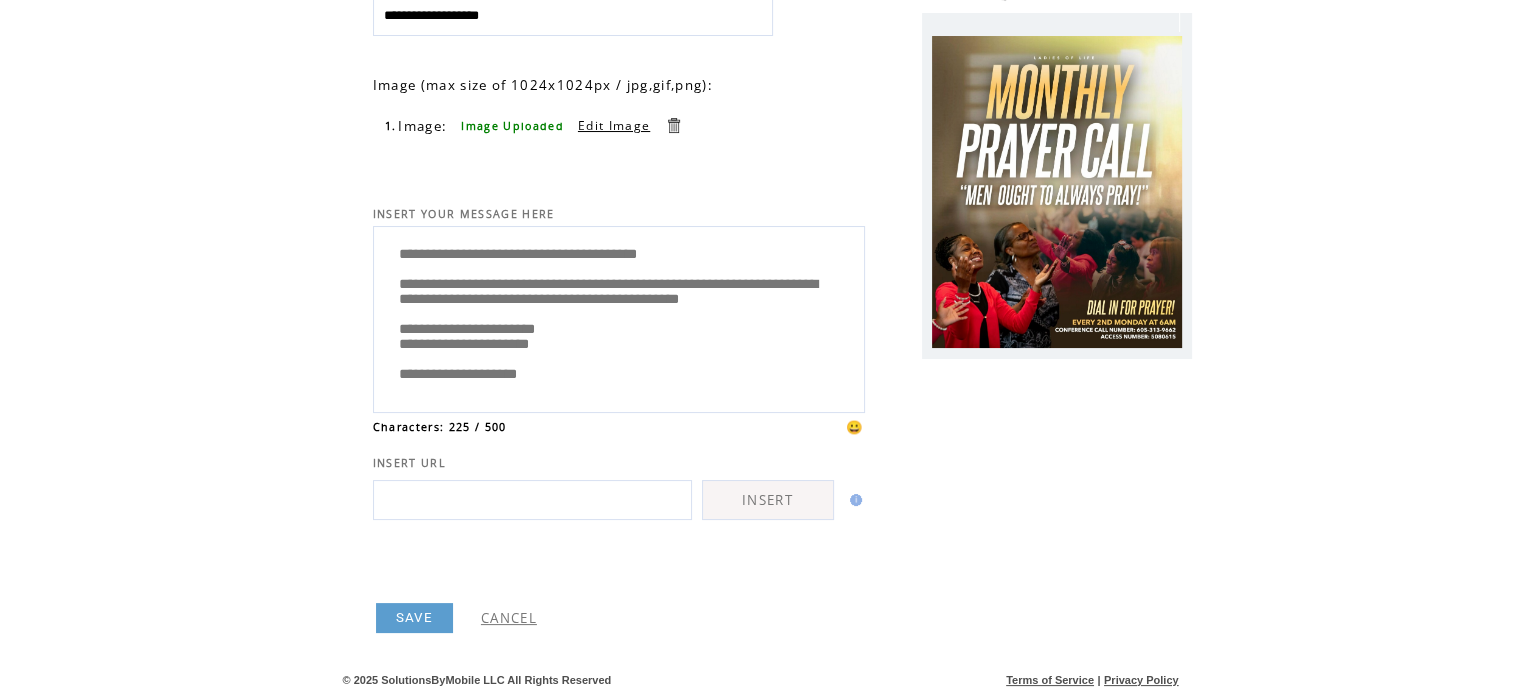 click on "**********" at bounding box center [619, 317] 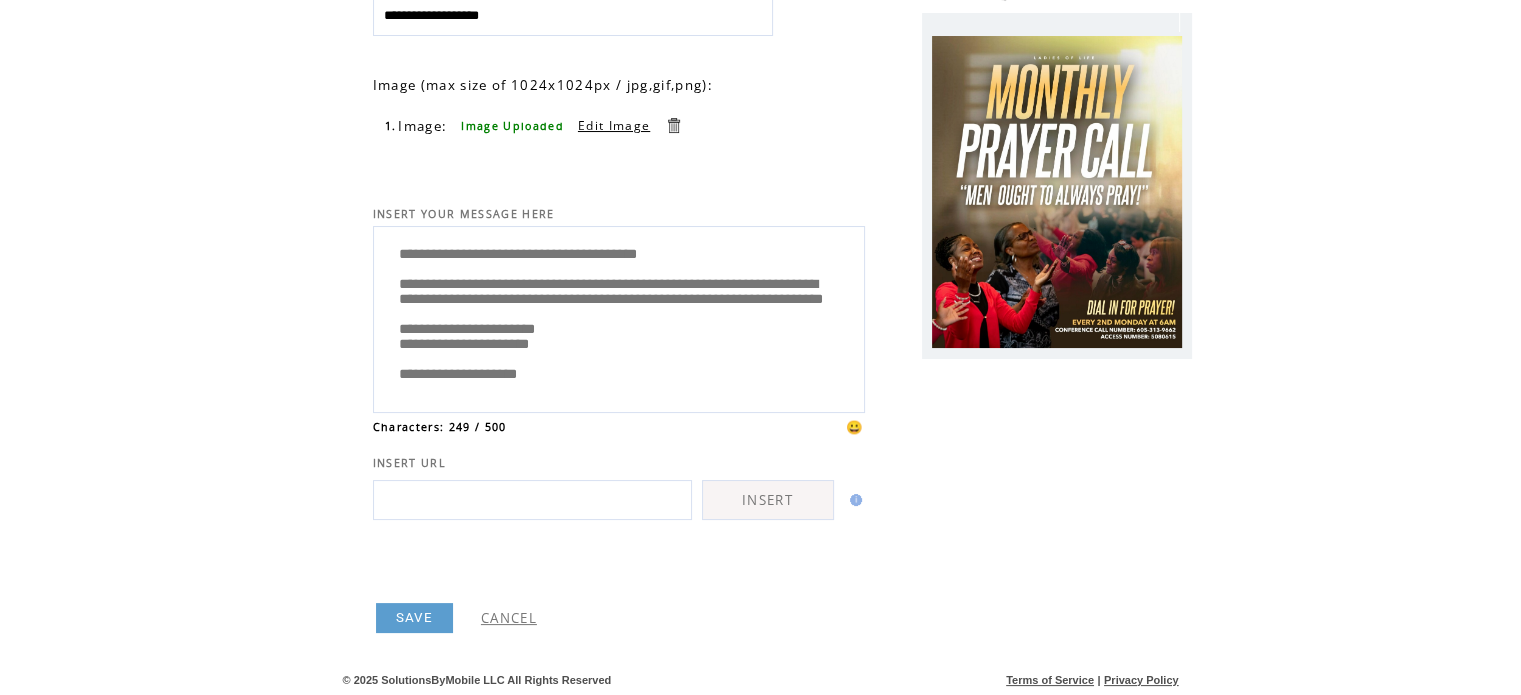 click on "**********" at bounding box center [619, 317] 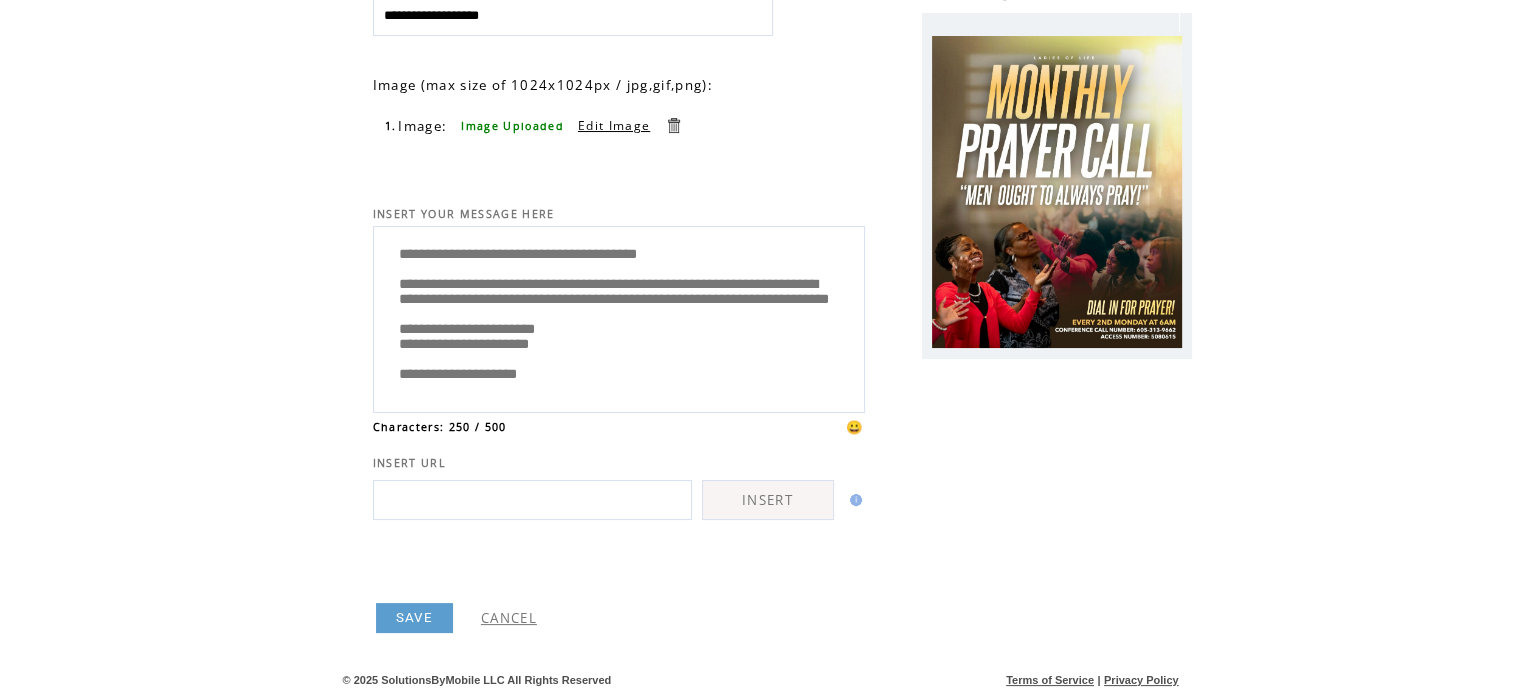 click on "**********" at bounding box center [619, 317] 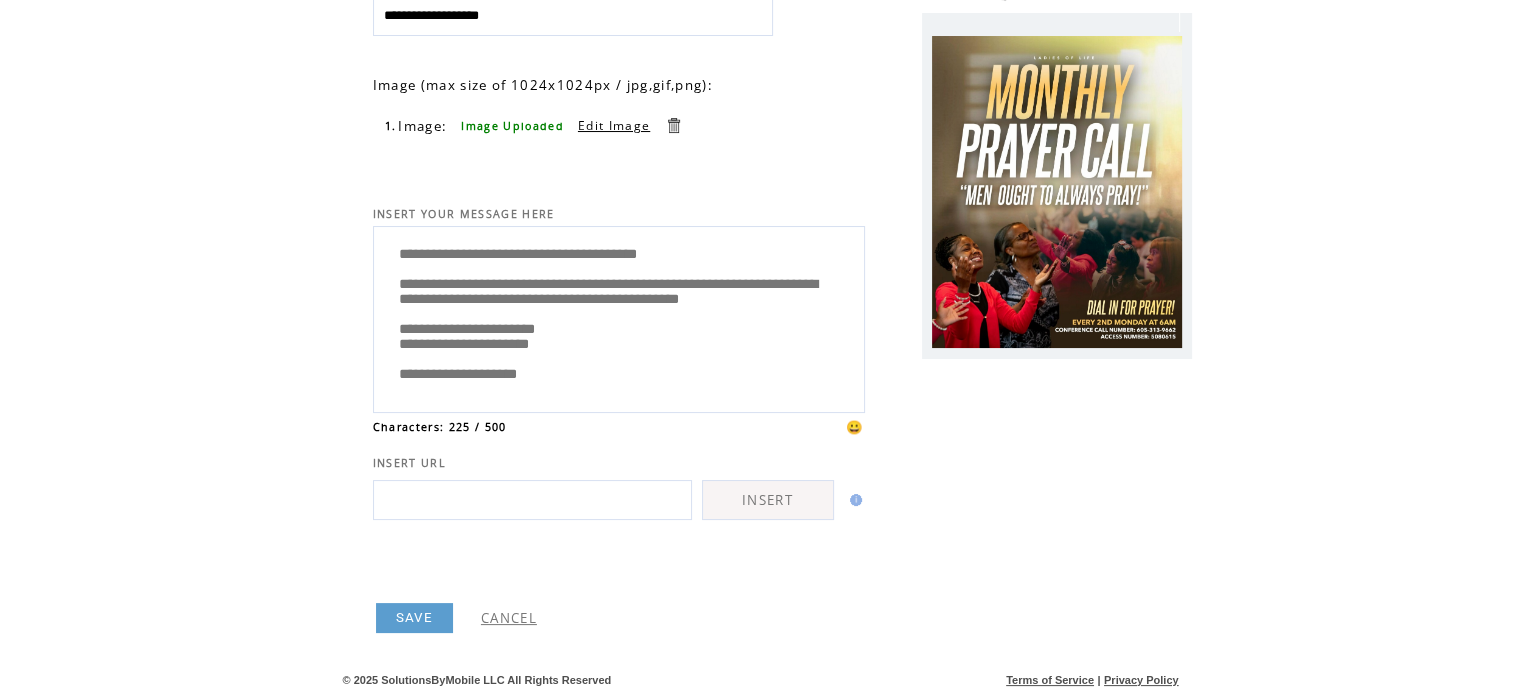 scroll, scrollTop: 0, scrollLeft: 0, axis: both 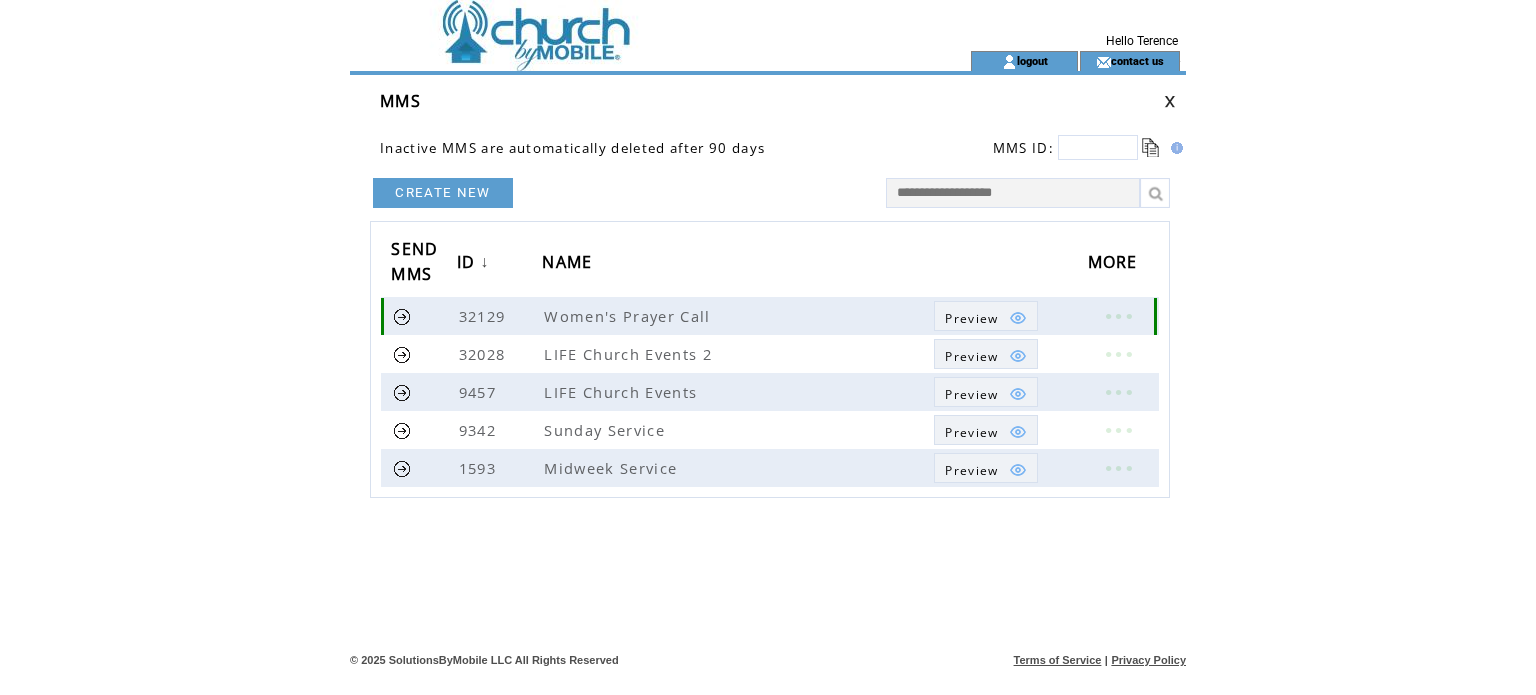 click on "Preview" at bounding box center [971, 318] 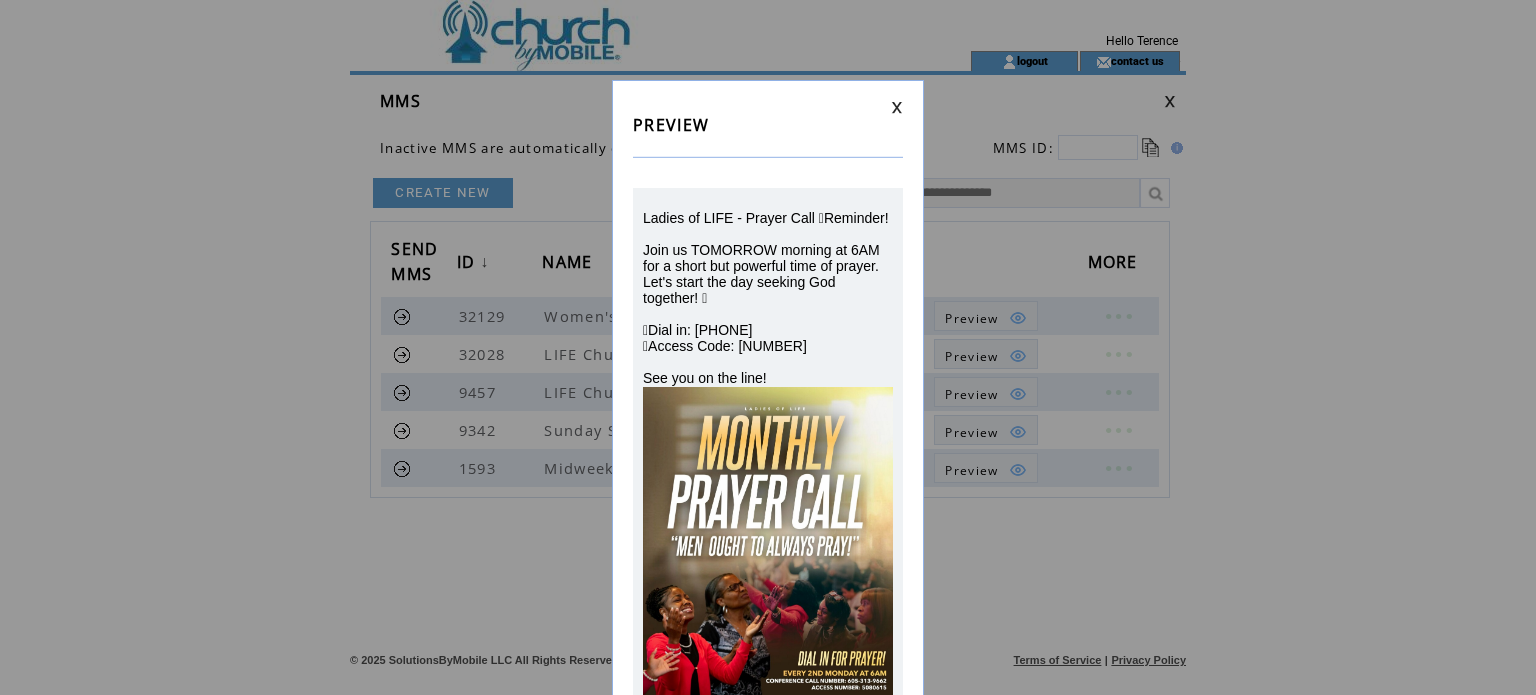 click at bounding box center [897, 107] 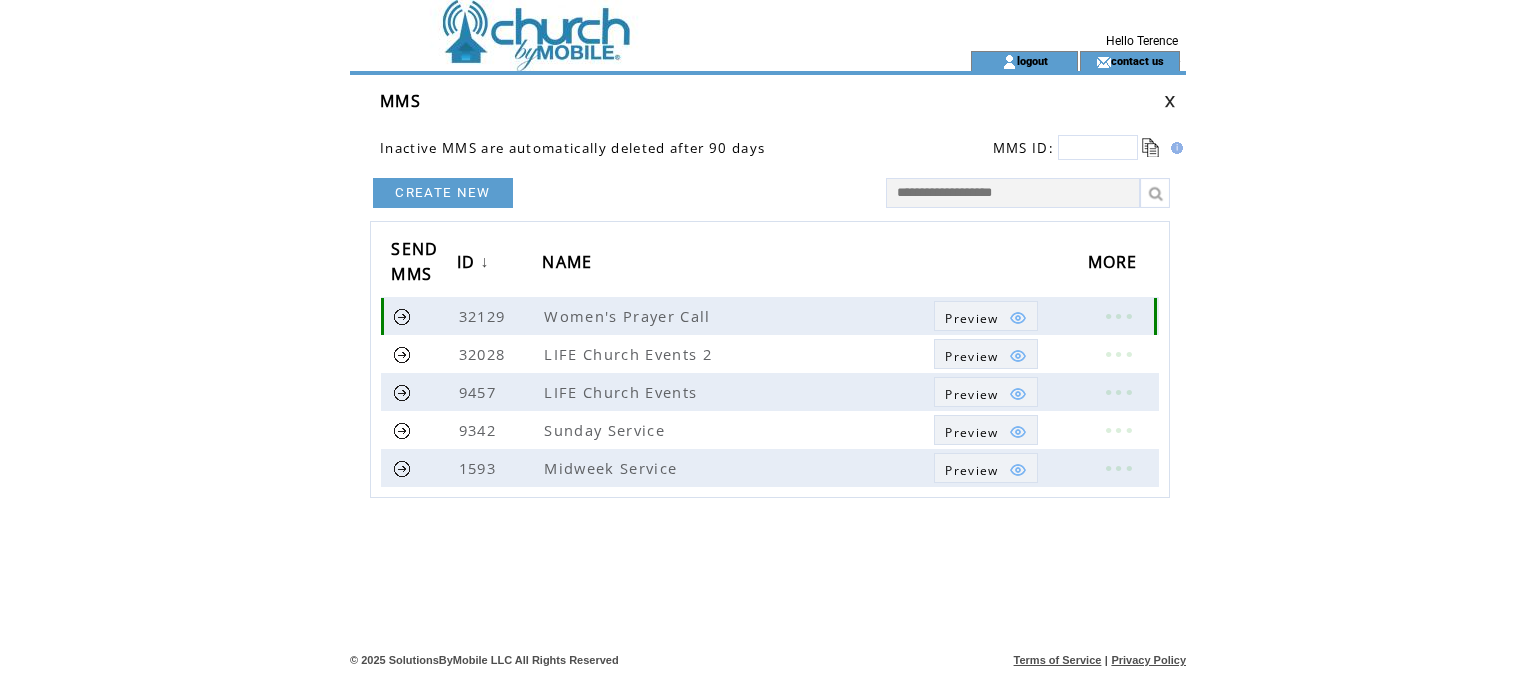 click at bounding box center (402, 316) 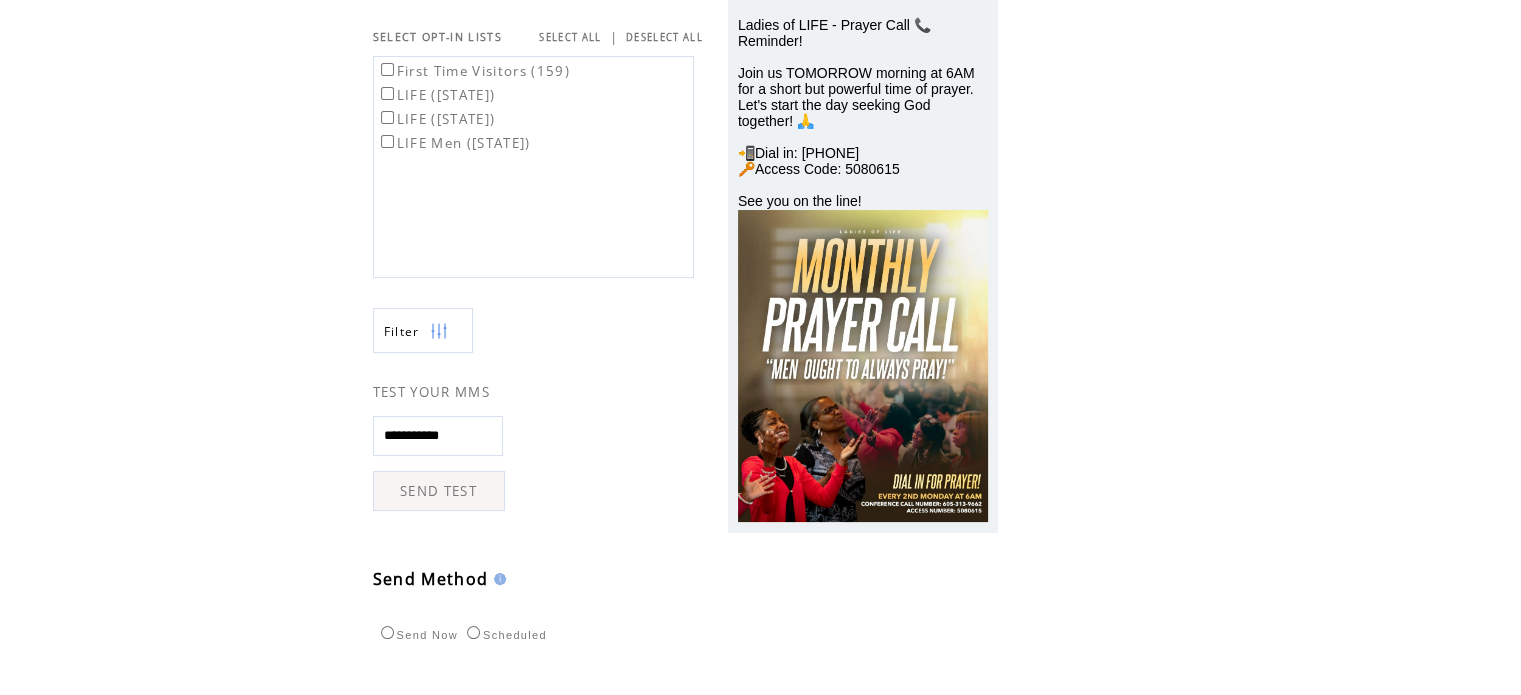 scroll, scrollTop: 200, scrollLeft: 0, axis: vertical 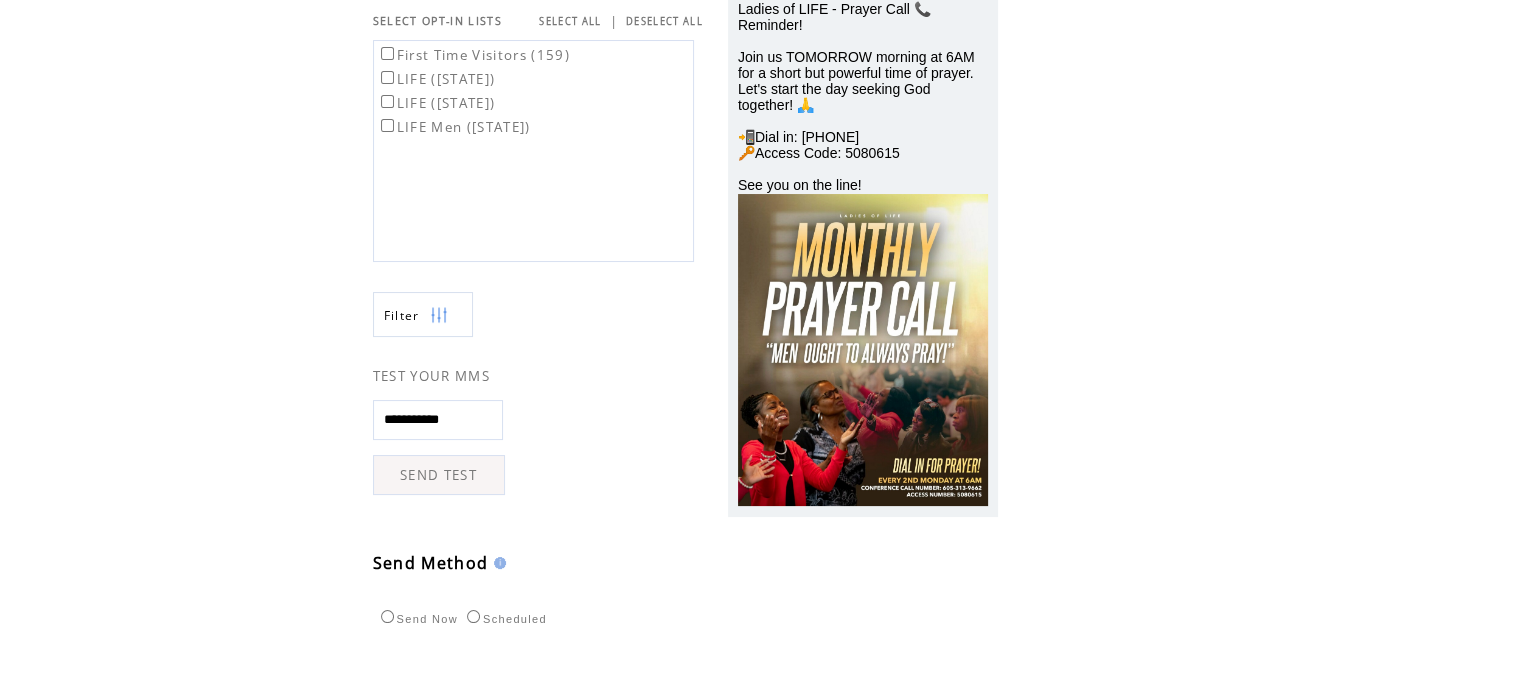 click on "SEND TEST" at bounding box center [439, 475] 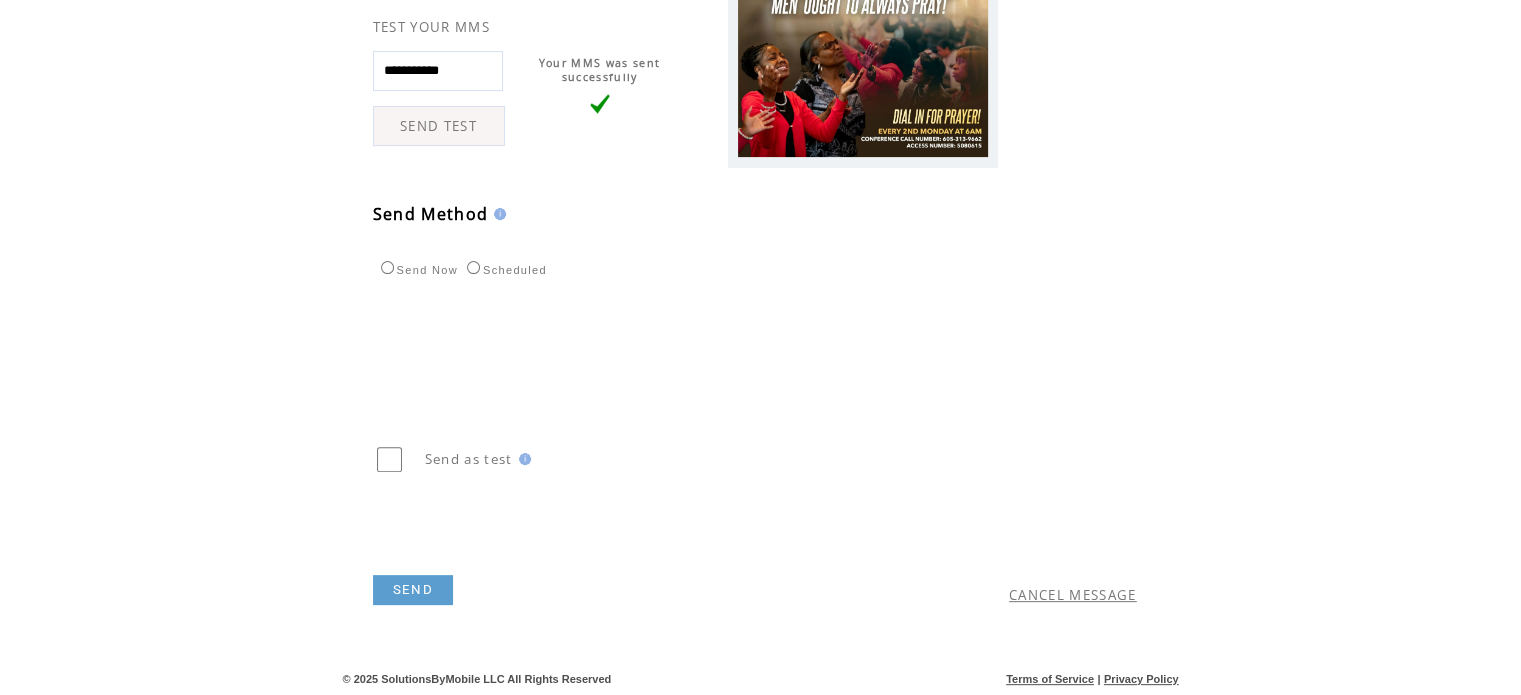 scroll, scrollTop: 567, scrollLeft: 0, axis: vertical 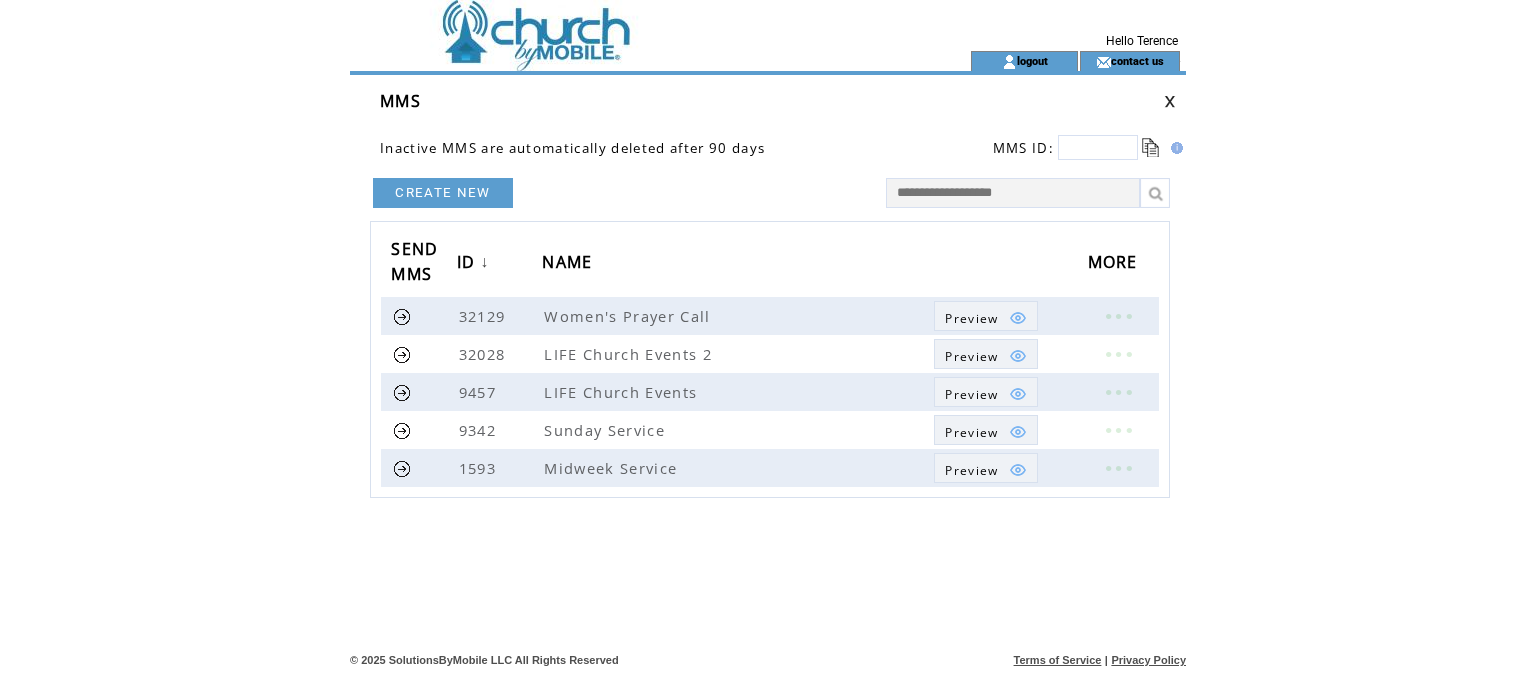 click at bounding box center [1170, 101] 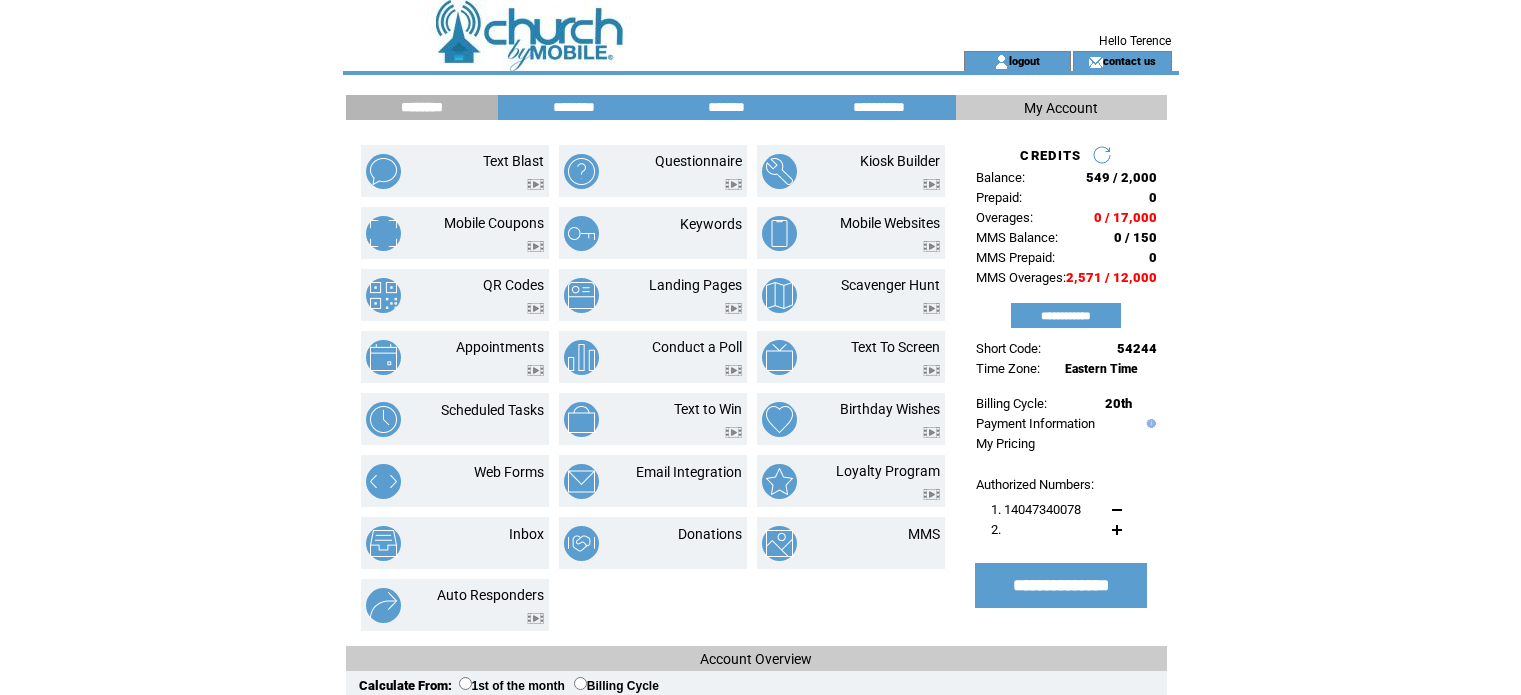 scroll, scrollTop: 0, scrollLeft: 0, axis: both 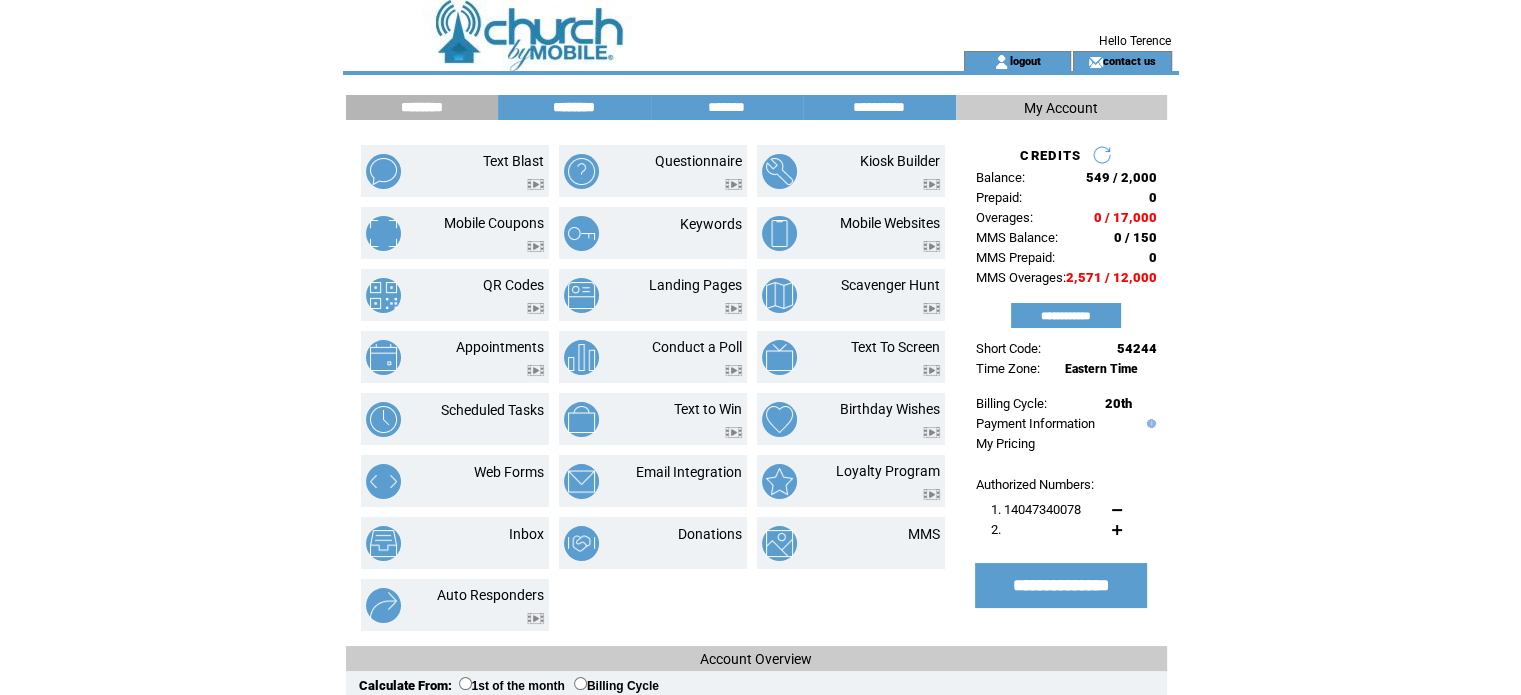 click on "********" at bounding box center (574, 107) 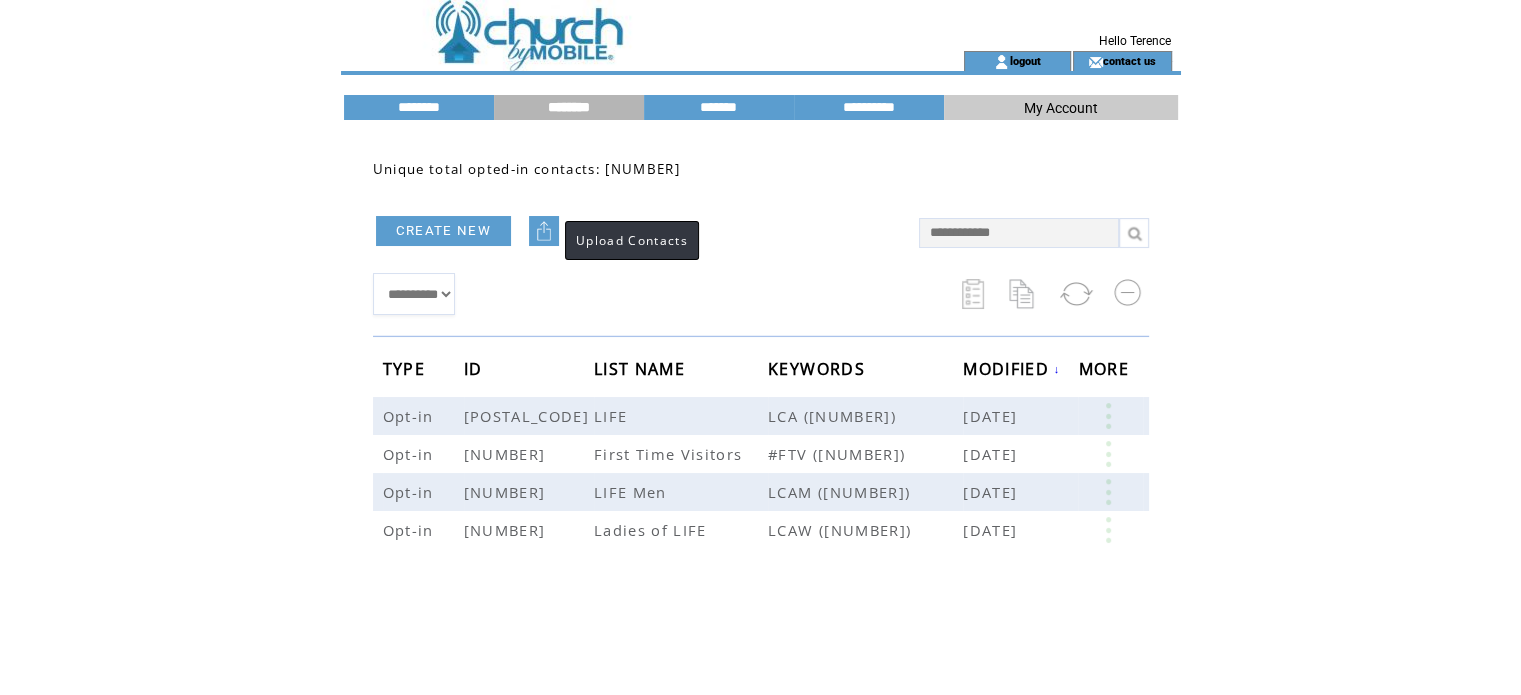 click at bounding box center [544, 231] 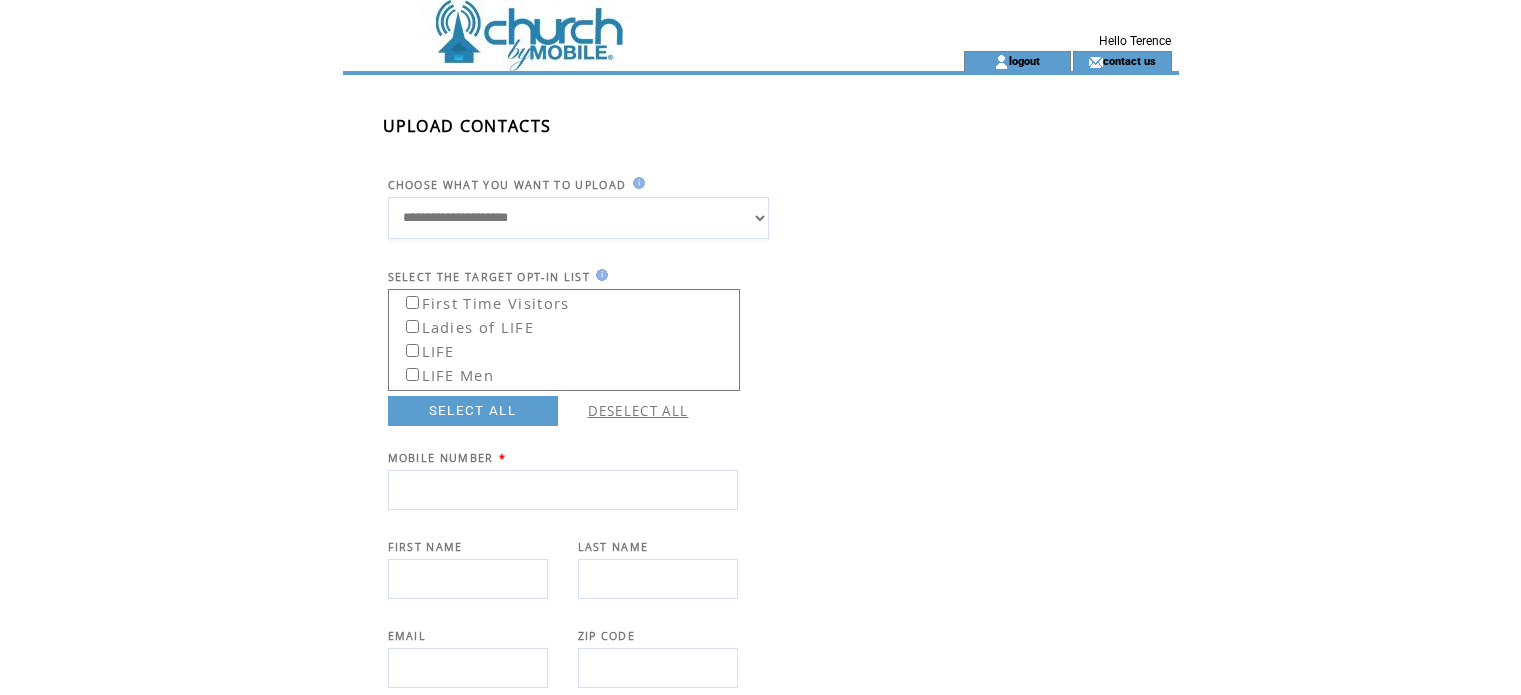 scroll, scrollTop: 0, scrollLeft: 0, axis: both 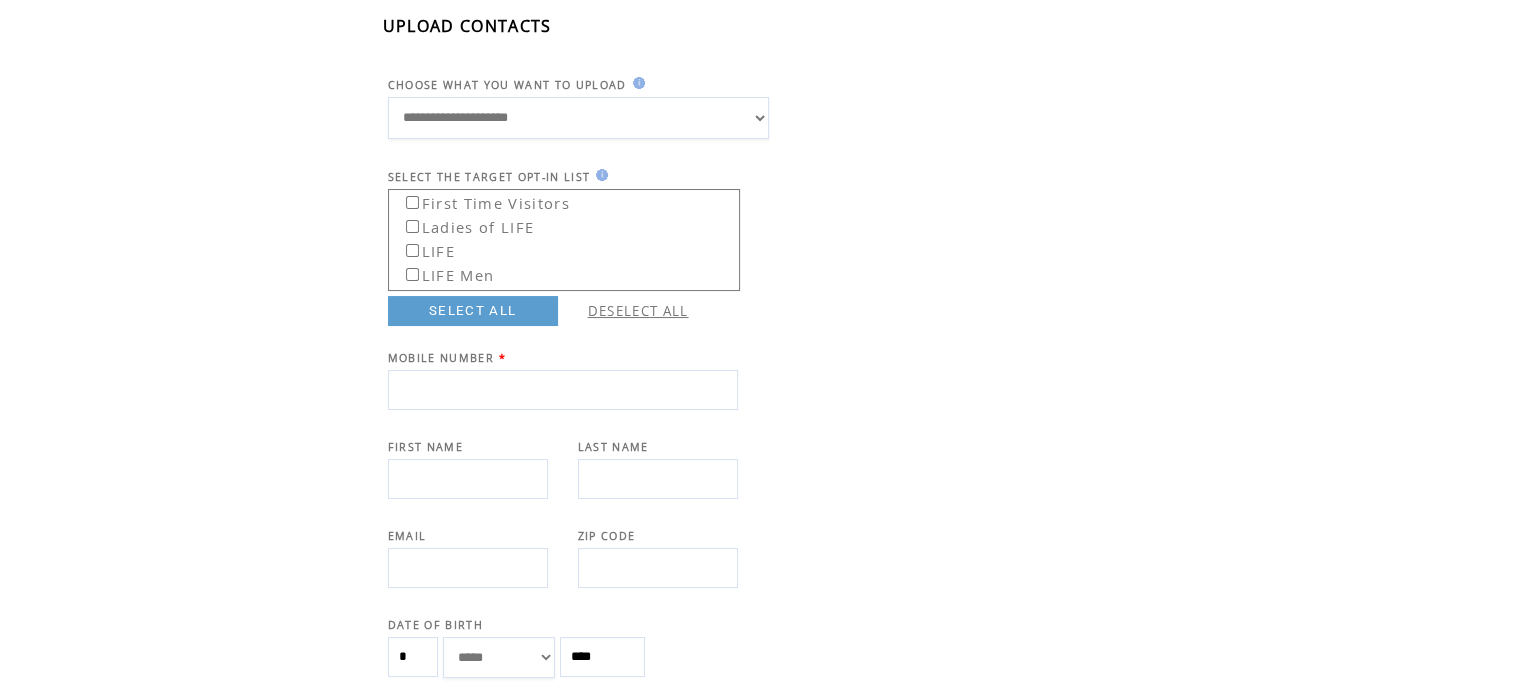 click at bounding box center [563, 390] 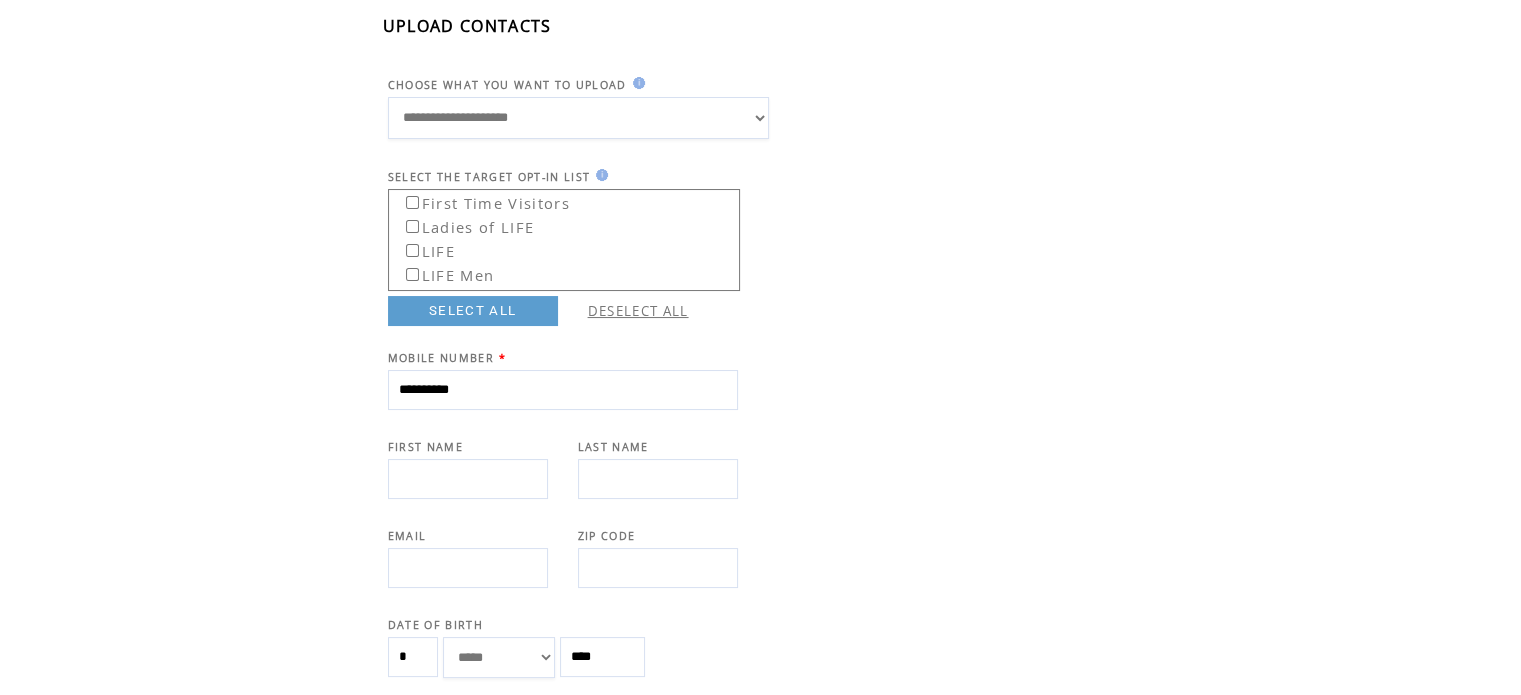 type on "**********" 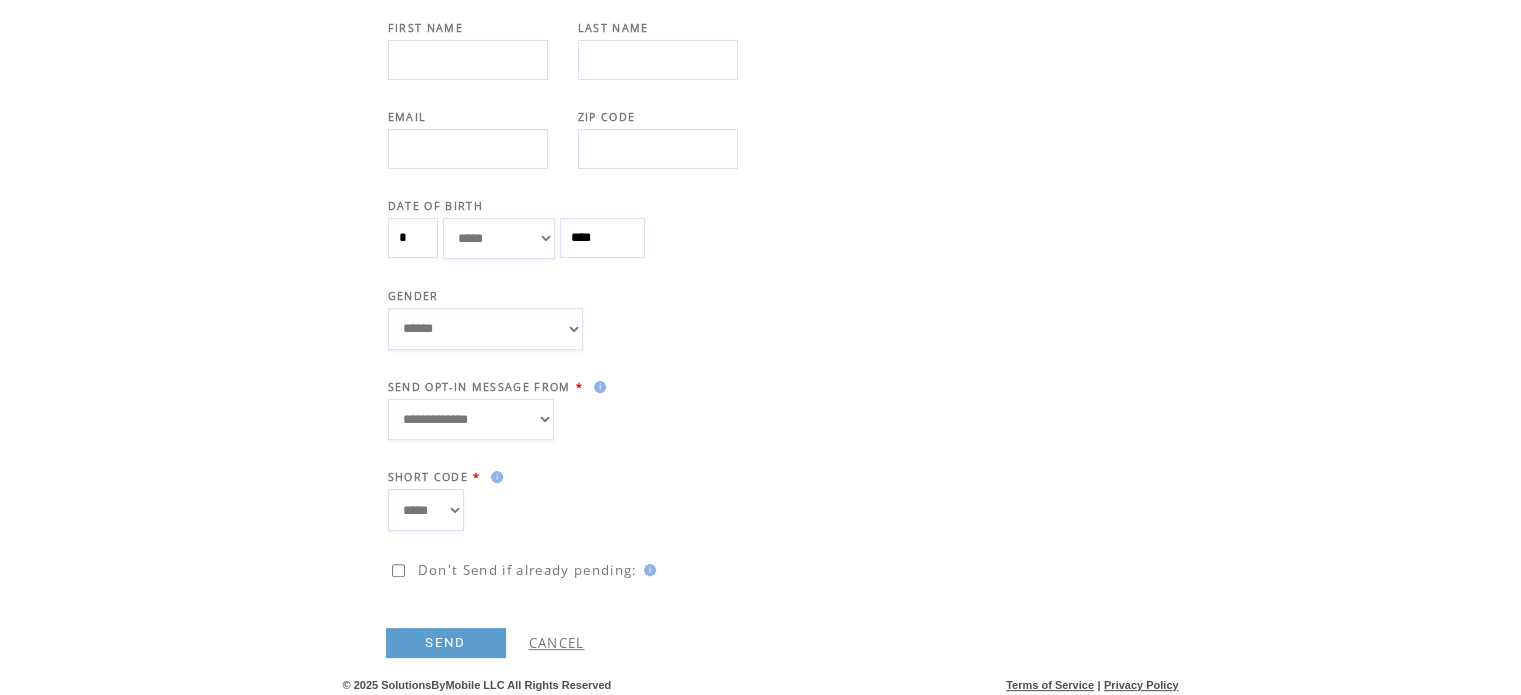 scroll, scrollTop: 524, scrollLeft: 0, axis: vertical 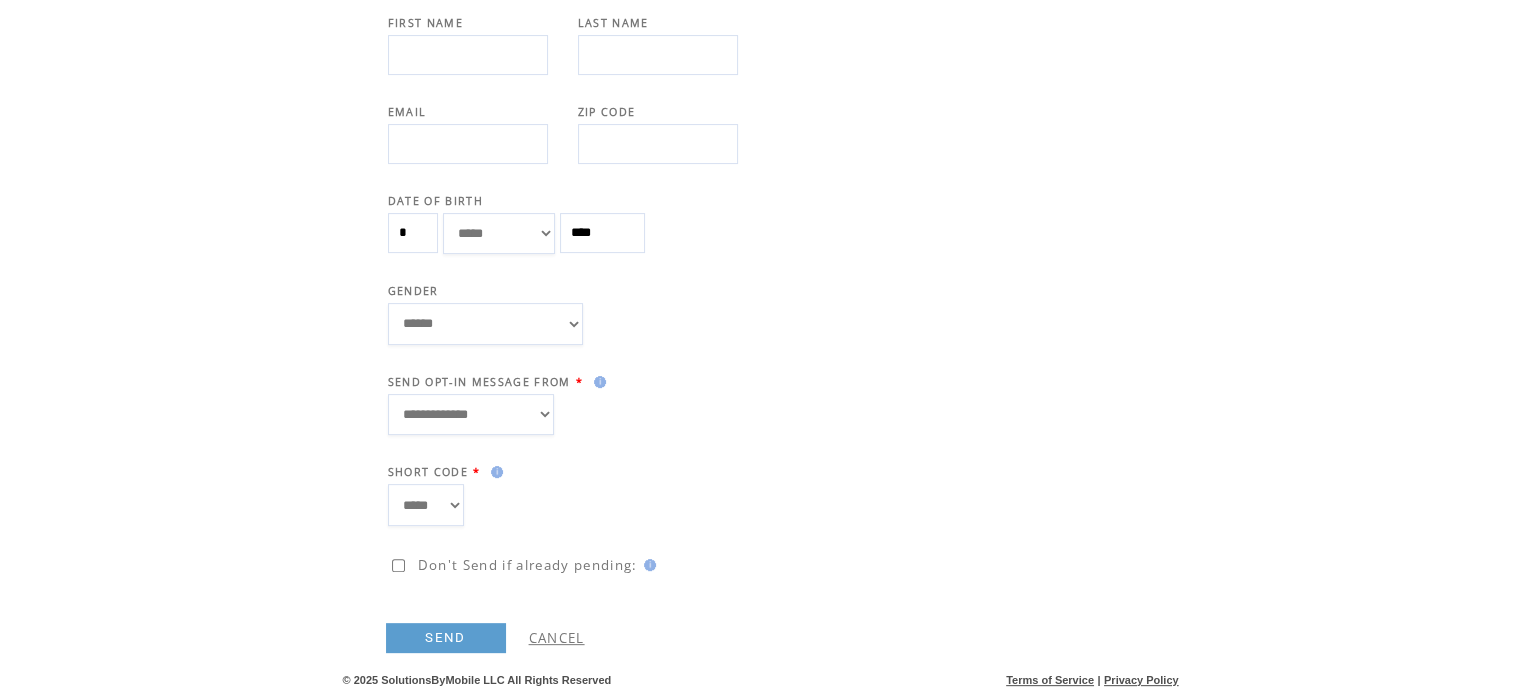 click on "**********" at bounding box center [471, 415] 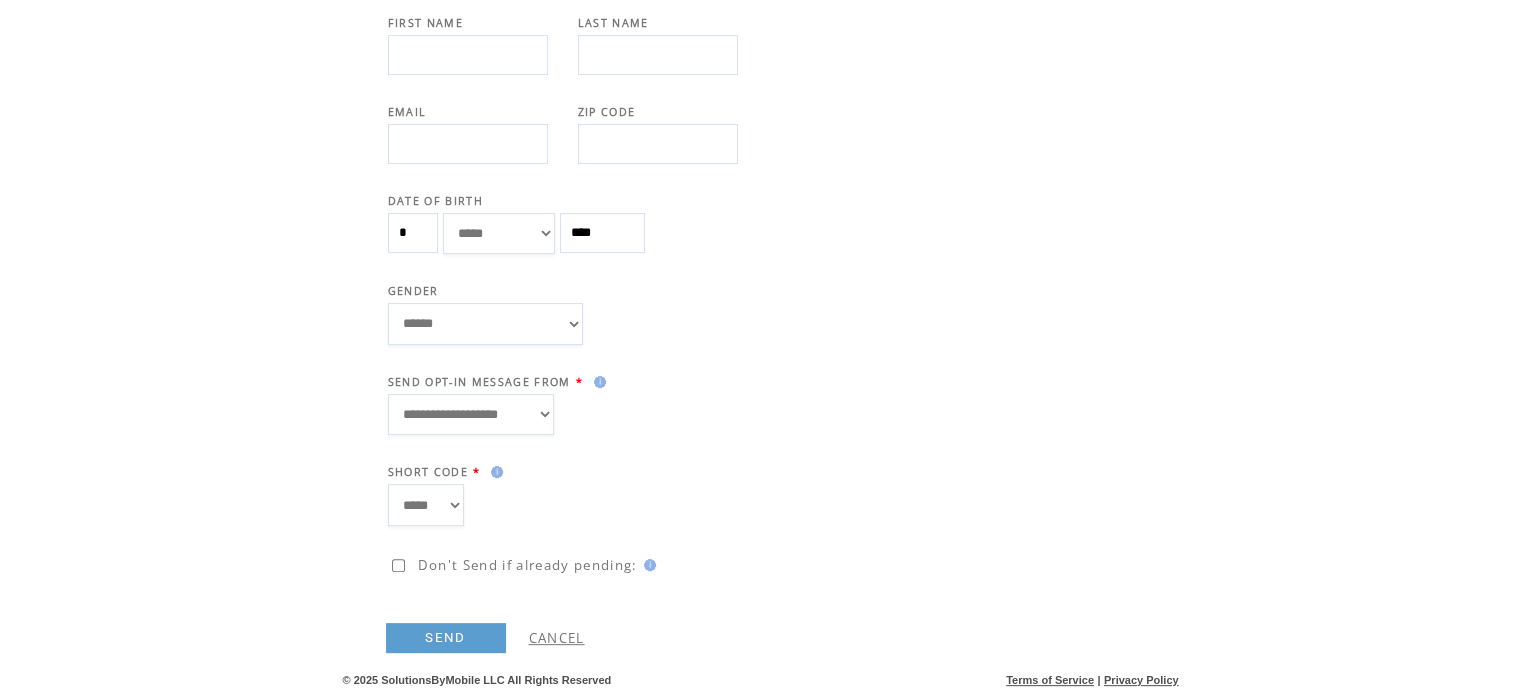 click on "**********" at bounding box center [471, 415] 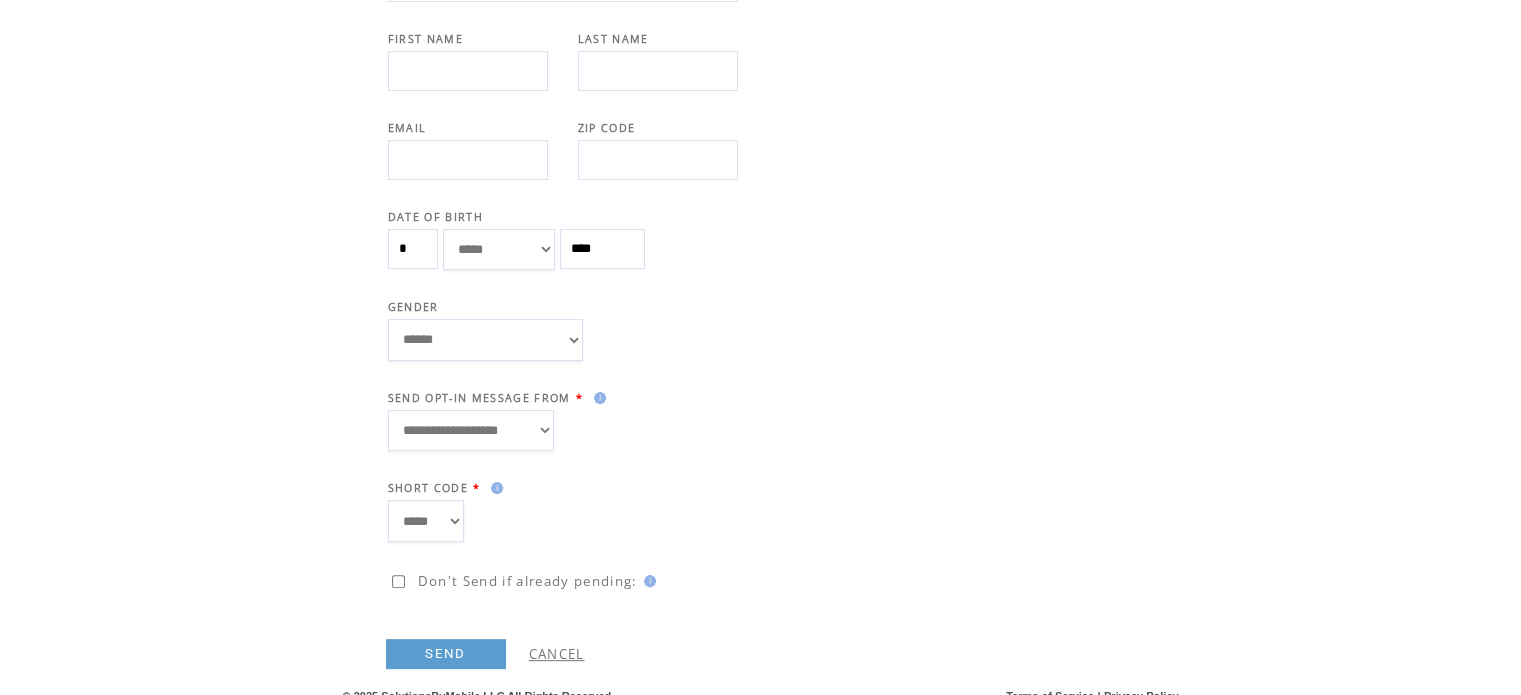 scroll, scrollTop: 524, scrollLeft: 0, axis: vertical 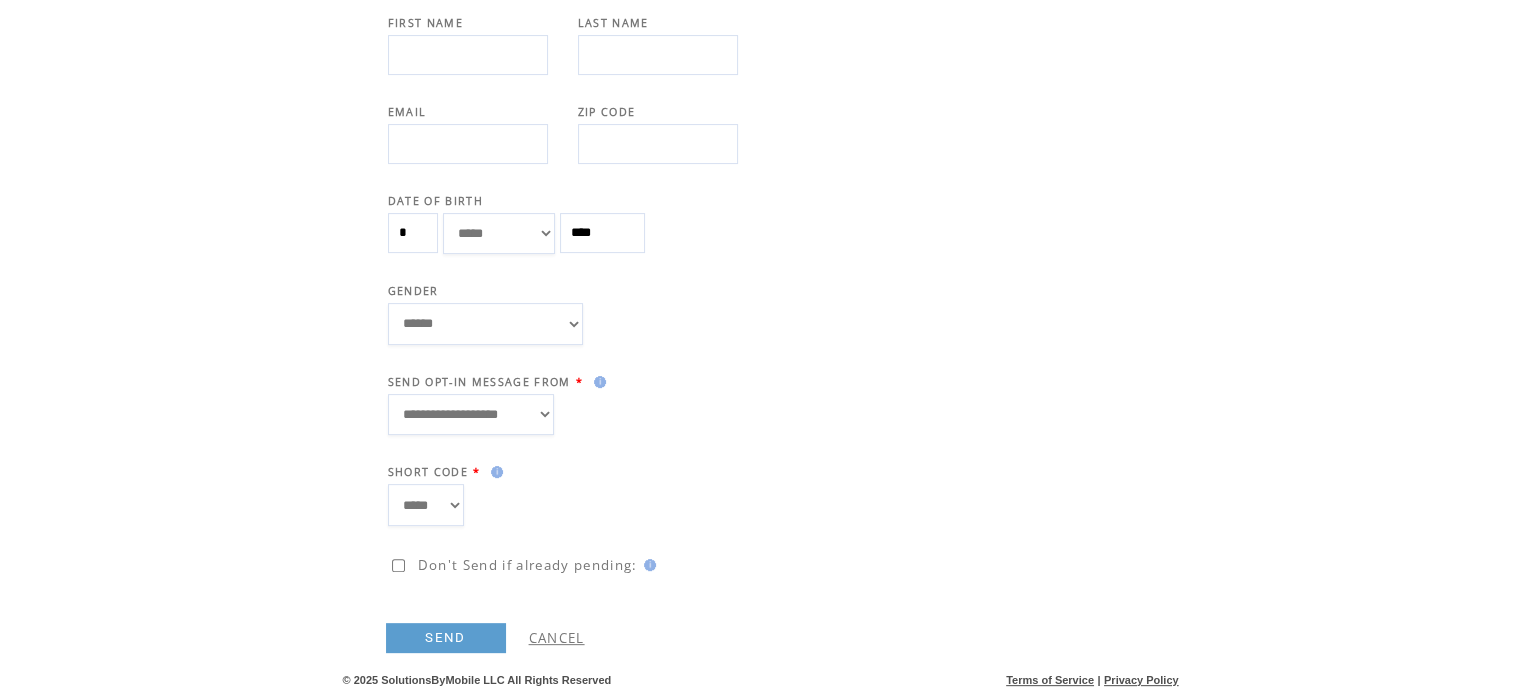 click on "SEND" at bounding box center (446, 638) 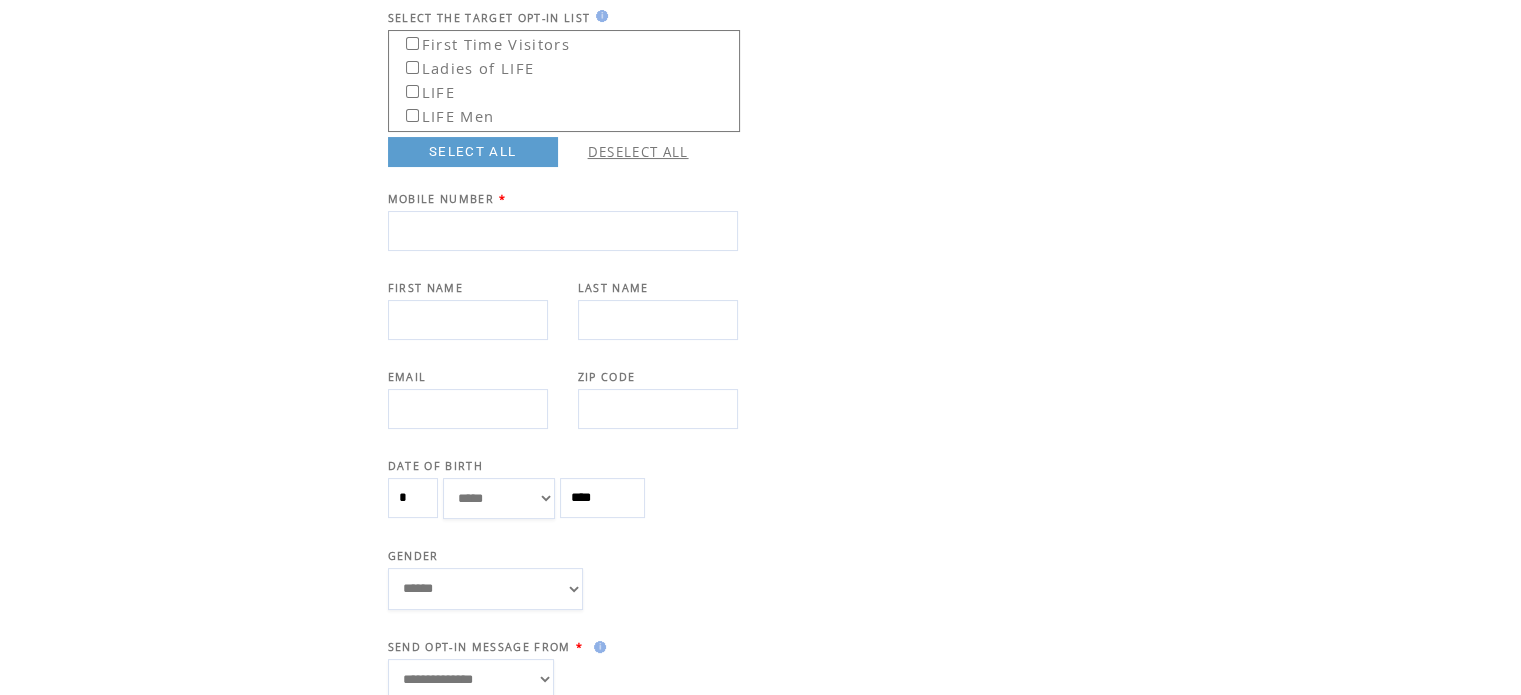 scroll, scrollTop: 154, scrollLeft: 0, axis: vertical 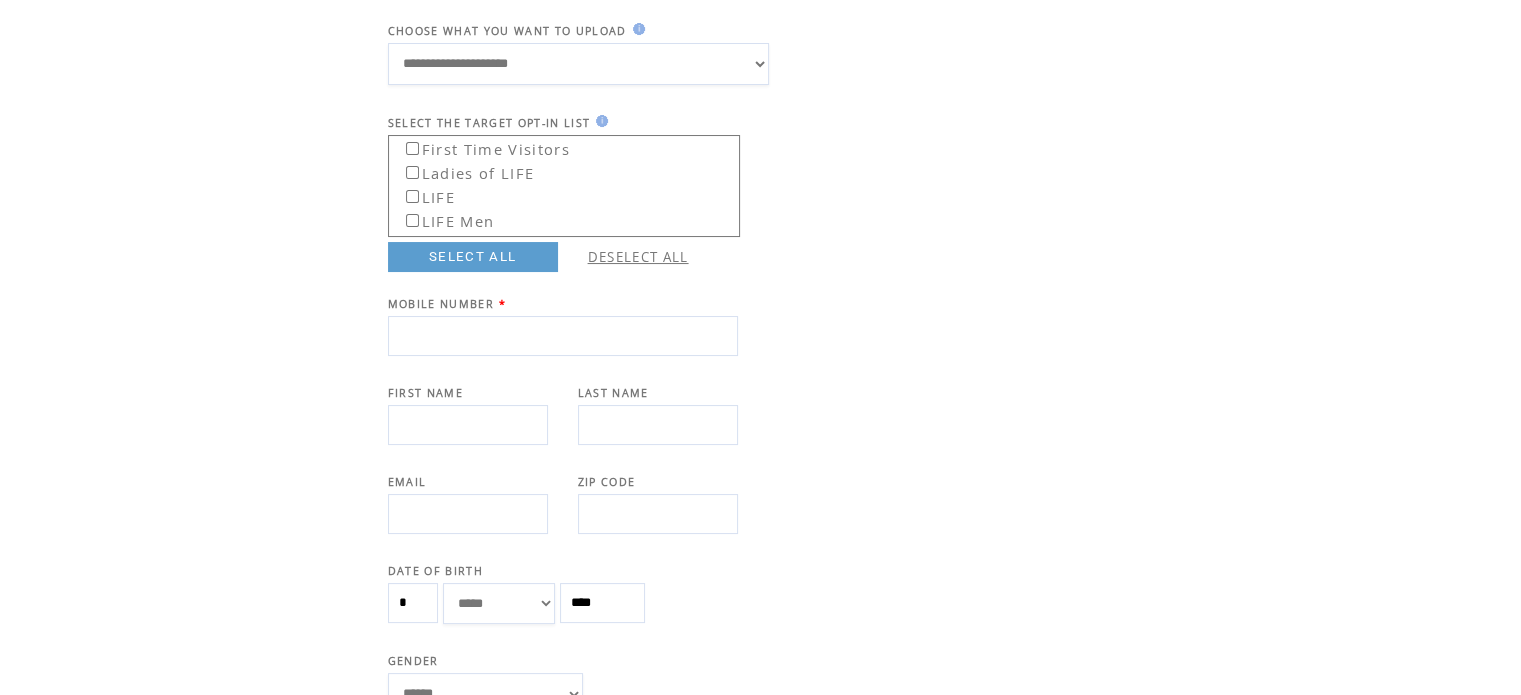 click at bounding box center [563, 336] 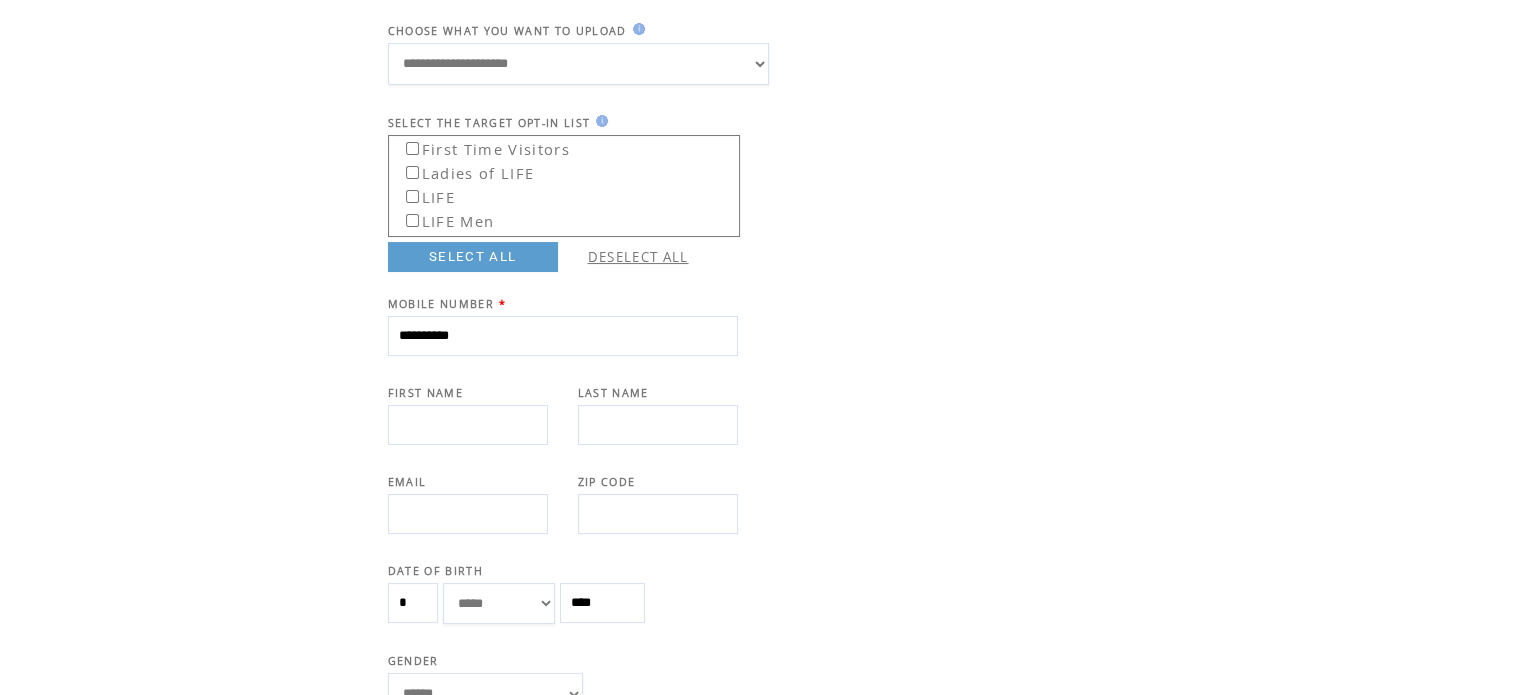 type on "**********" 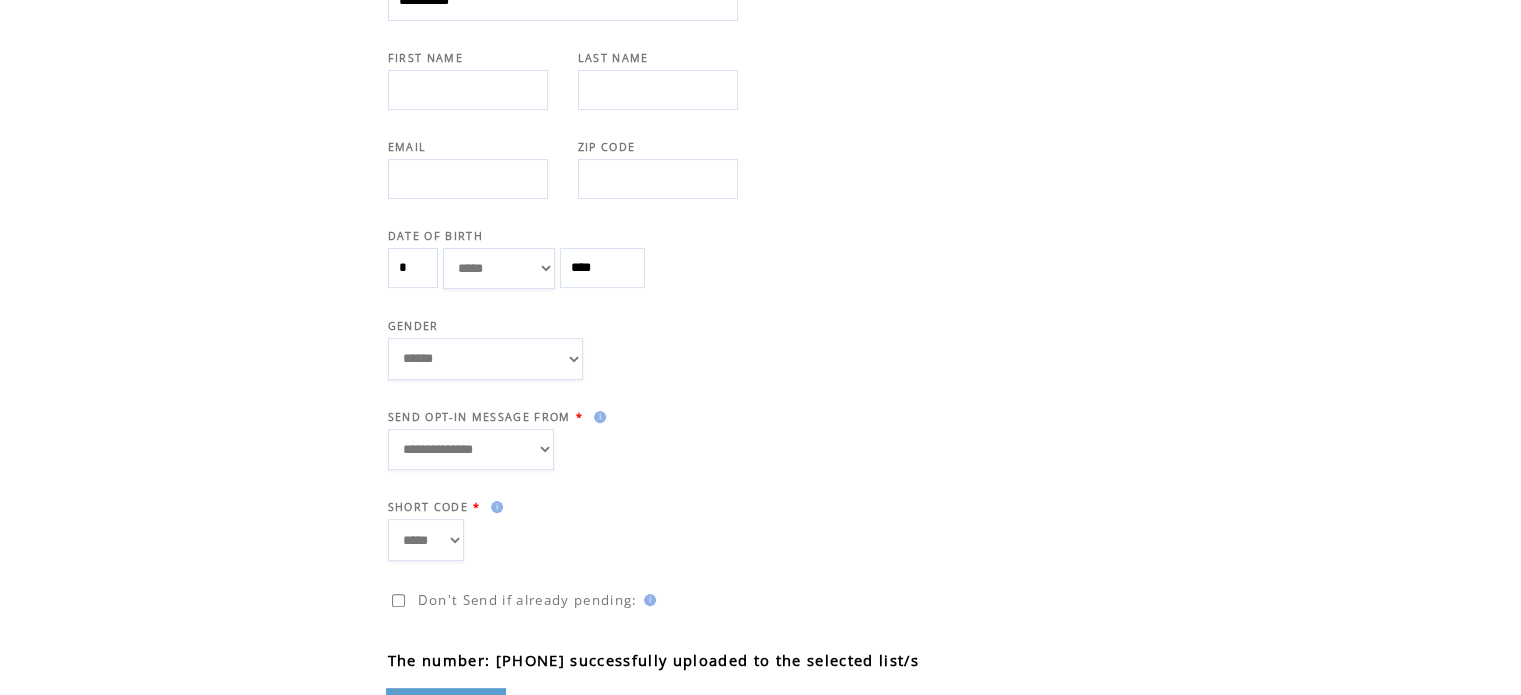 scroll, scrollTop: 554, scrollLeft: 0, axis: vertical 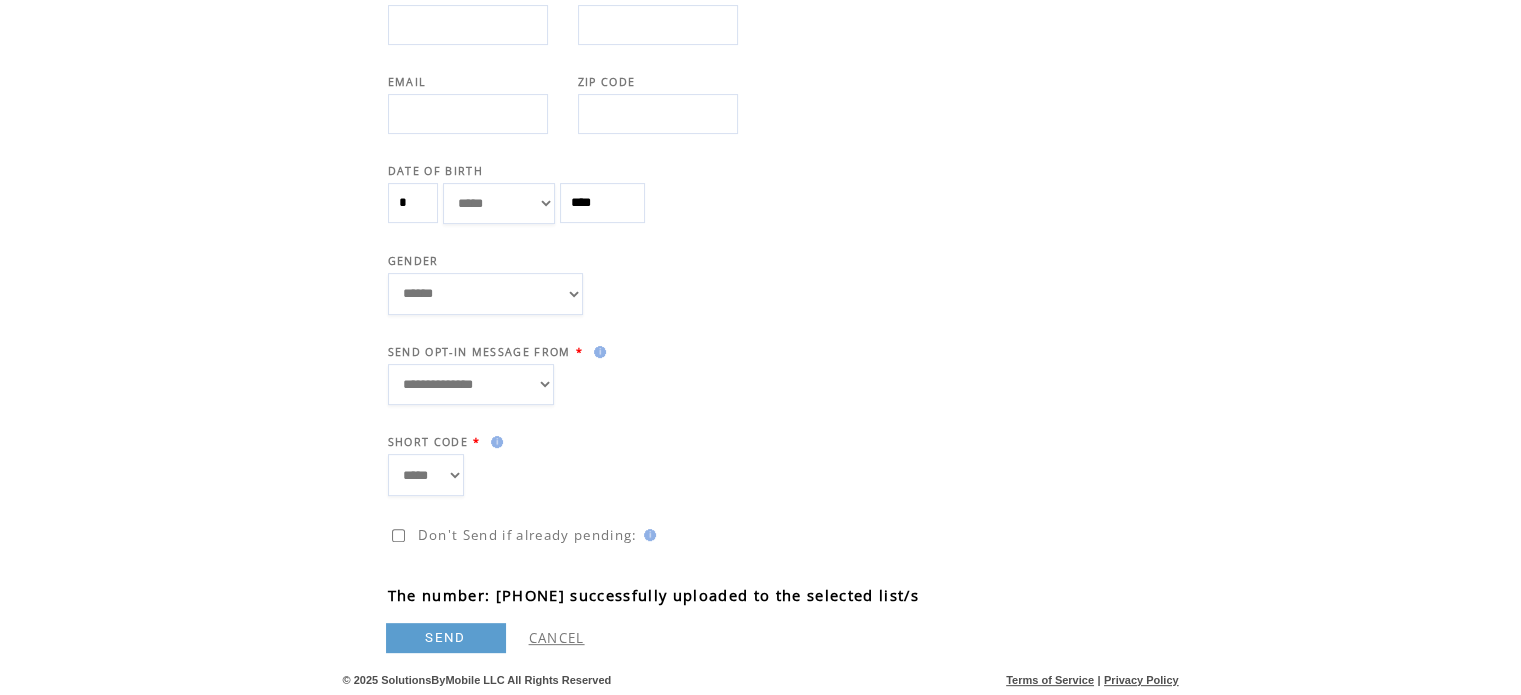 click on "SEND" at bounding box center [446, 638] 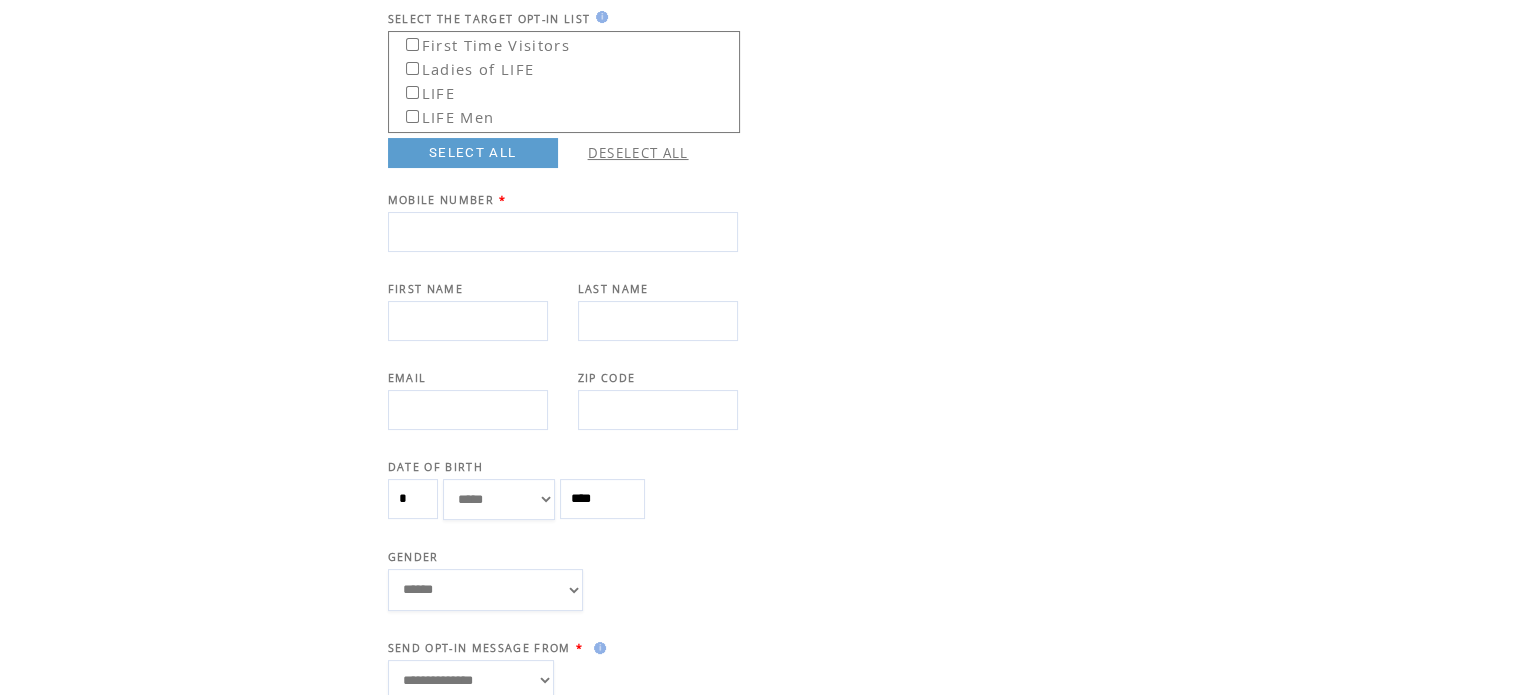 scroll, scrollTop: 254, scrollLeft: 0, axis: vertical 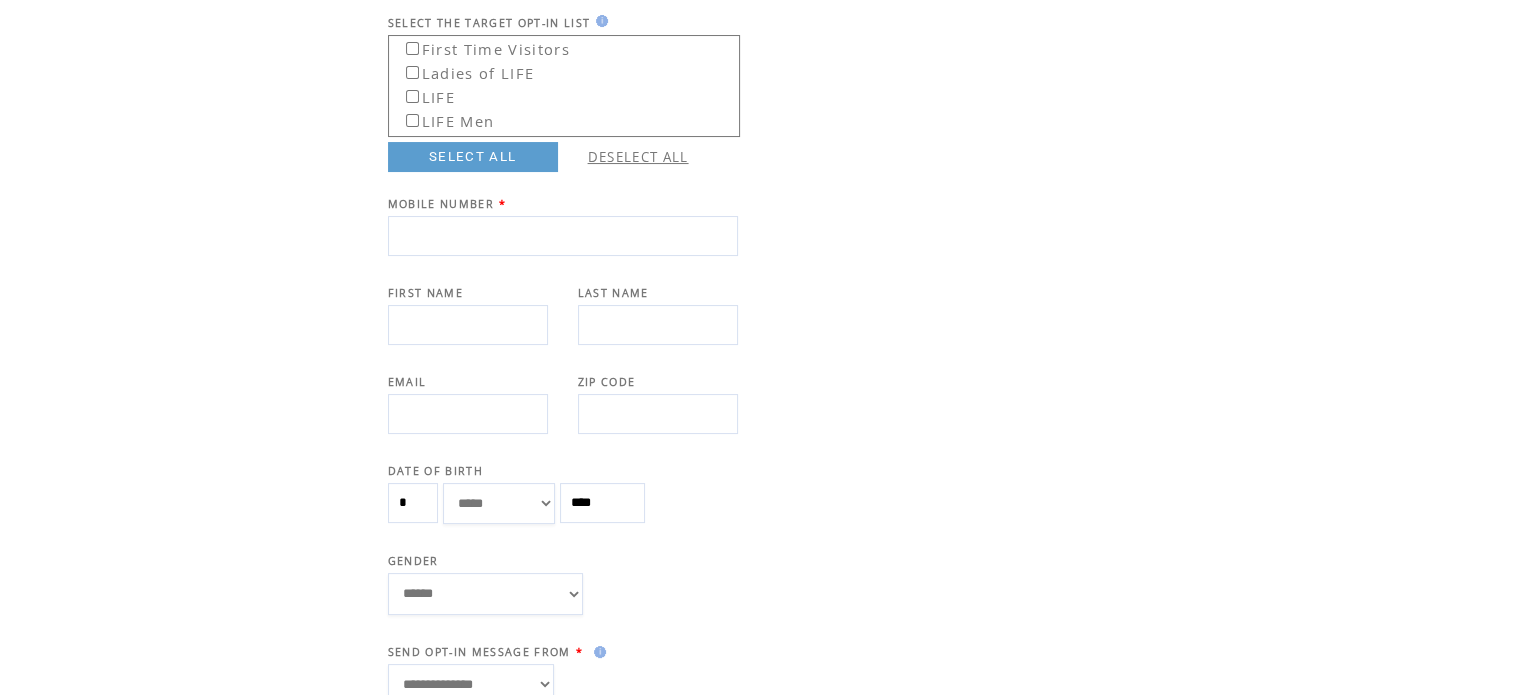 click at bounding box center [563, 236] 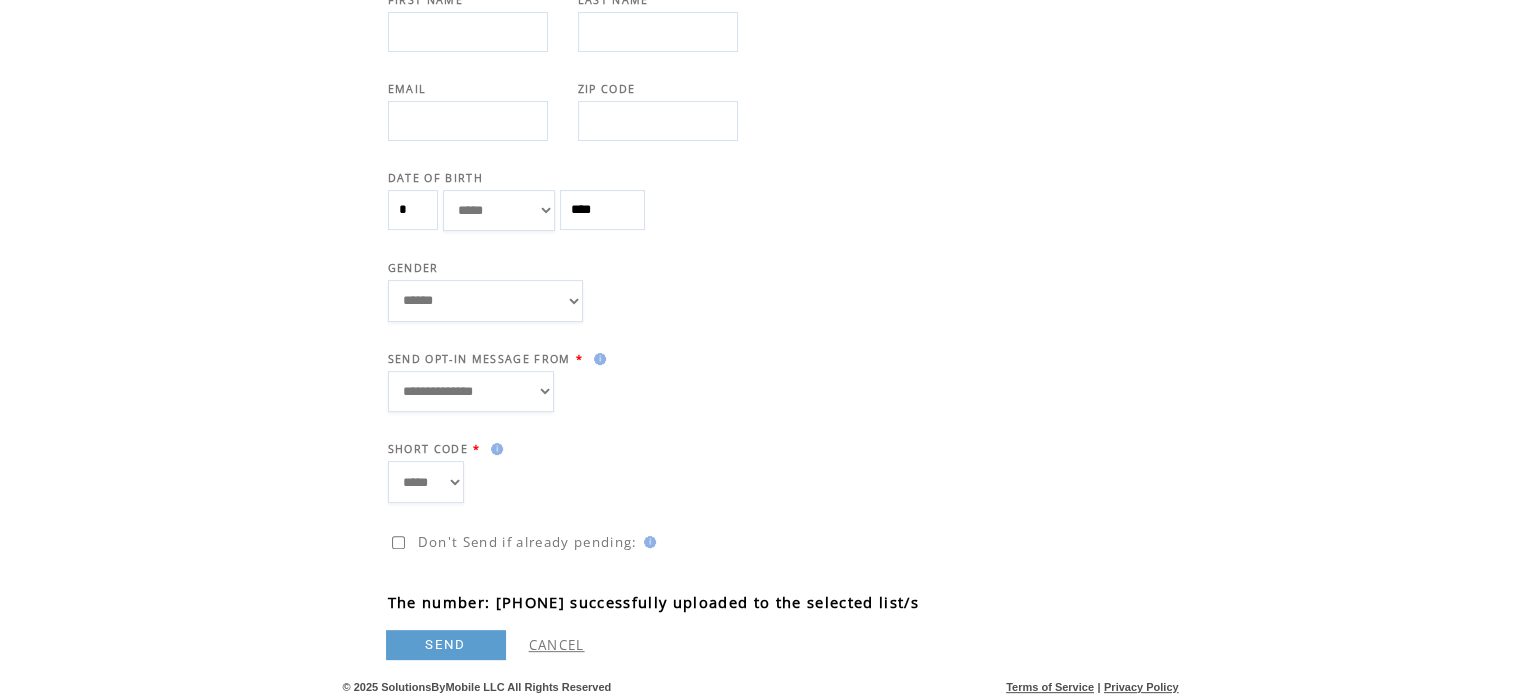 scroll, scrollTop: 554, scrollLeft: 0, axis: vertical 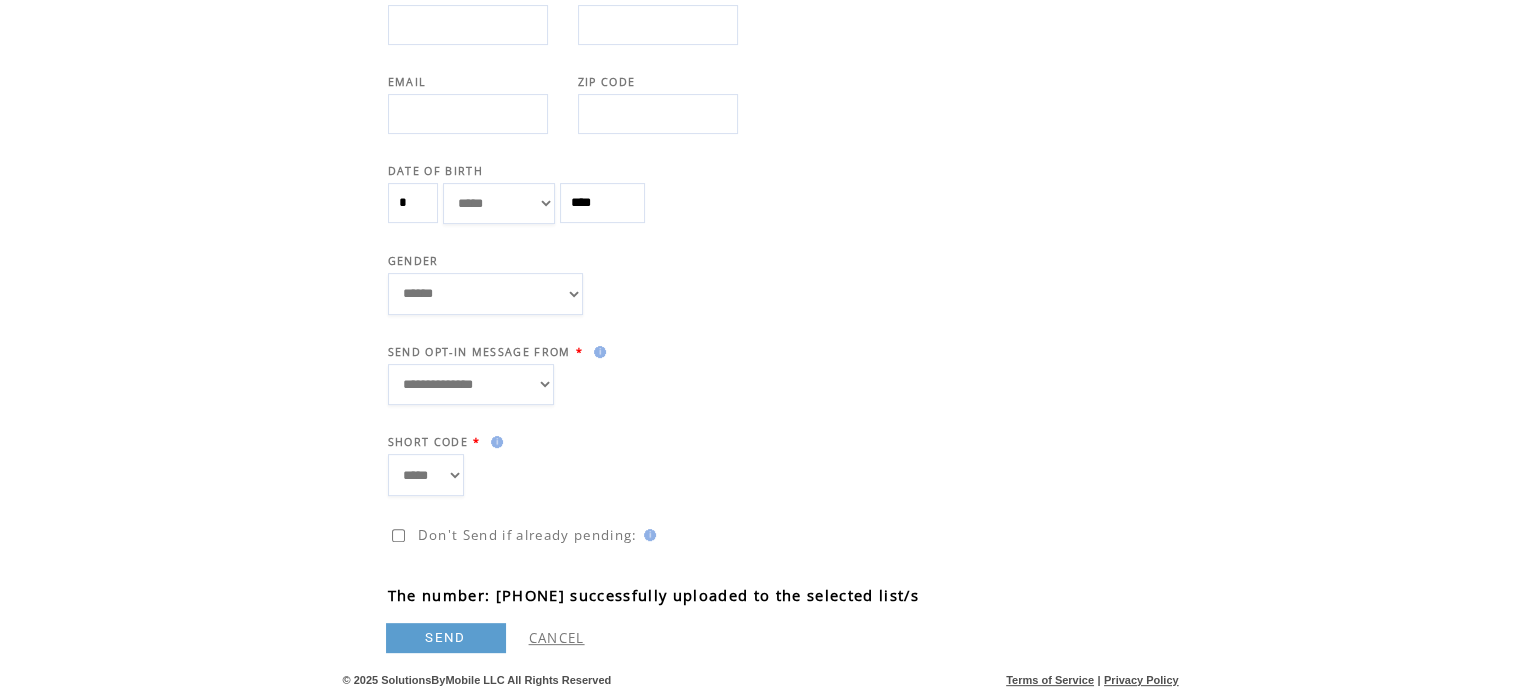 type on "**********" 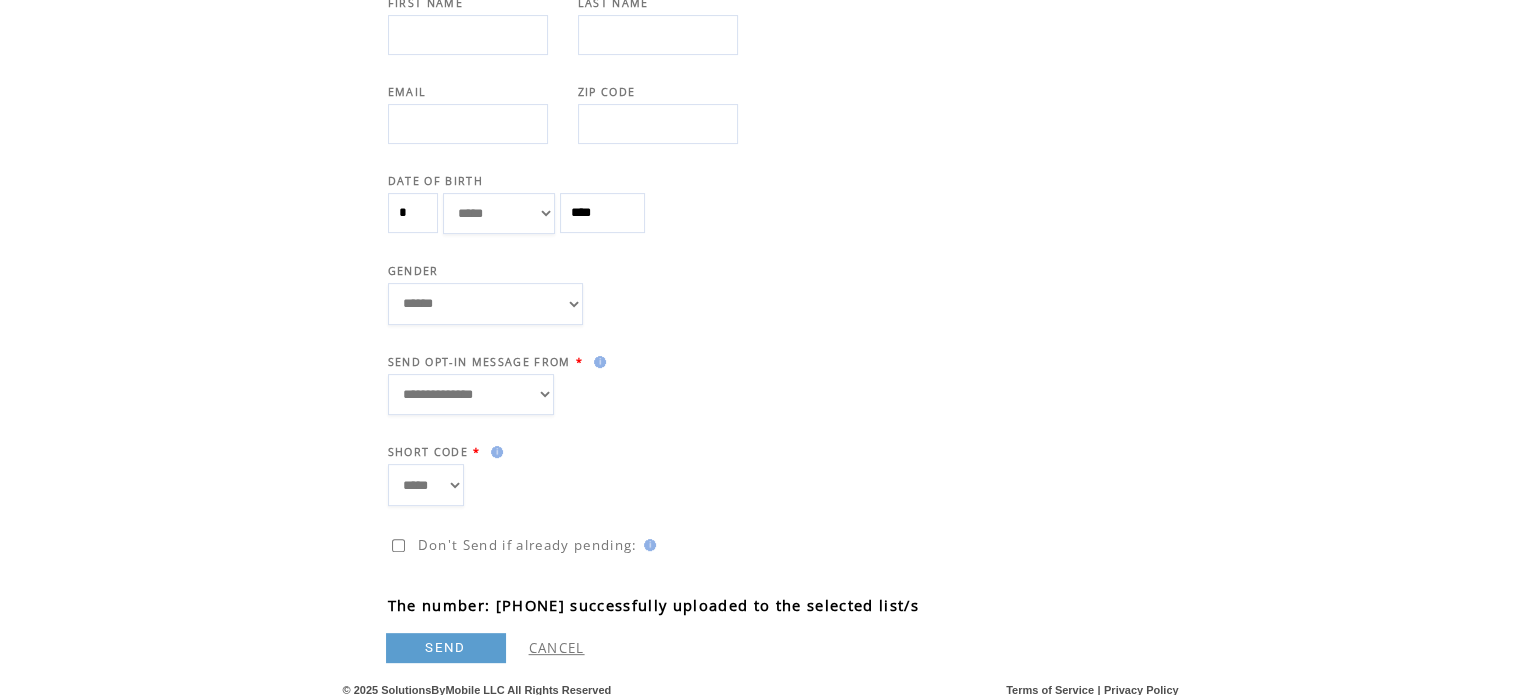scroll, scrollTop: 554, scrollLeft: 0, axis: vertical 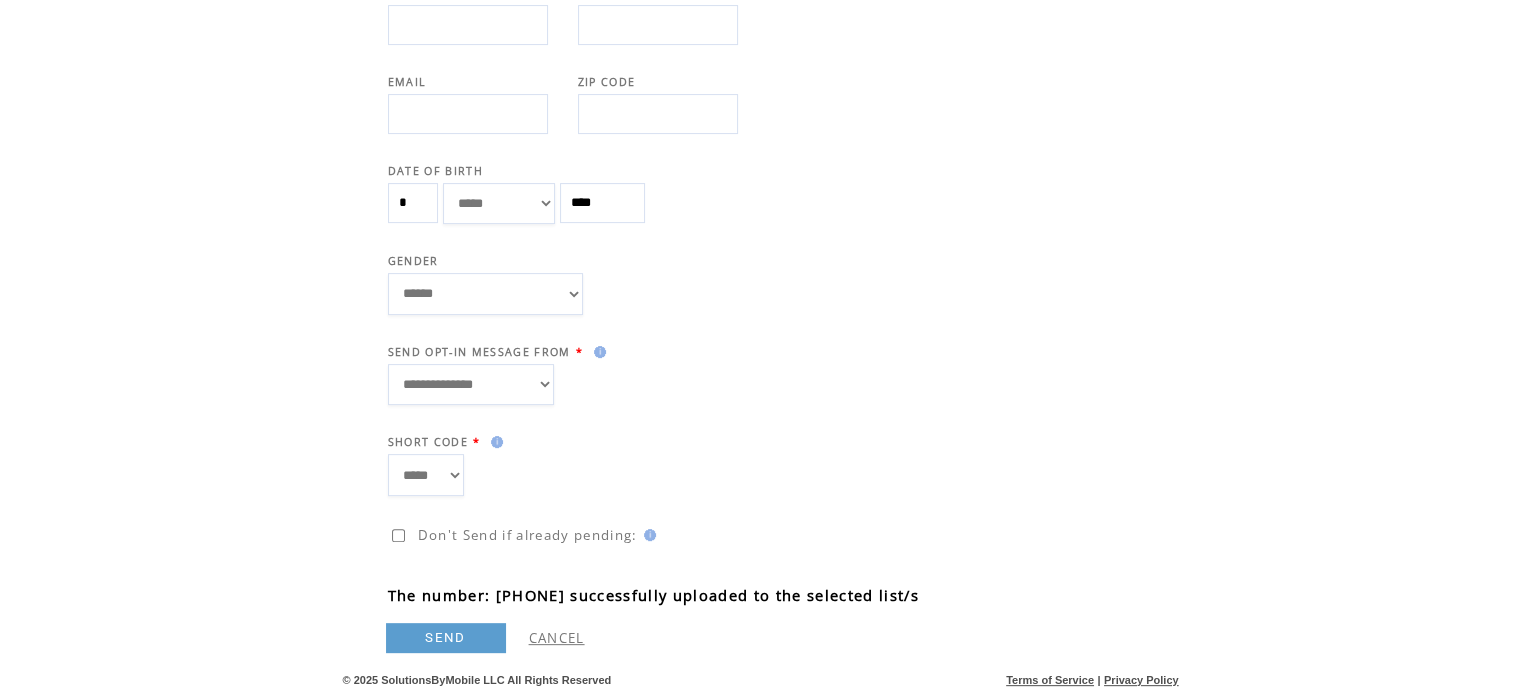 click on "CANCEL" at bounding box center (557, 638) 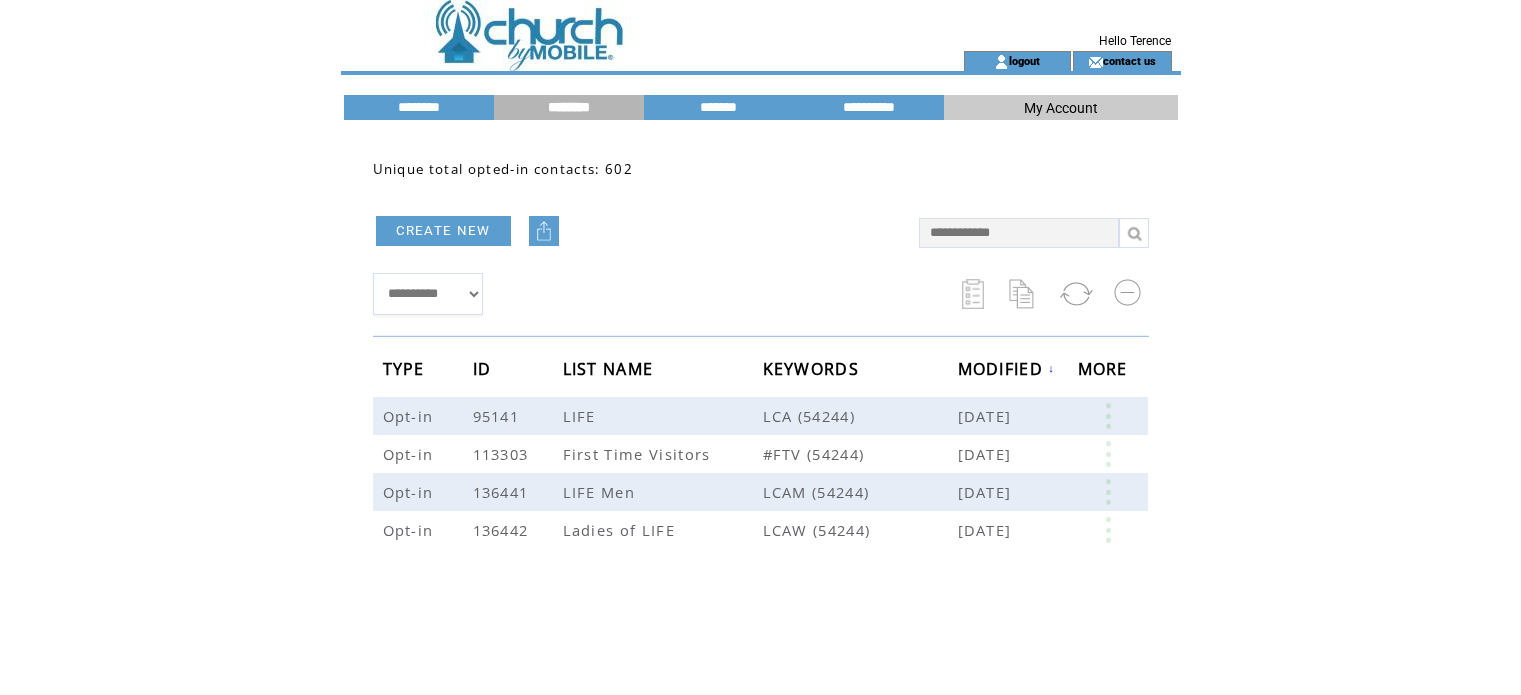 scroll, scrollTop: 0, scrollLeft: 0, axis: both 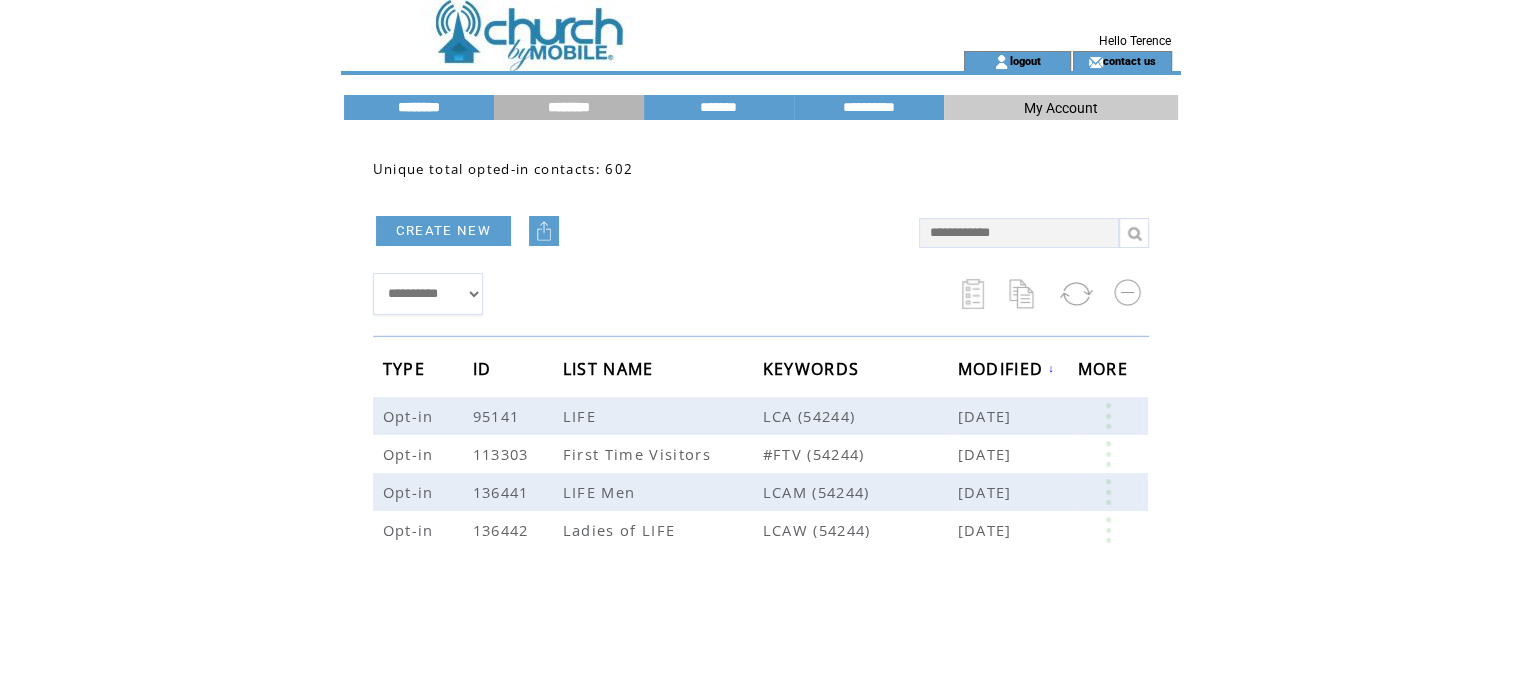 click on "********" at bounding box center [419, 107] 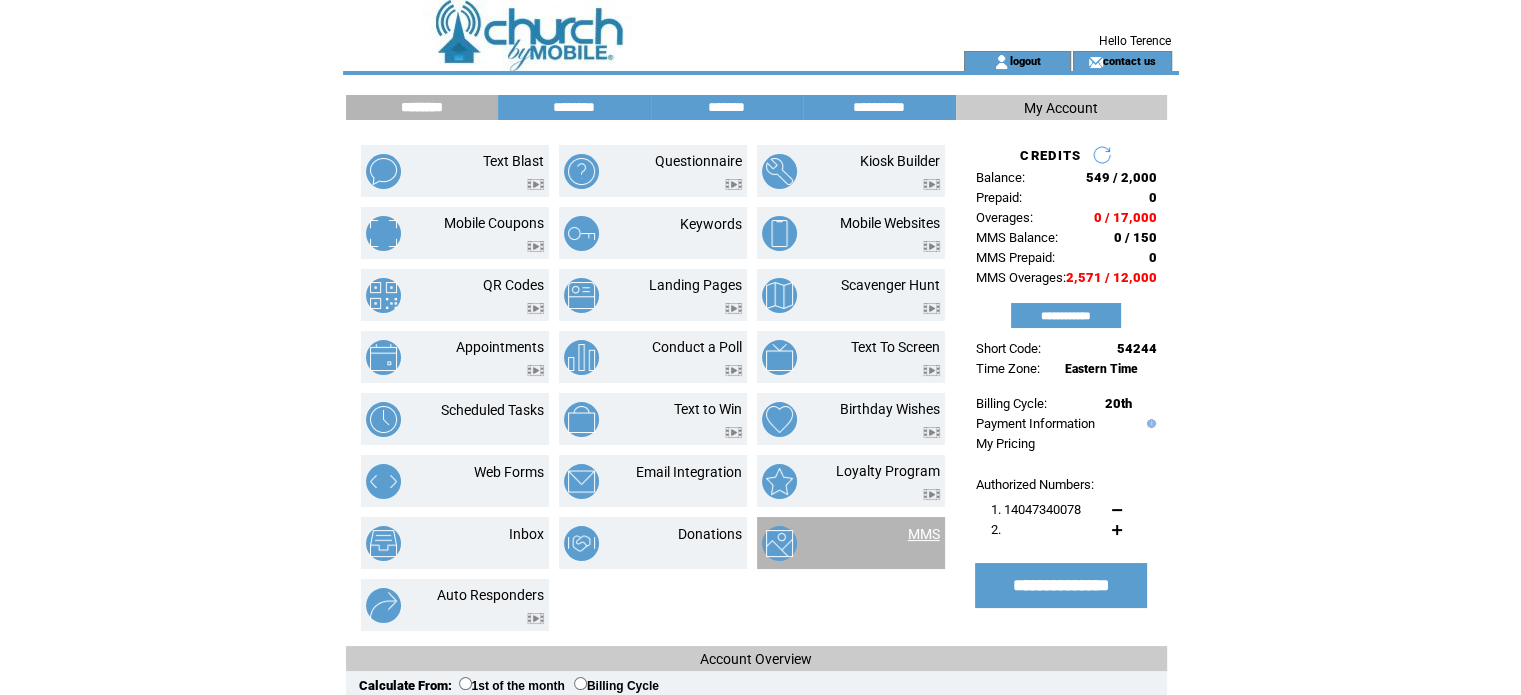 click on "MMS" at bounding box center (924, 534) 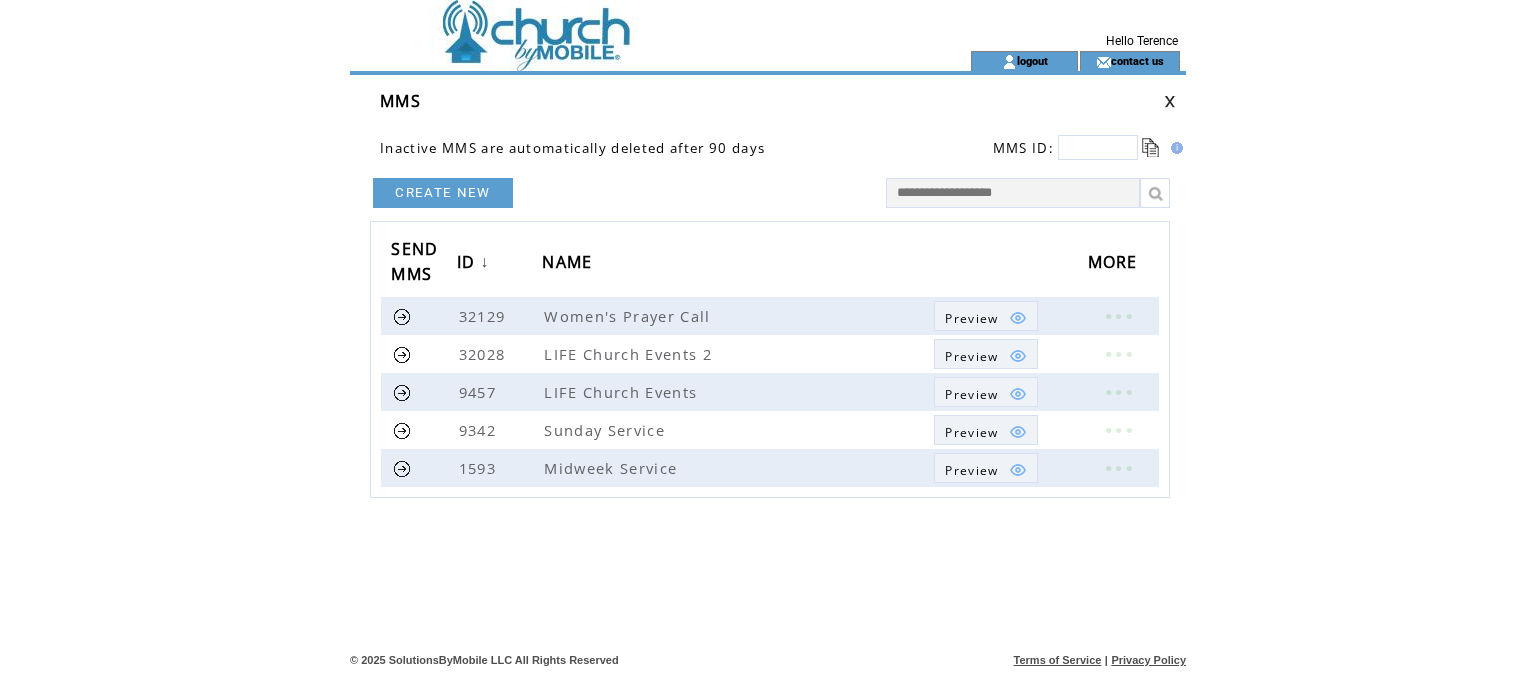 scroll, scrollTop: 0, scrollLeft: 0, axis: both 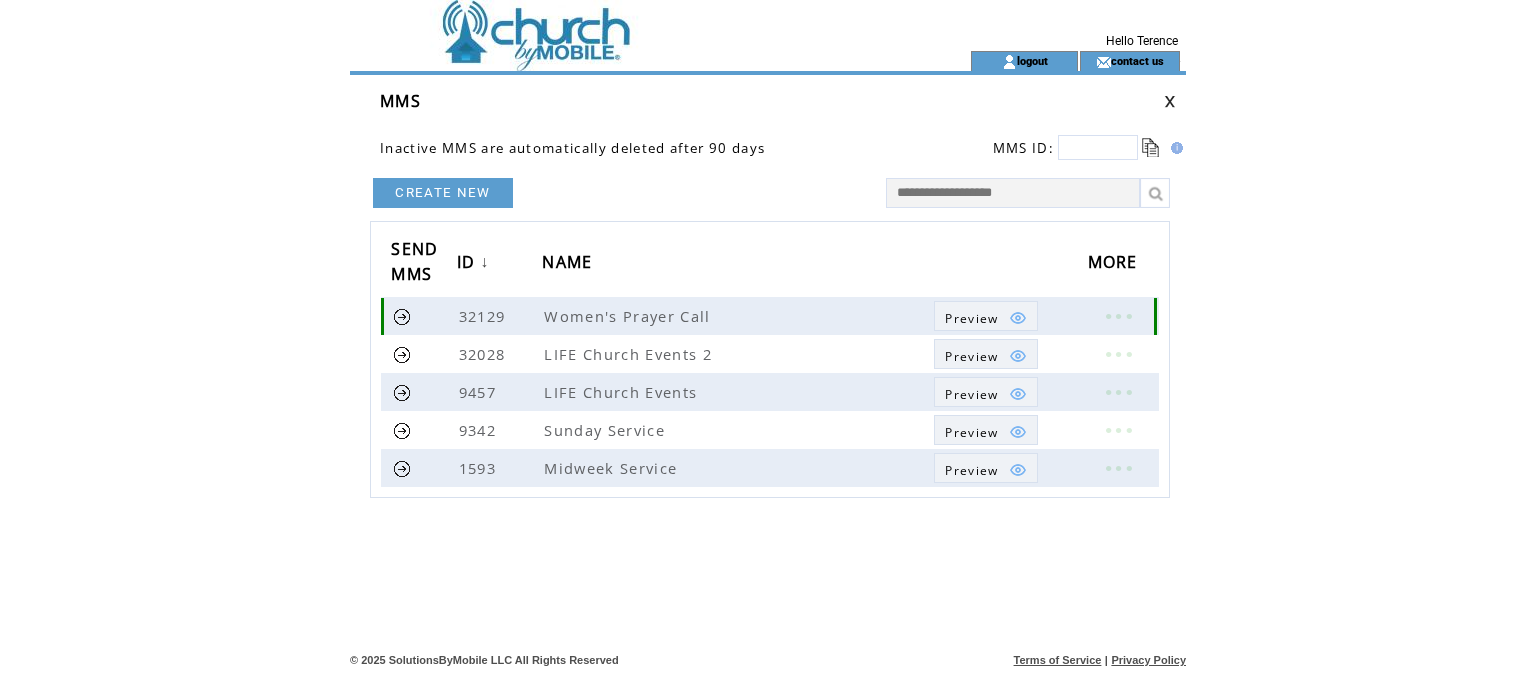 click at bounding box center [402, 316] 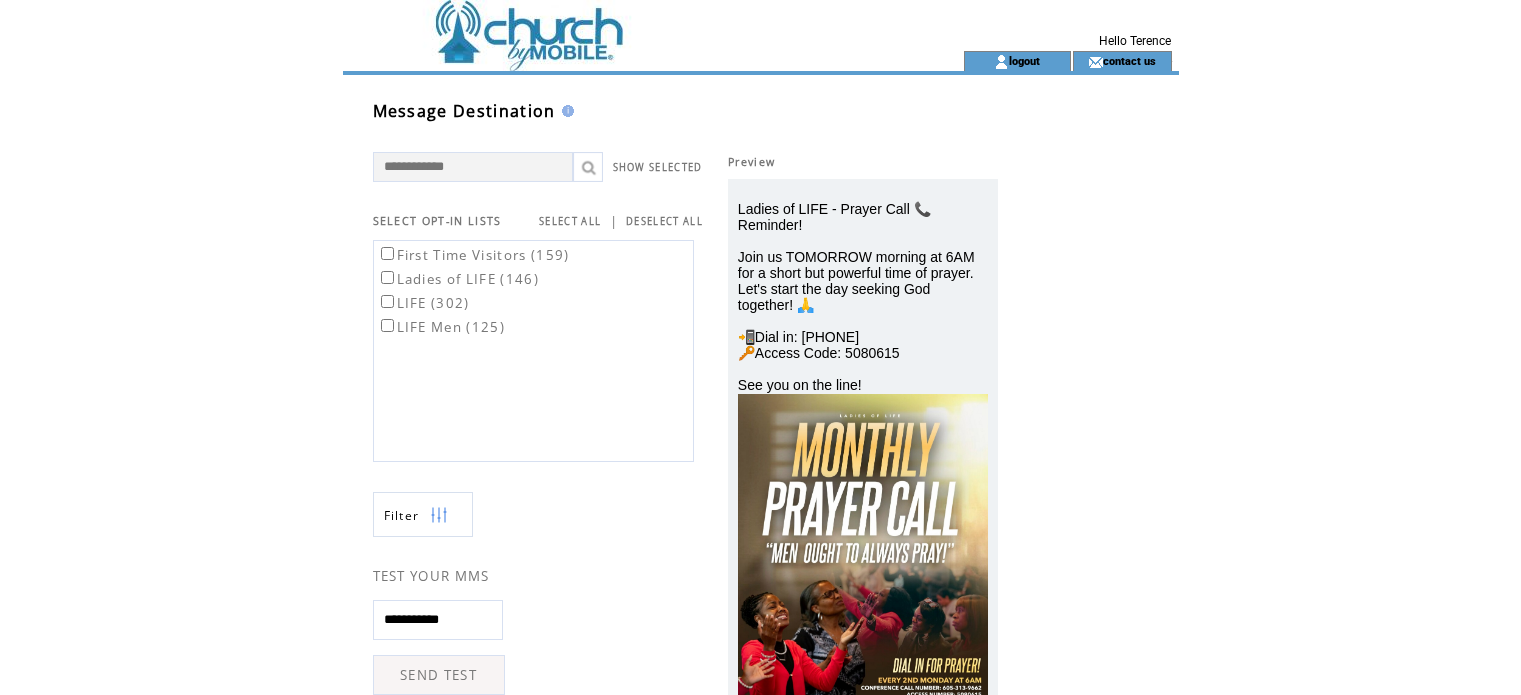 scroll, scrollTop: 0, scrollLeft: 0, axis: both 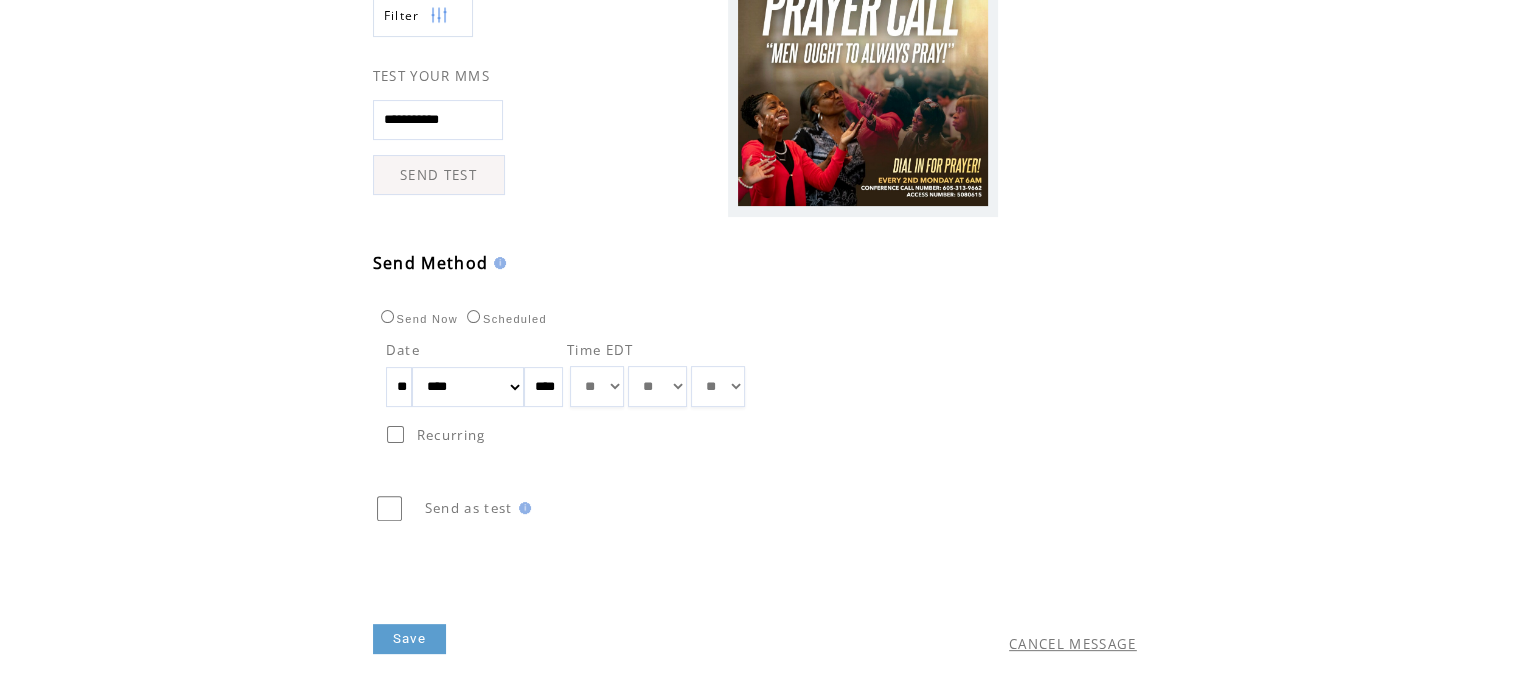 click on "**" at bounding box center [399, 387] 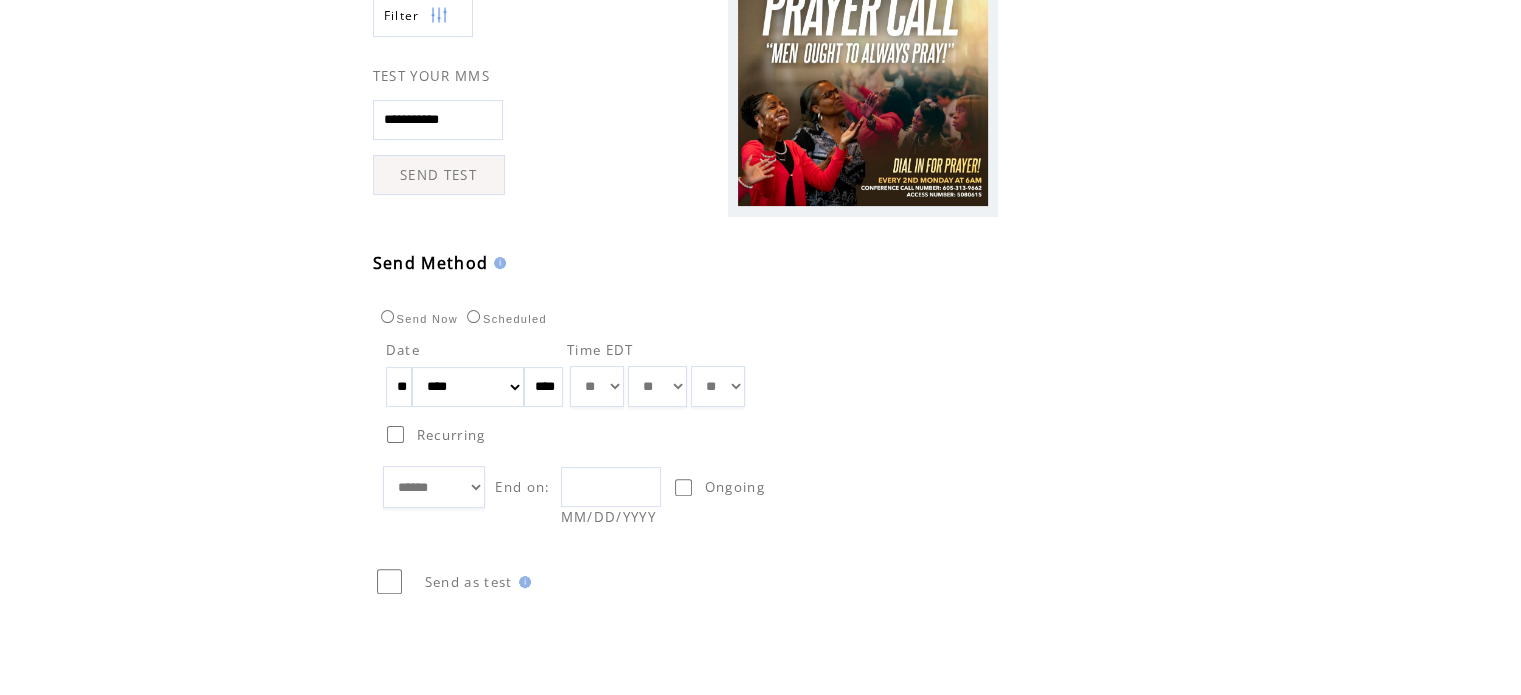 click on "***** 	 ****** 	 ******** 	 ******* 	 ********* 	 *******" at bounding box center [434, 487] 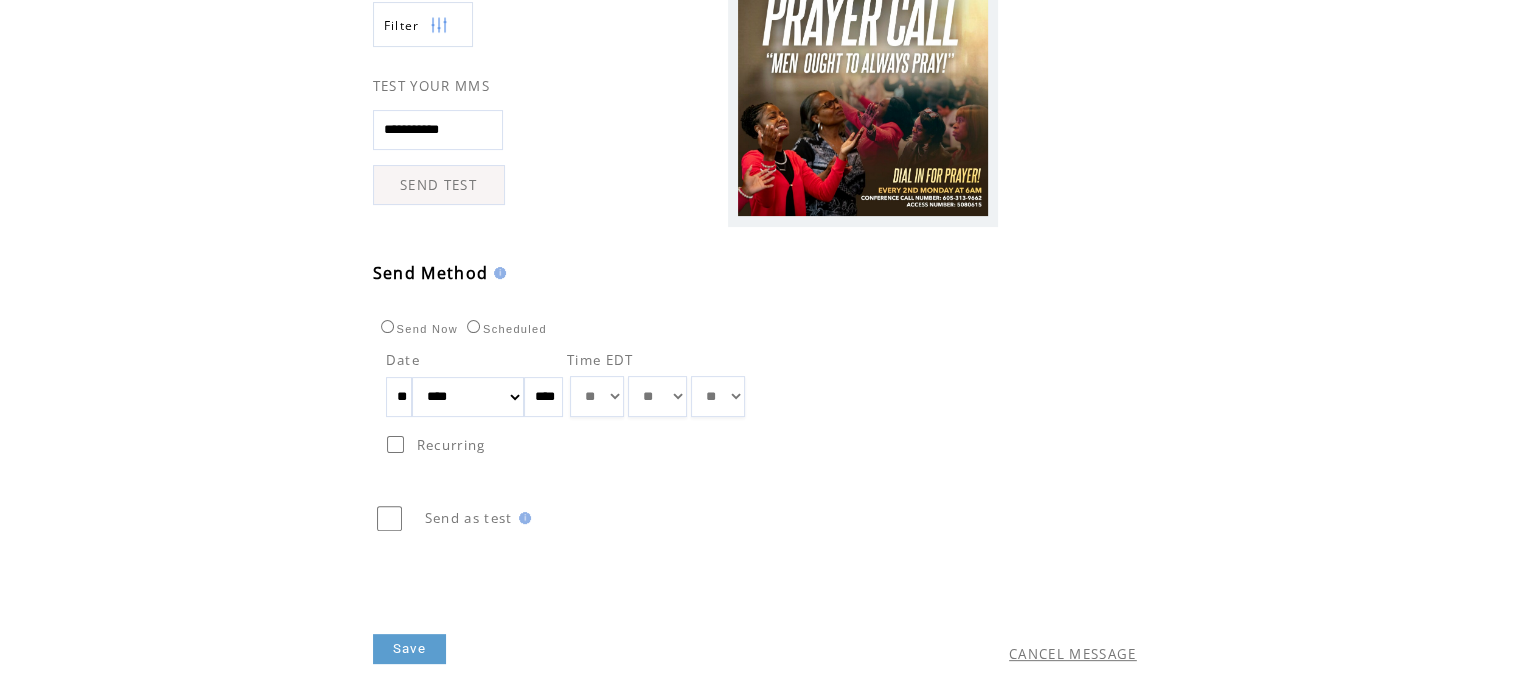 scroll, scrollTop: 567, scrollLeft: 0, axis: vertical 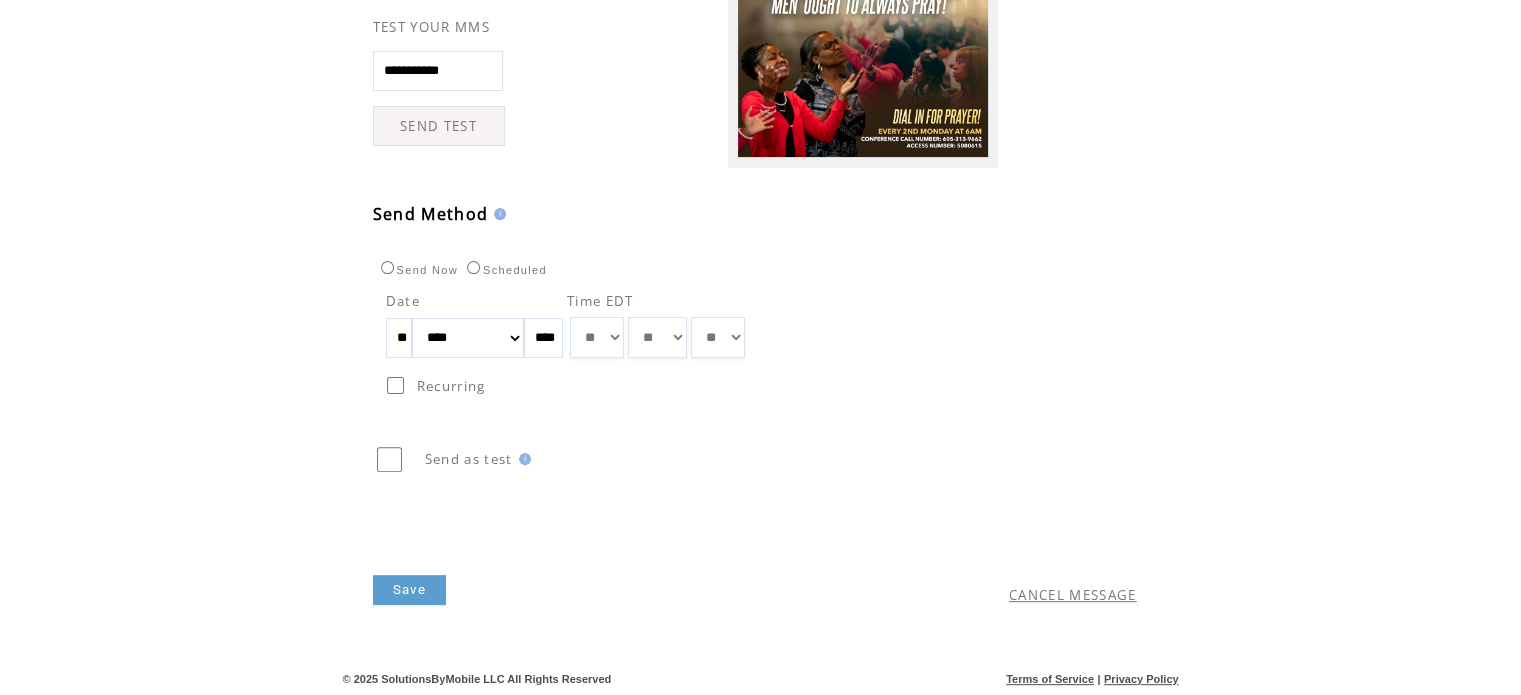 click on "Save" at bounding box center (409, 590) 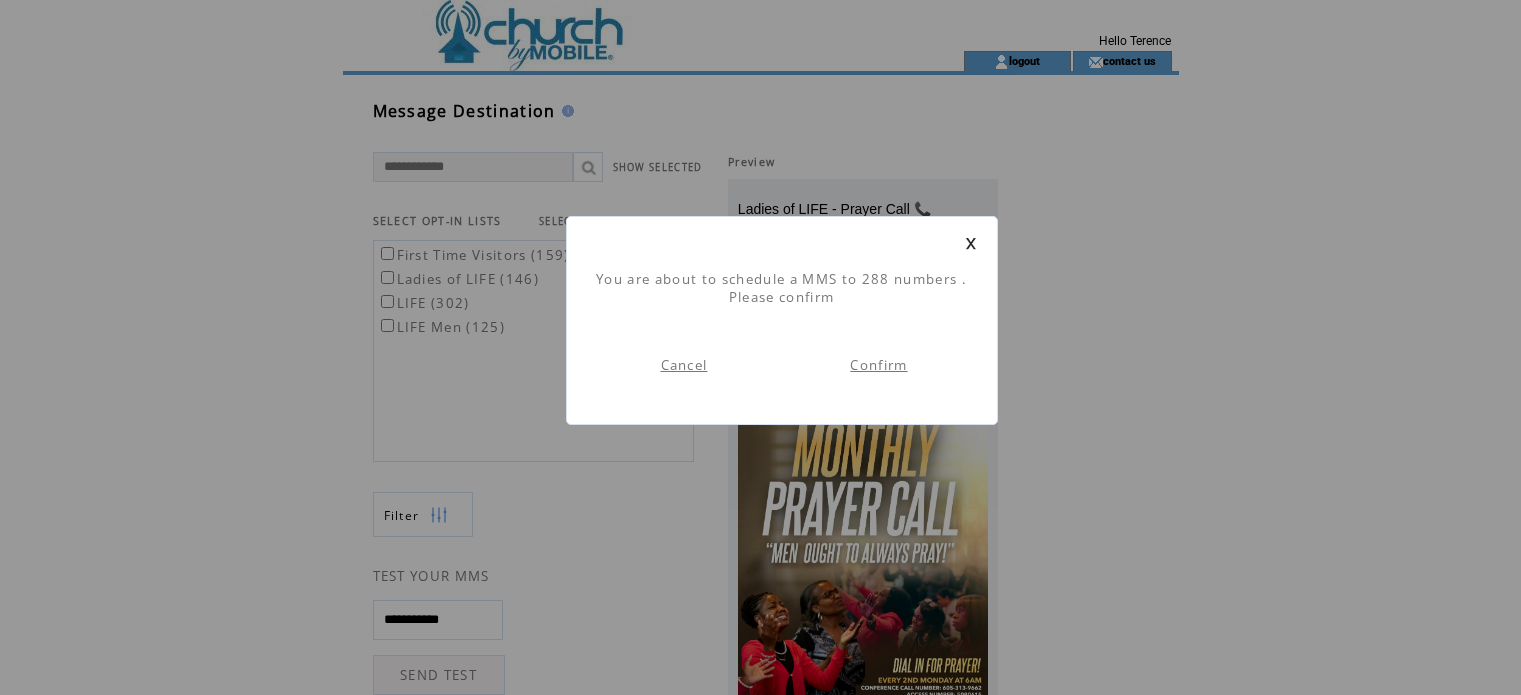 scroll, scrollTop: 0, scrollLeft: 0, axis: both 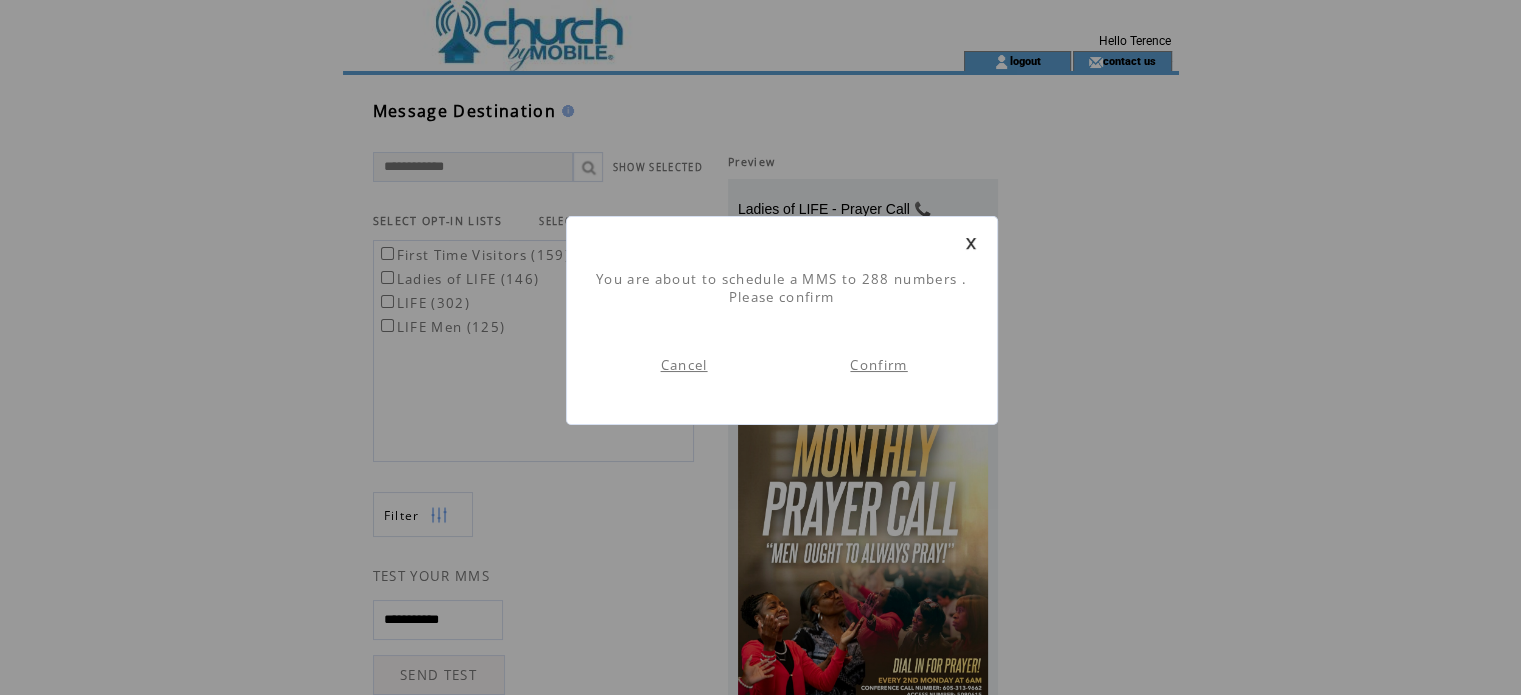 click on "Confirm" at bounding box center (878, 365) 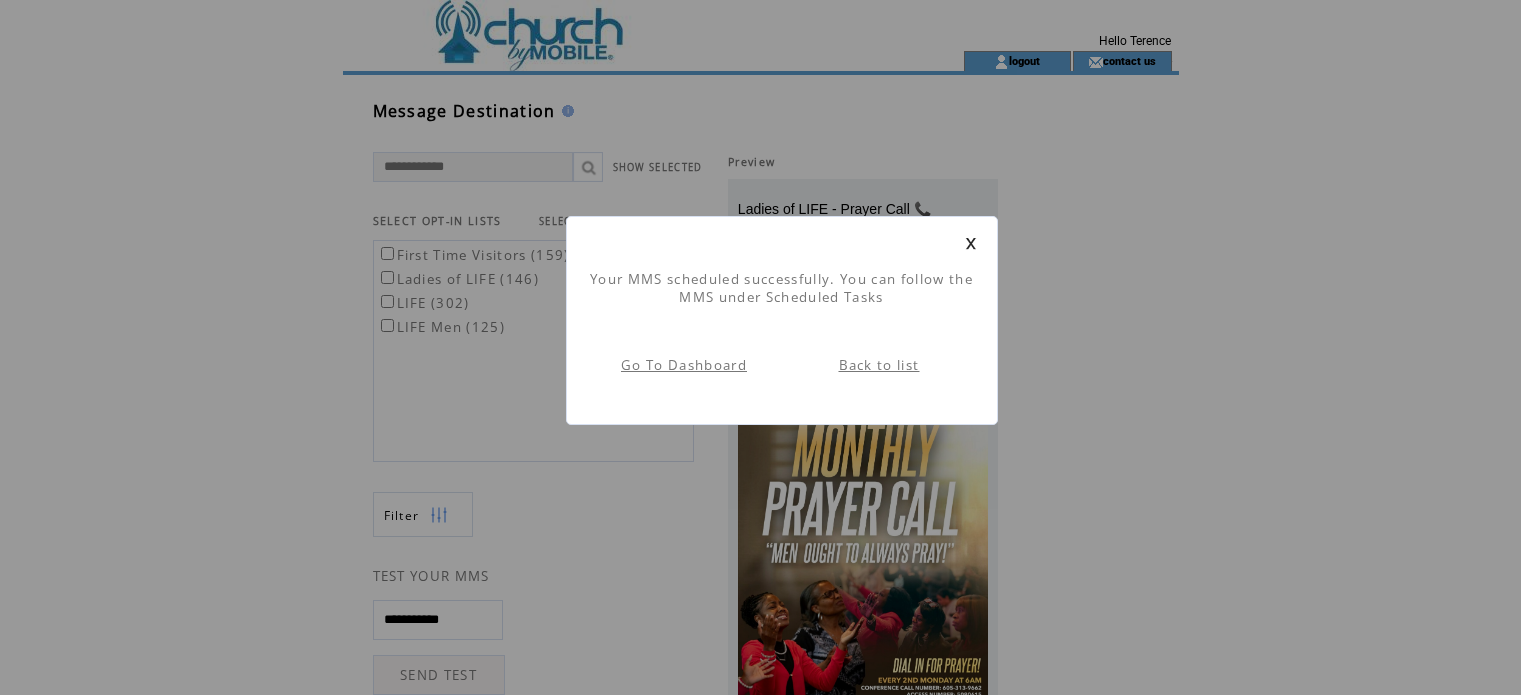 scroll, scrollTop: 0, scrollLeft: 0, axis: both 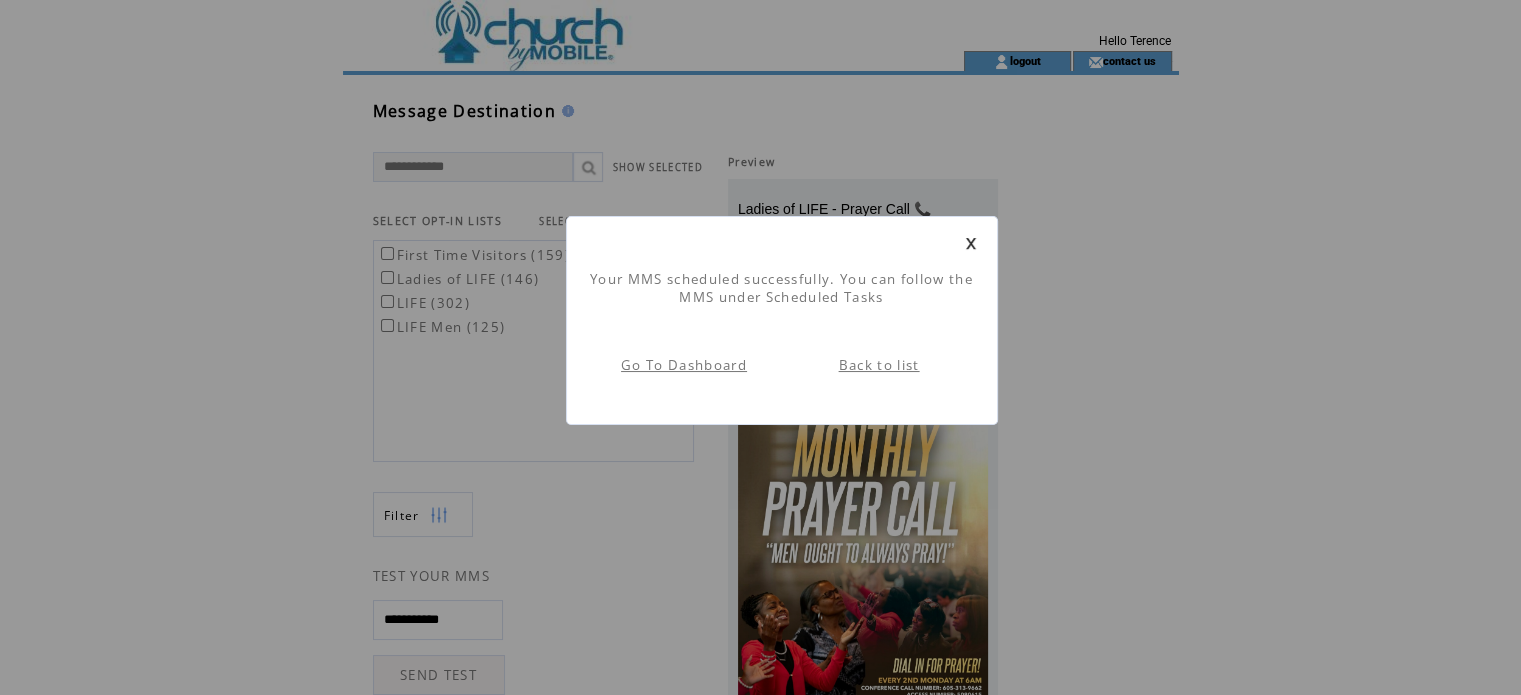 click on "Go To Dashboard" at bounding box center (684, 365) 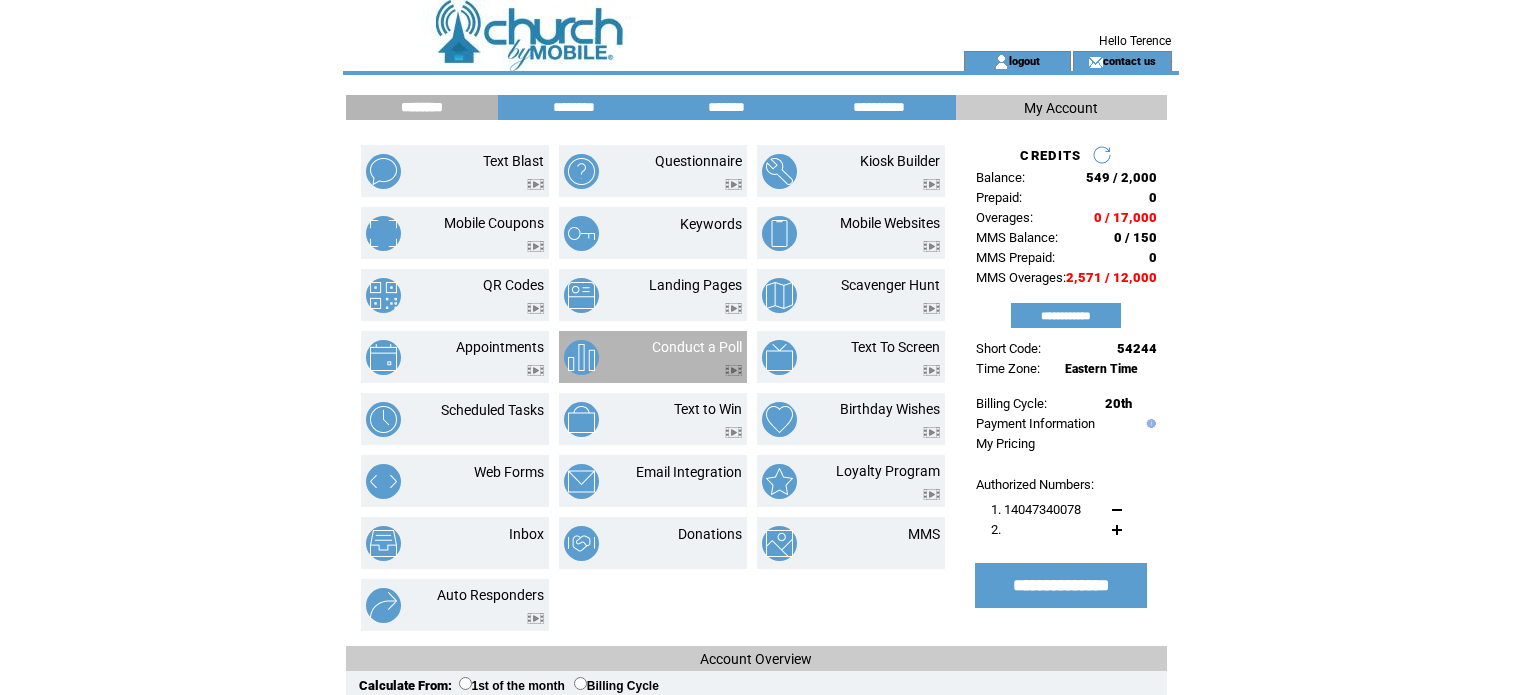 scroll, scrollTop: 0, scrollLeft: 0, axis: both 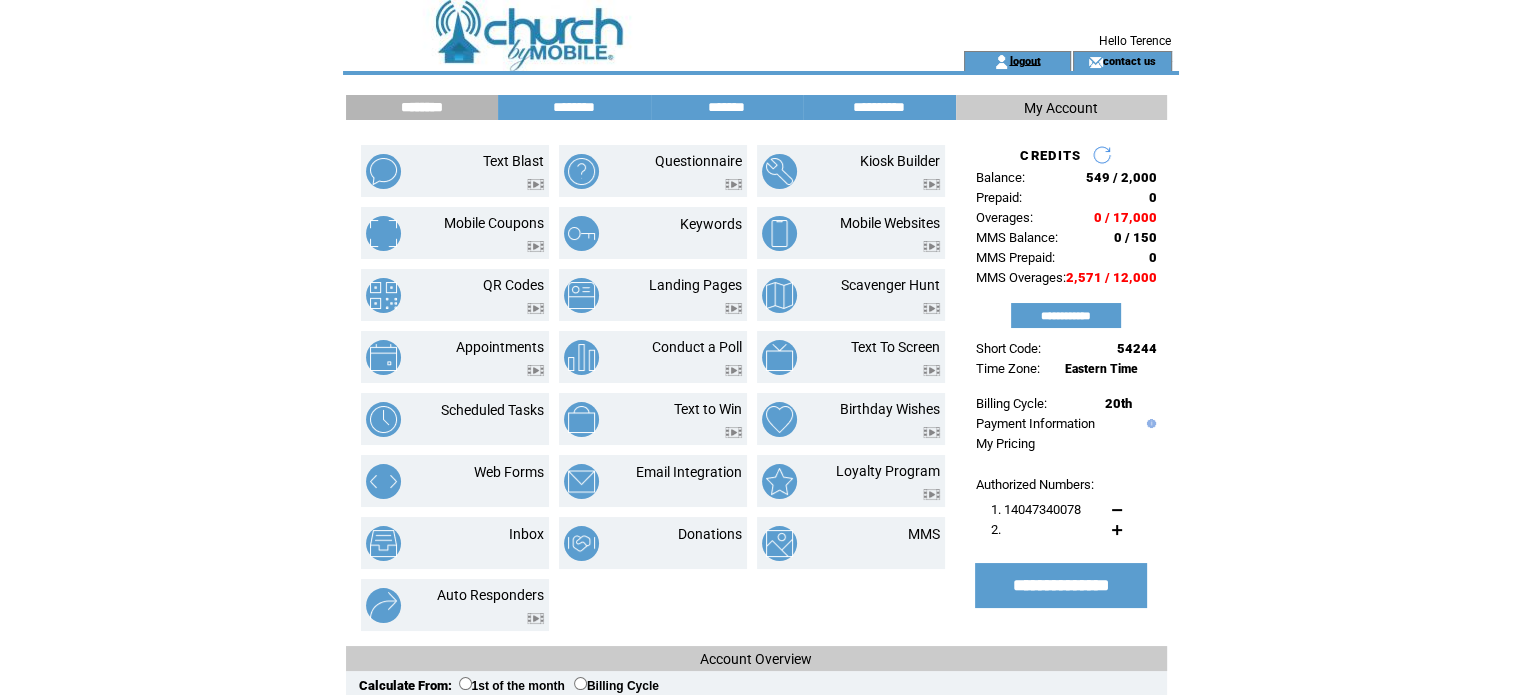 click on "logout" at bounding box center [1024, 60] 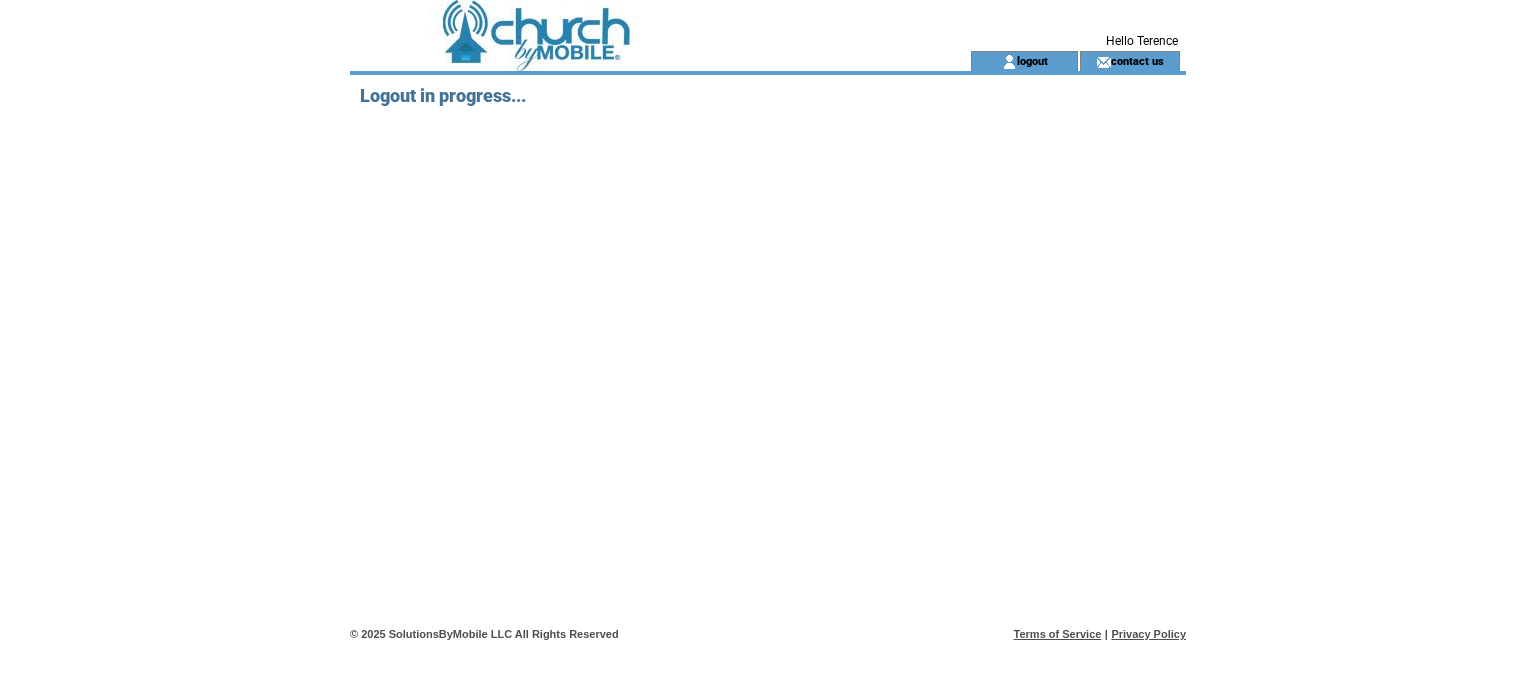 scroll, scrollTop: 0, scrollLeft: 0, axis: both 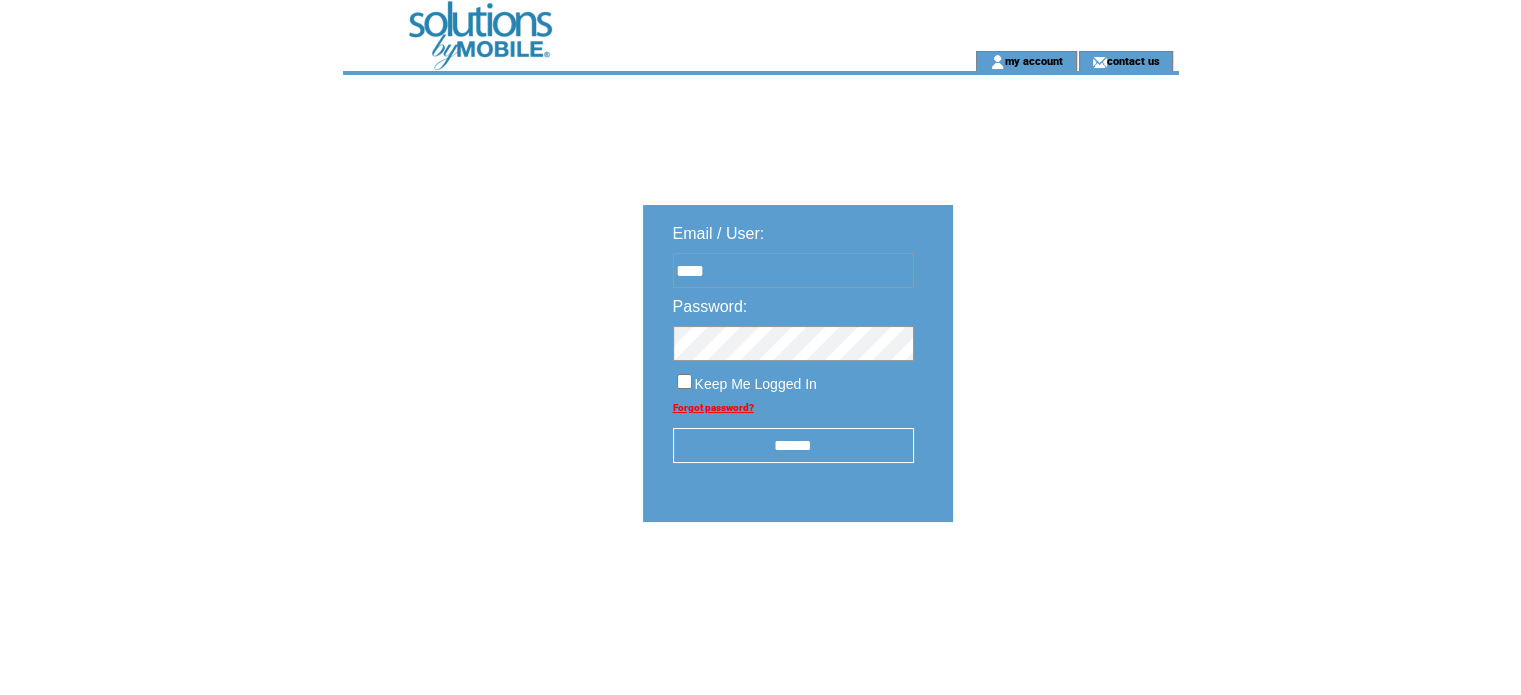 type on "**********" 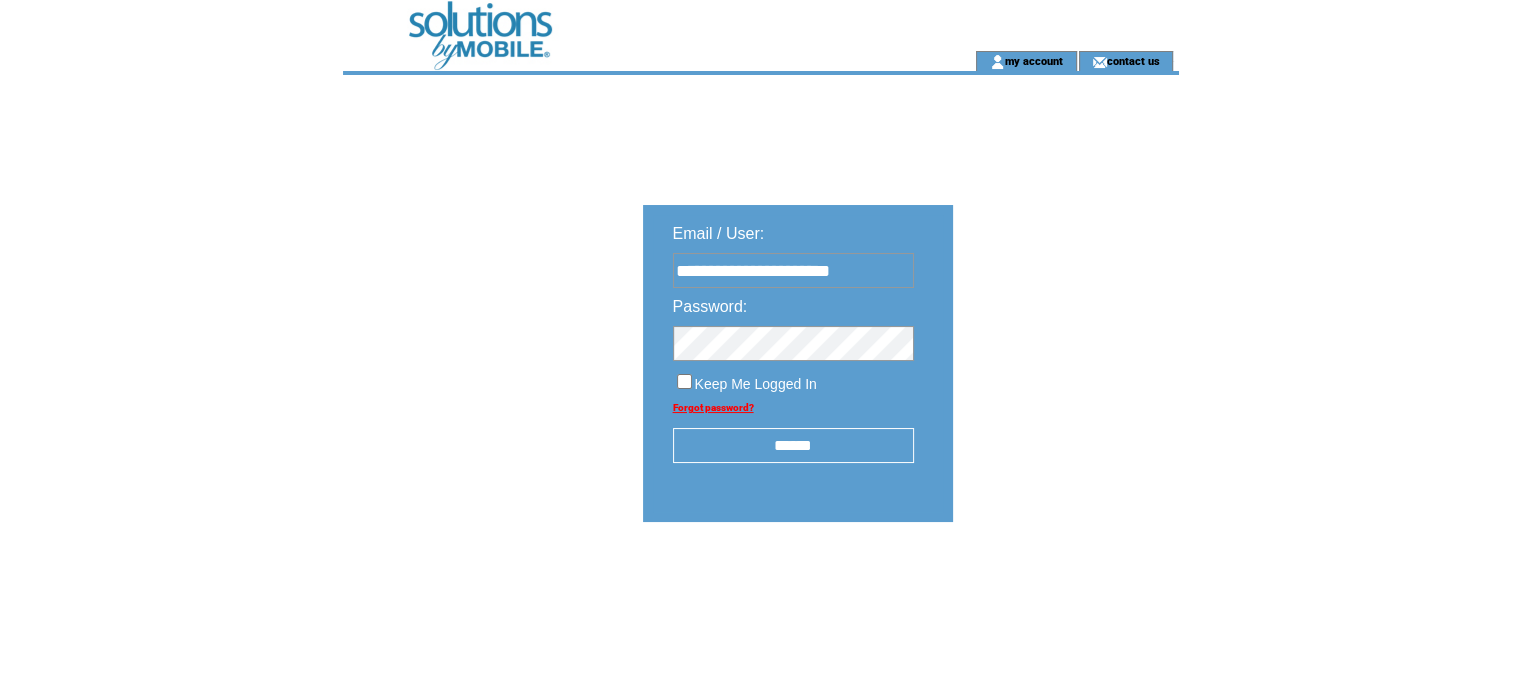click on "******" at bounding box center [793, 445] 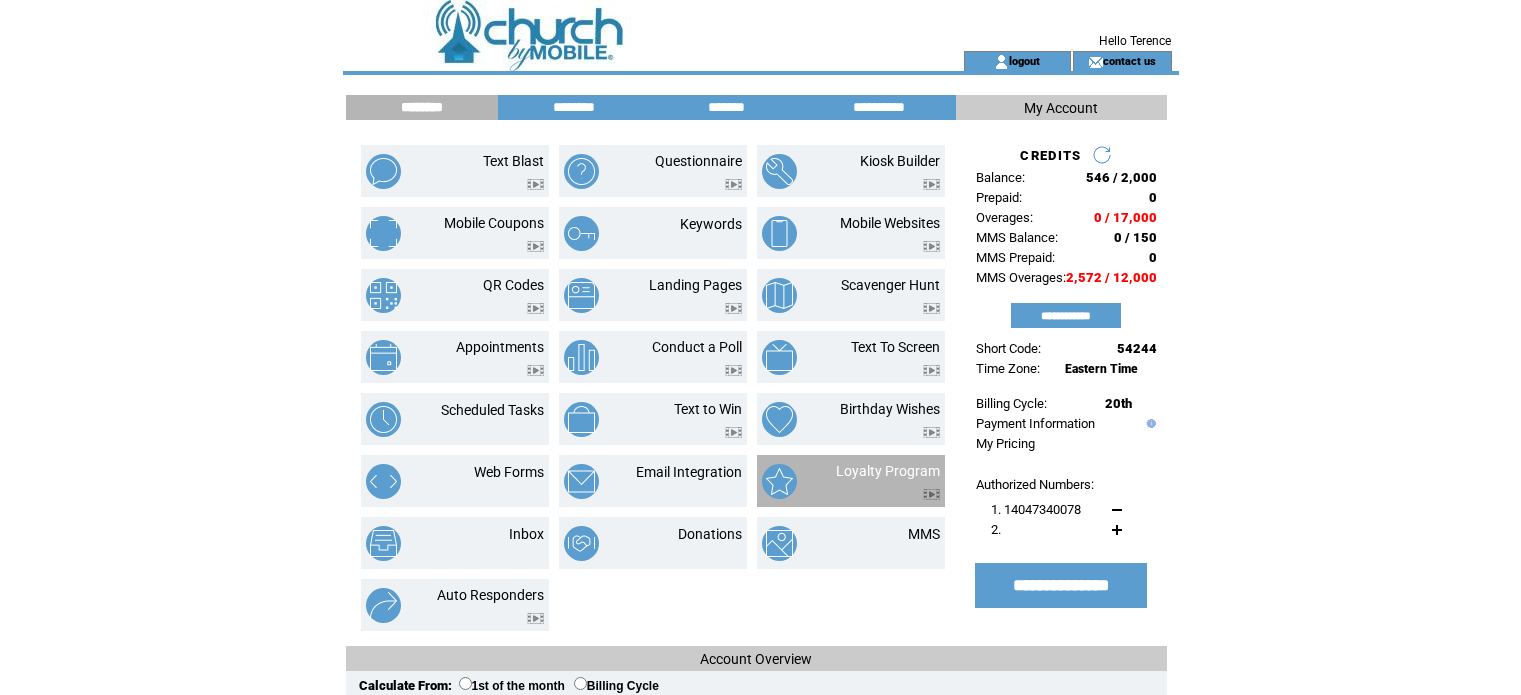 scroll, scrollTop: 0, scrollLeft: 0, axis: both 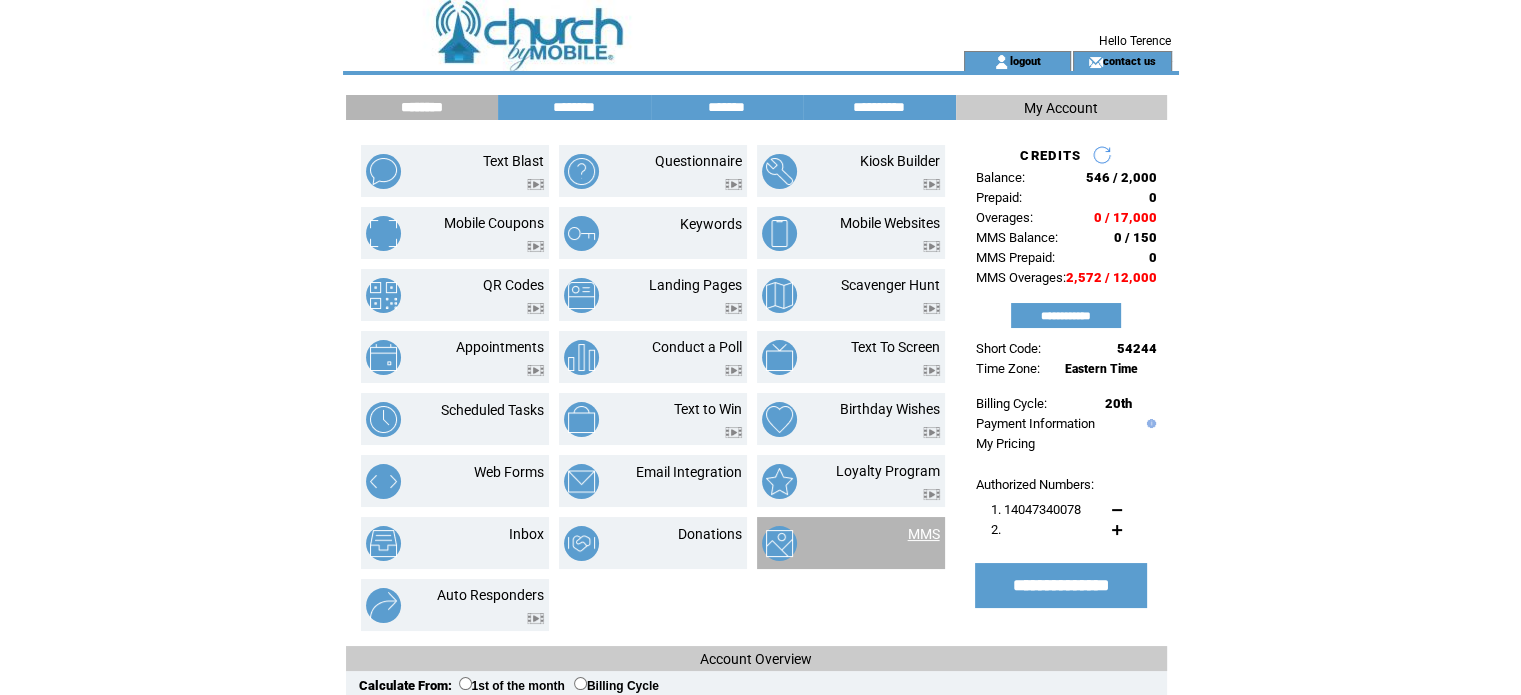 click on "MMS" at bounding box center (924, 534) 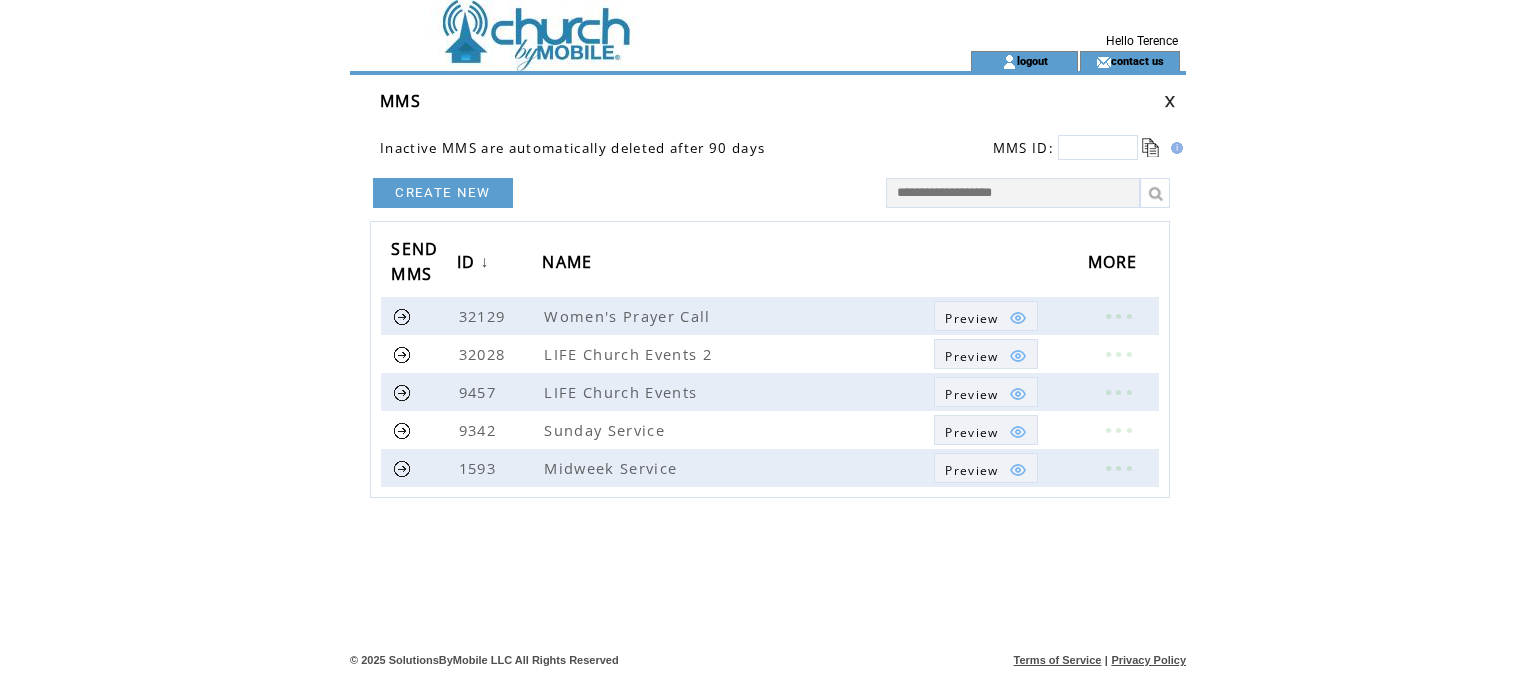scroll, scrollTop: 0, scrollLeft: 0, axis: both 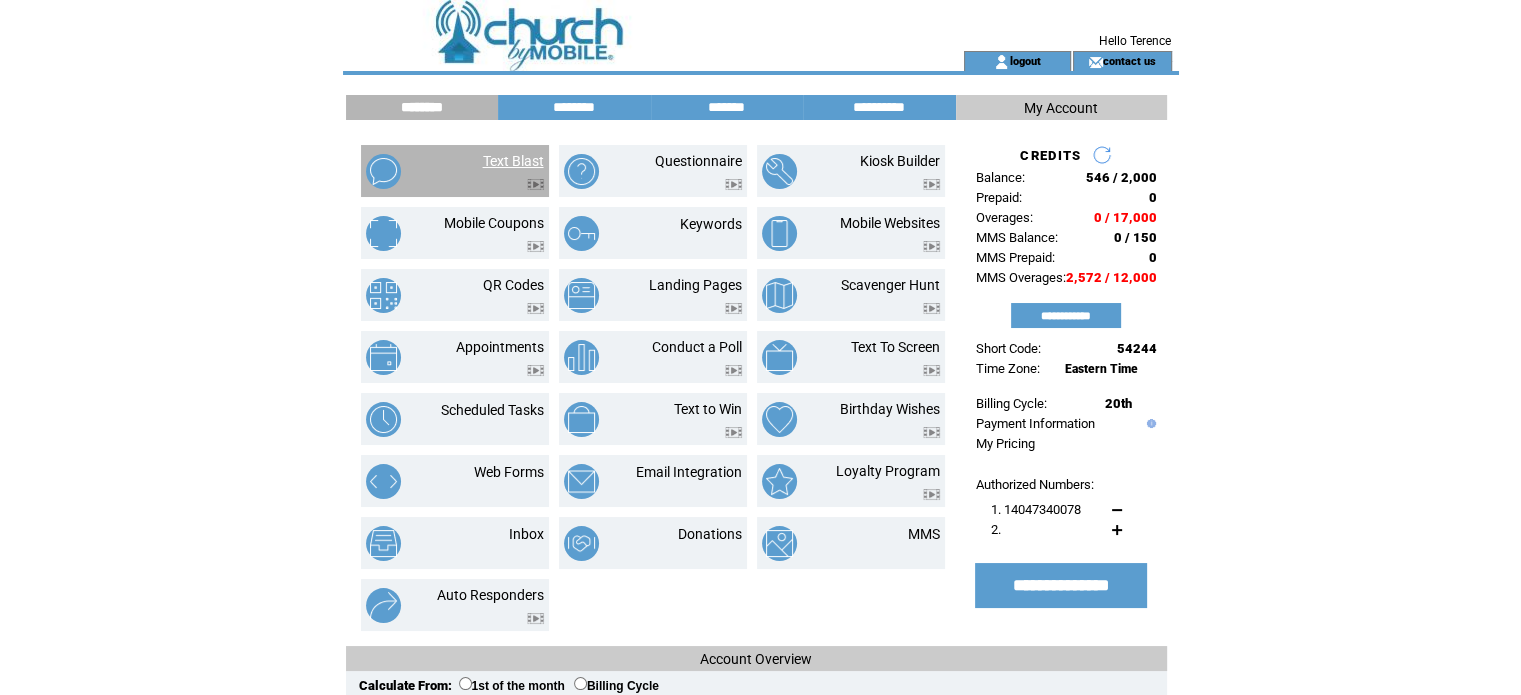 click on "Text Blast" at bounding box center (513, 161) 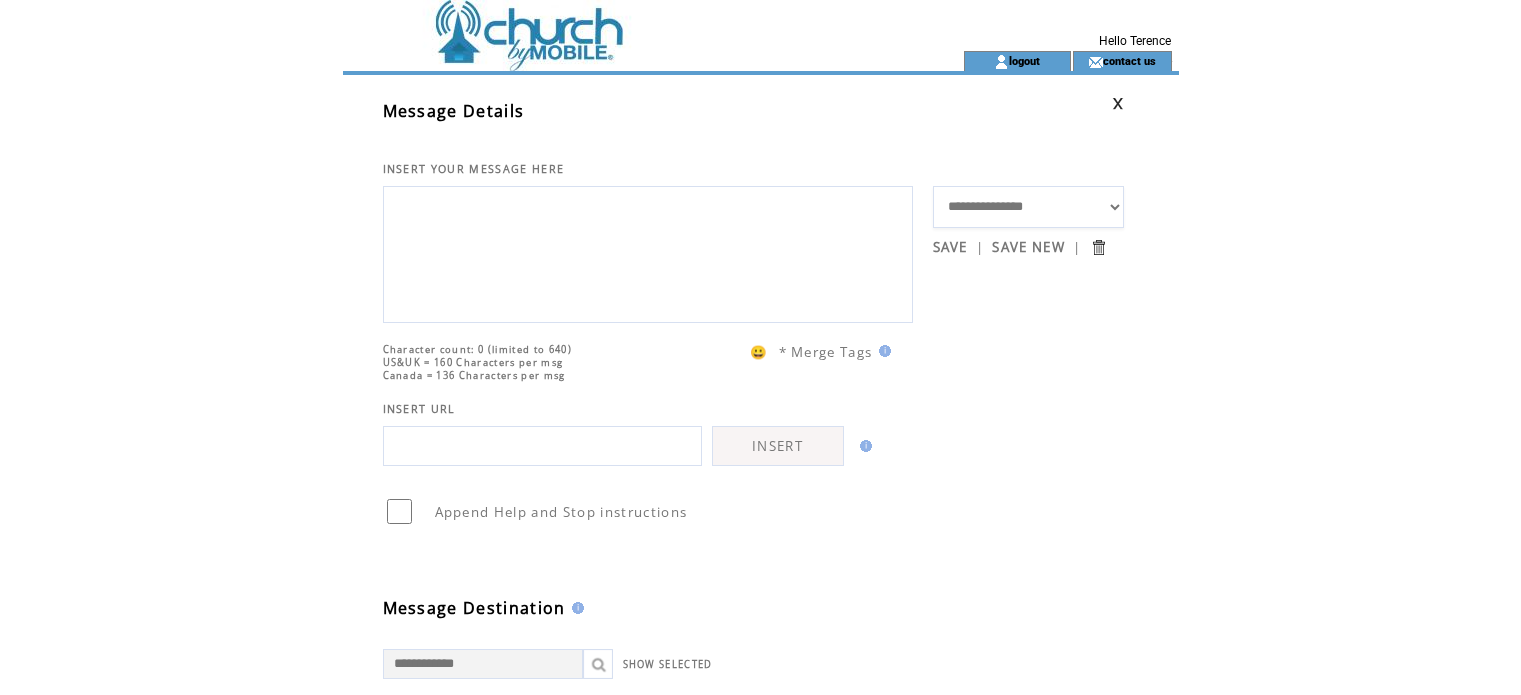 scroll, scrollTop: 0, scrollLeft: 0, axis: both 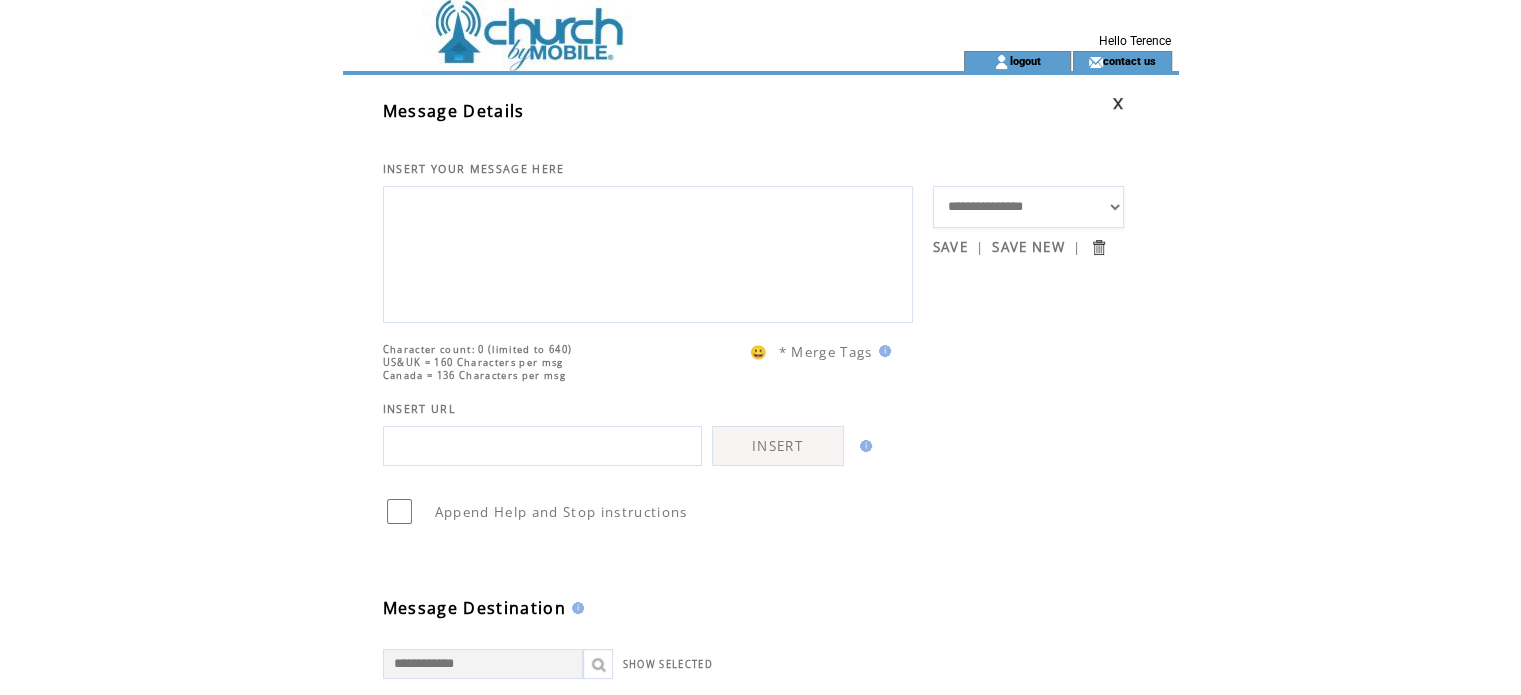 click on "**********" at bounding box center [1029, 207] 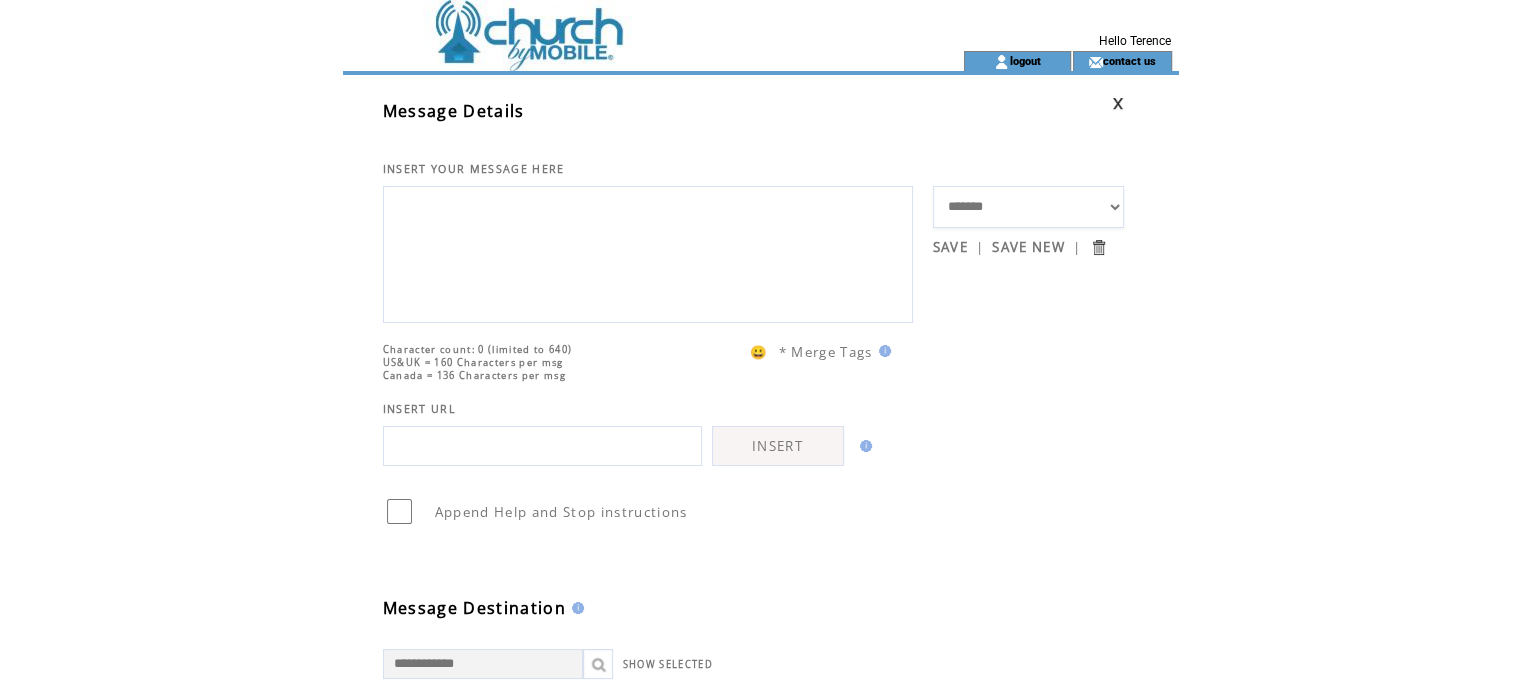 click on "**********" at bounding box center (1029, 207) 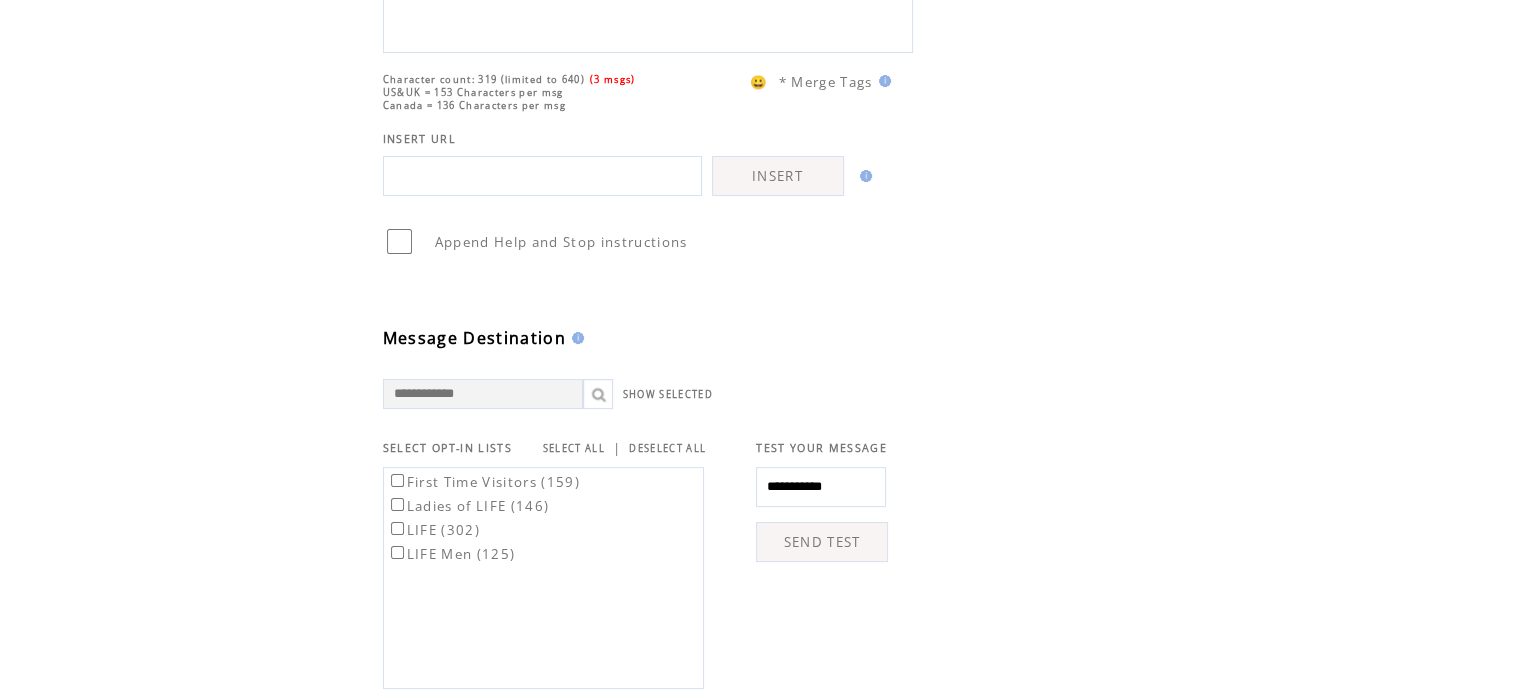 scroll, scrollTop: 400, scrollLeft: 0, axis: vertical 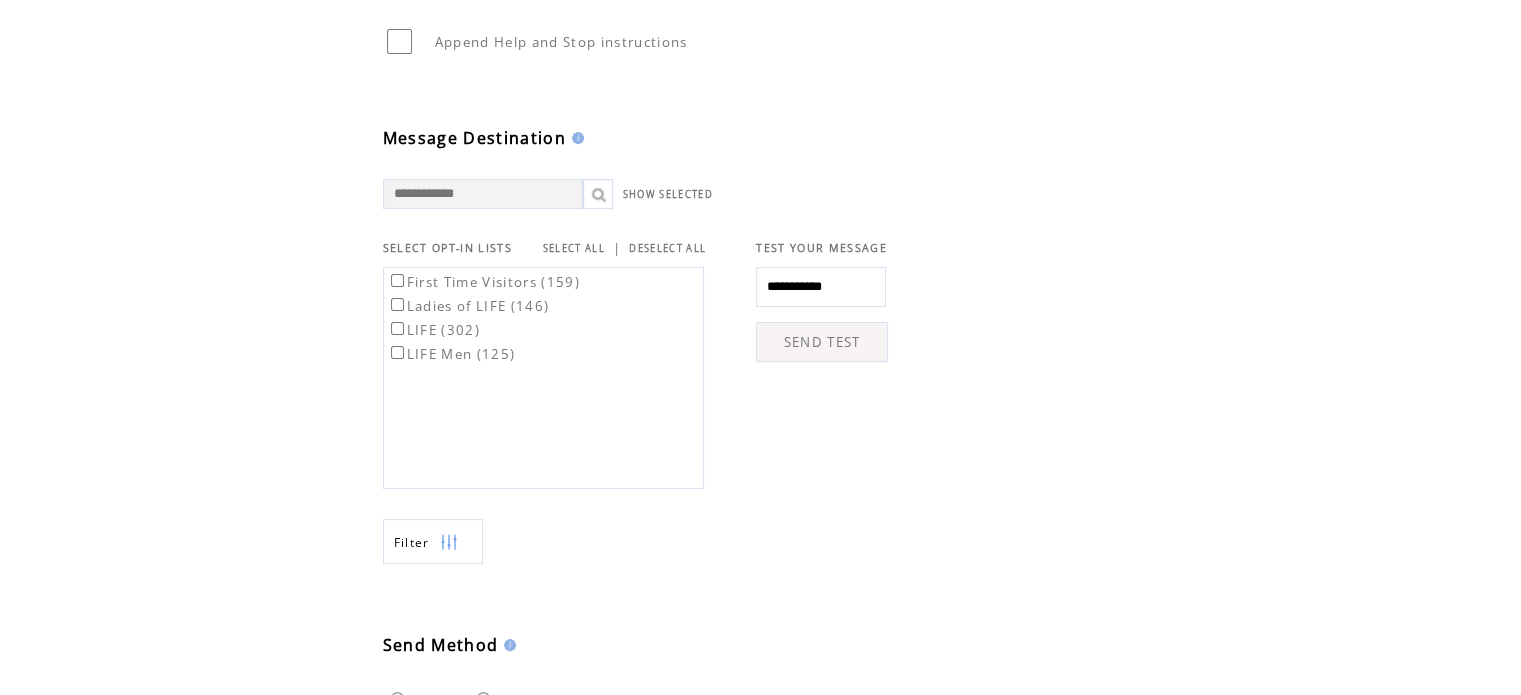 drag, startPoint x: 872, startPoint y: 287, endPoint x: 731, endPoint y: 290, distance: 141.0319 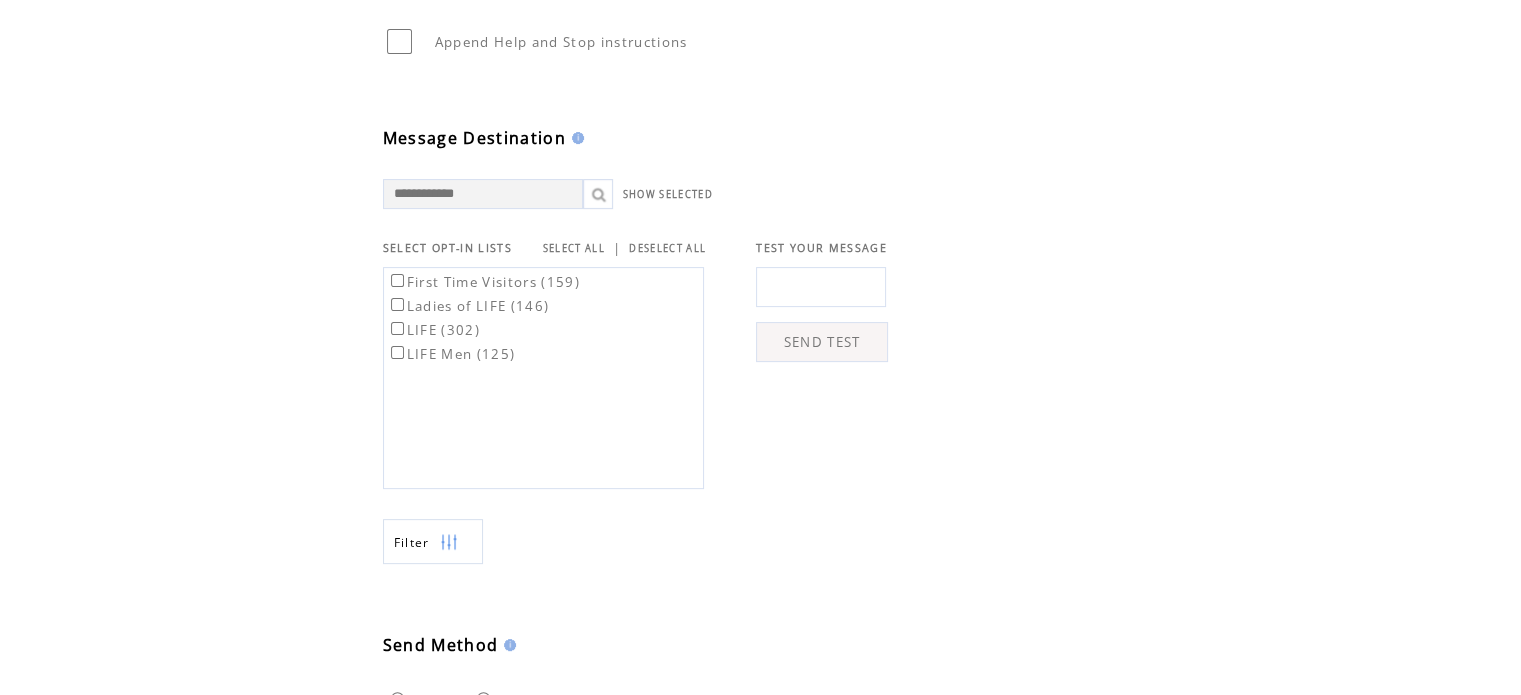 paste on "**********" 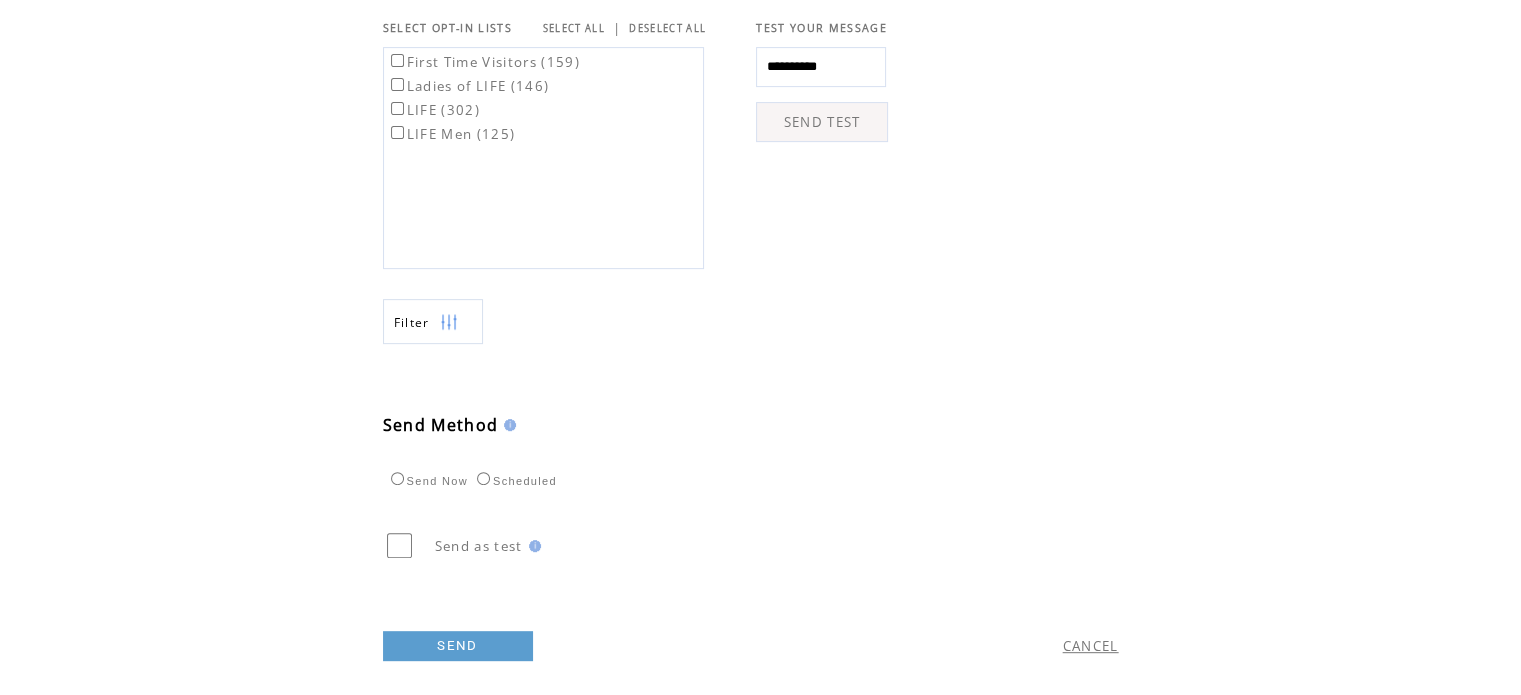 scroll, scrollTop: 741, scrollLeft: 0, axis: vertical 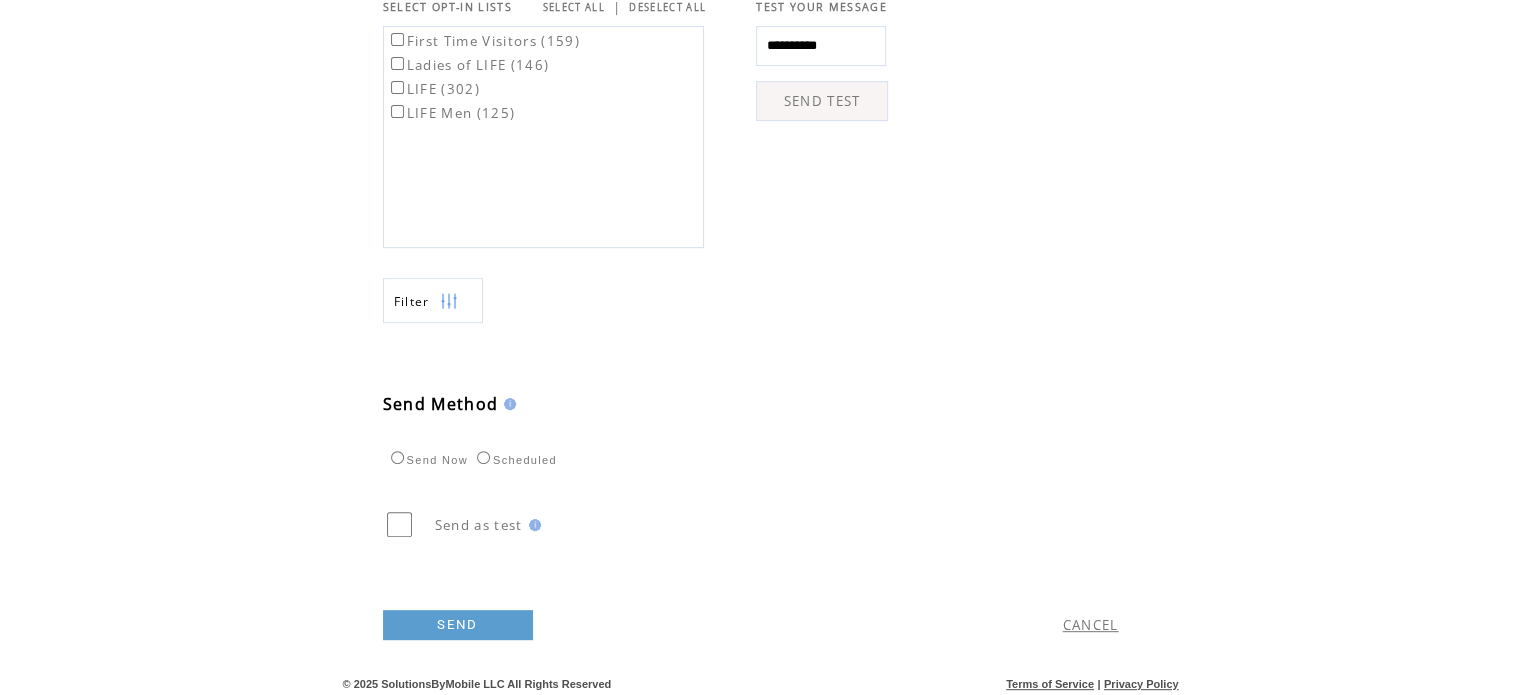 type on "**********" 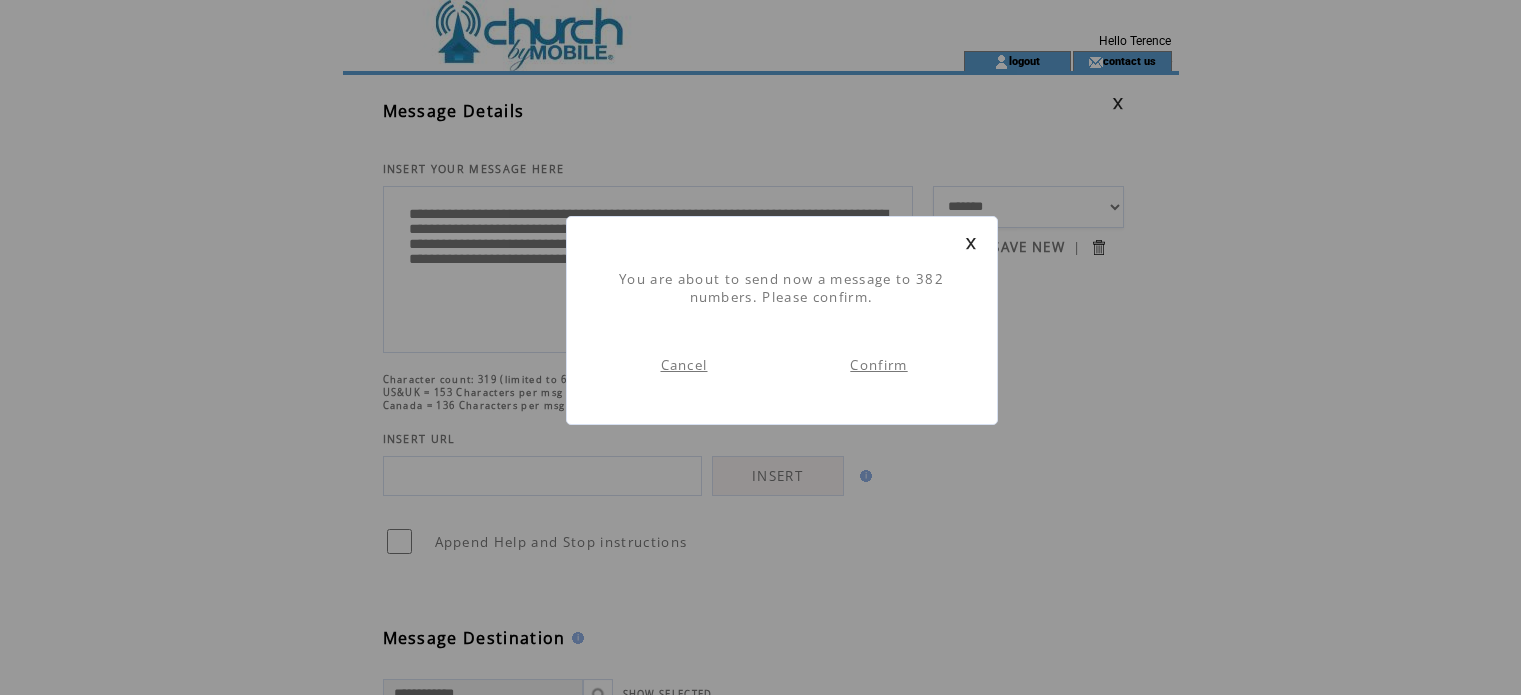 scroll, scrollTop: 0, scrollLeft: 0, axis: both 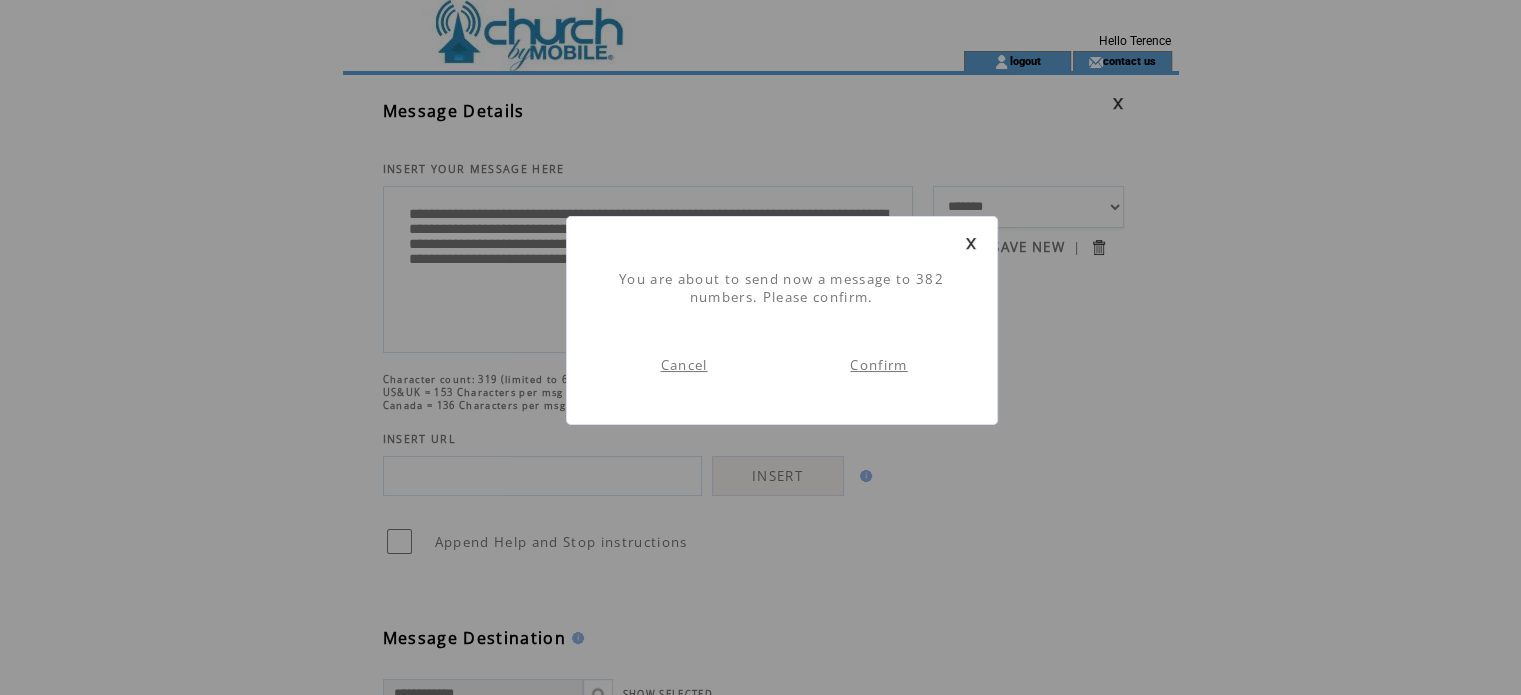 click on "Cancel" at bounding box center [684, 365] 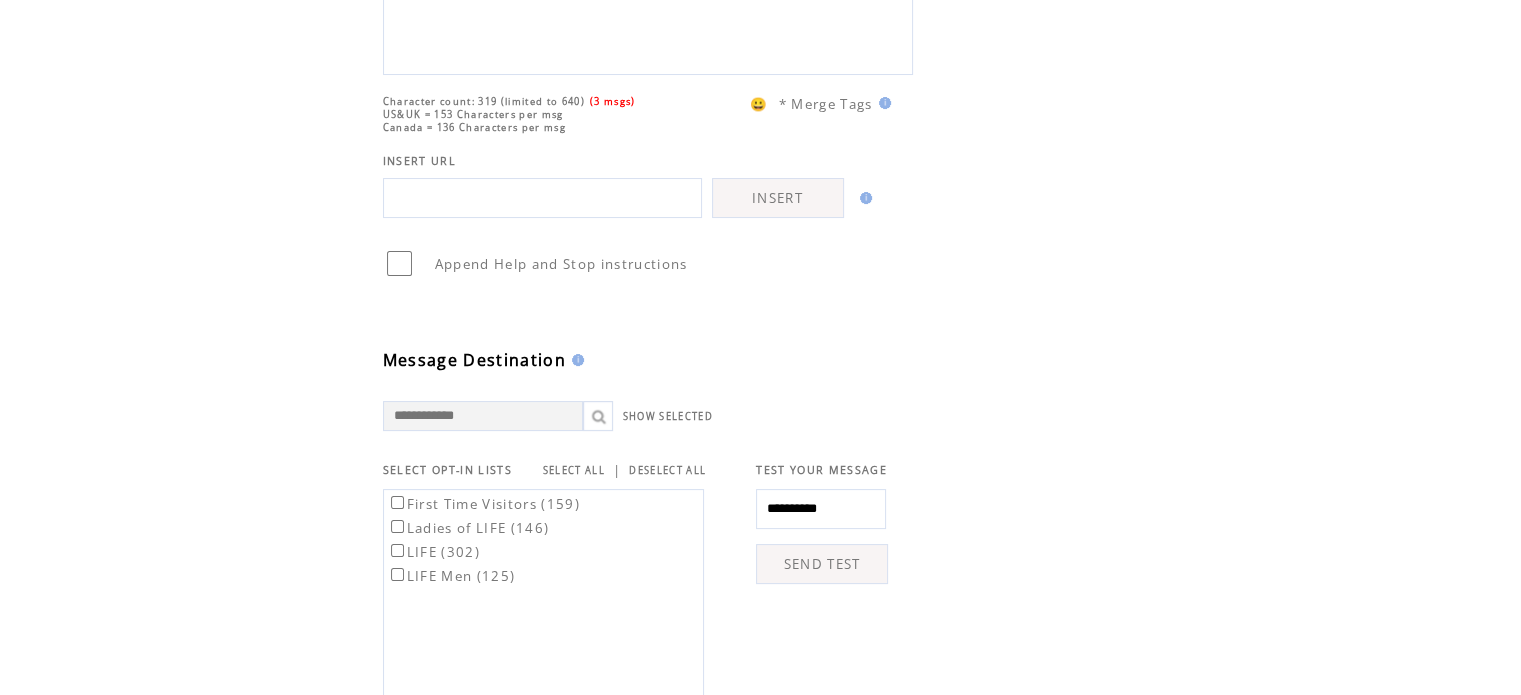 scroll, scrollTop: 400, scrollLeft: 0, axis: vertical 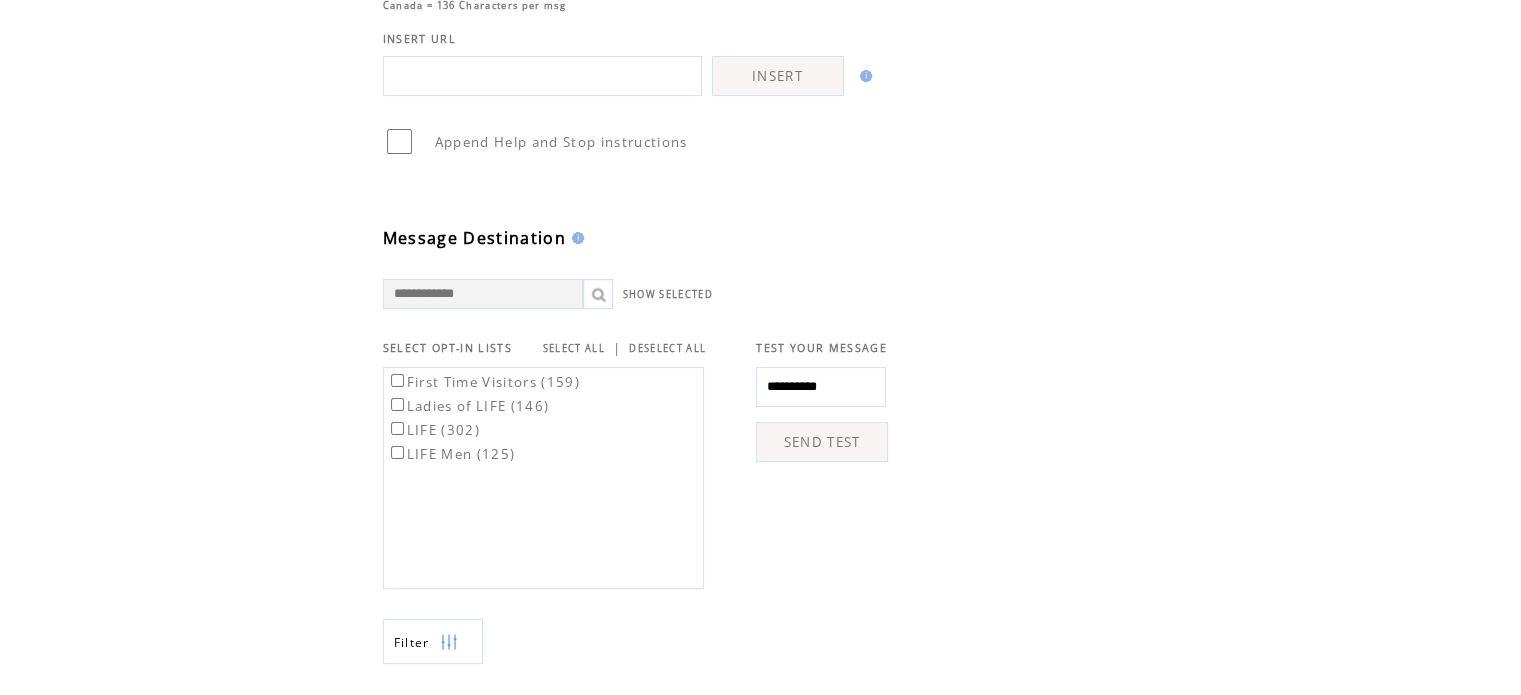 click on "SEND TEST" at bounding box center [822, 442] 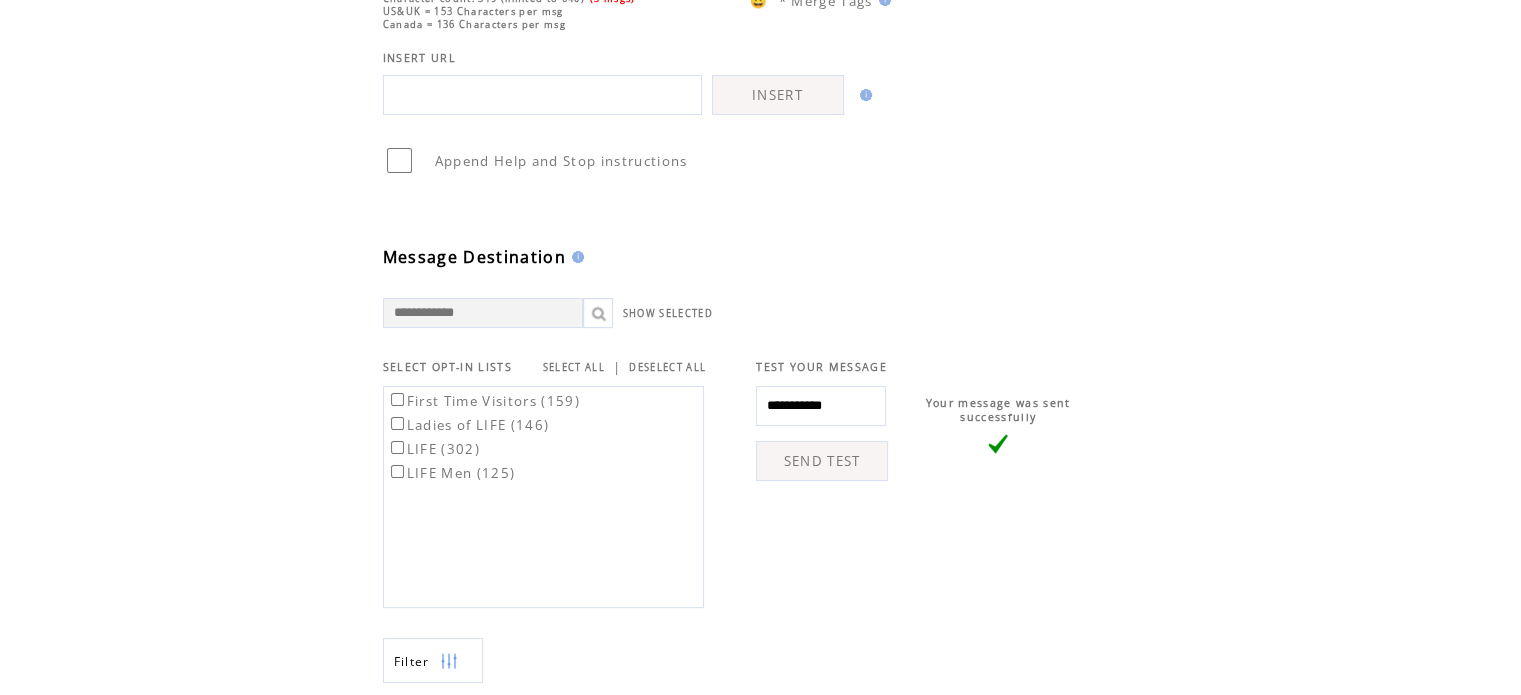 scroll, scrollTop: 0, scrollLeft: 0, axis: both 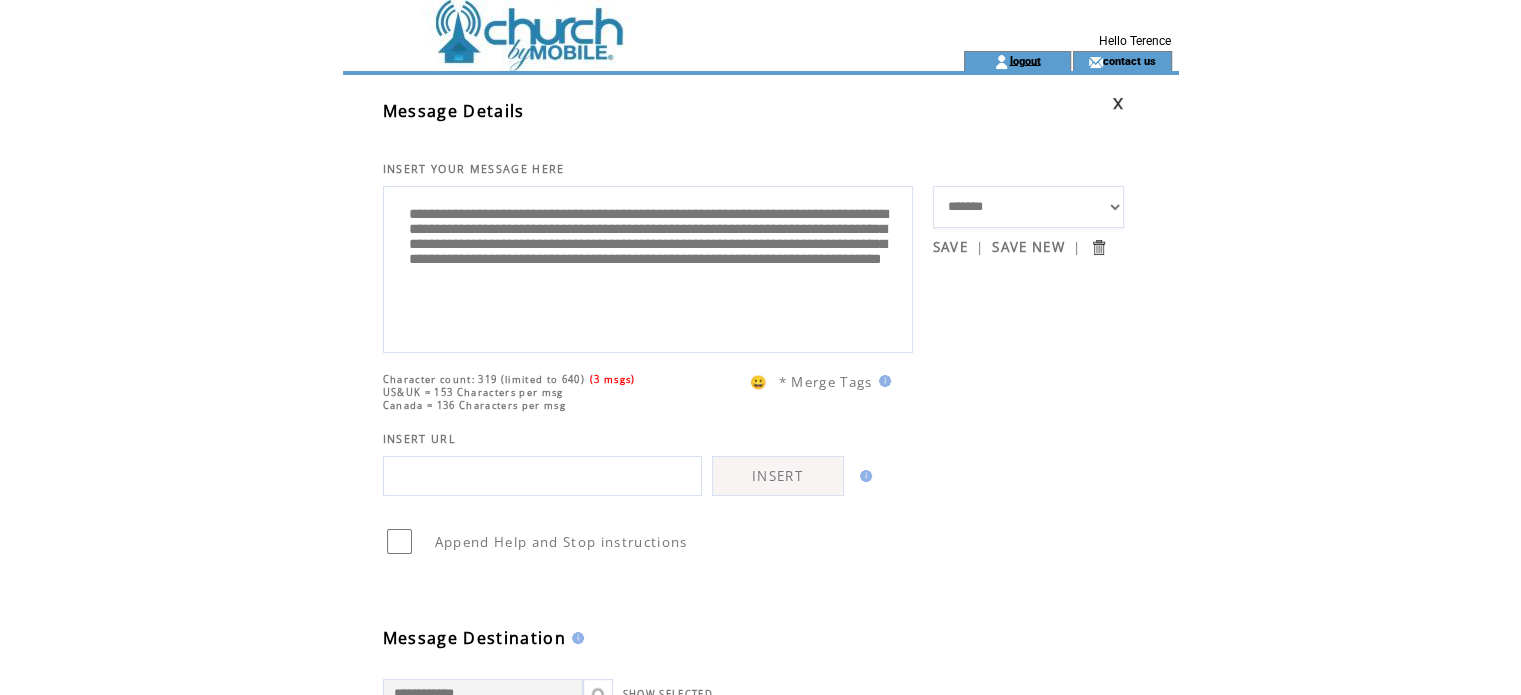 click on "logout" at bounding box center (1024, 60) 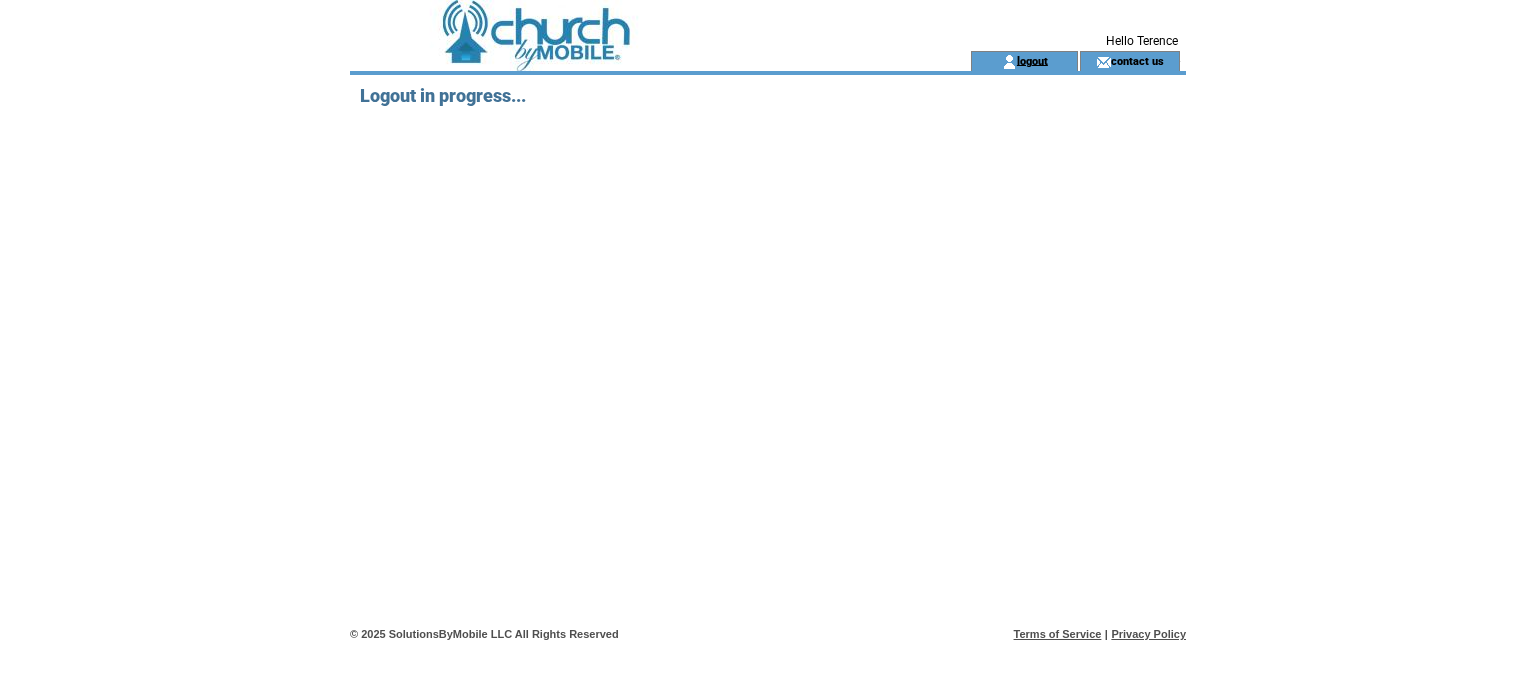 scroll, scrollTop: 0, scrollLeft: 0, axis: both 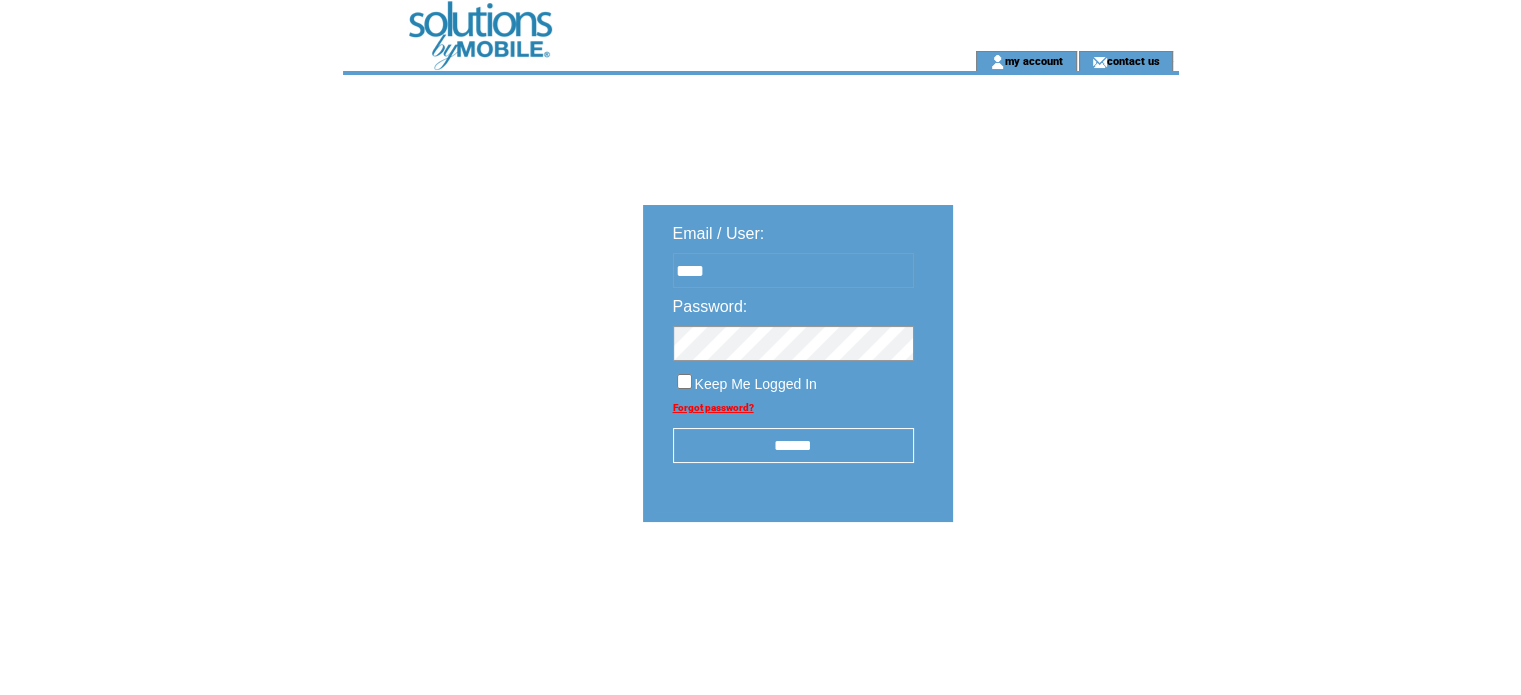type on "**********" 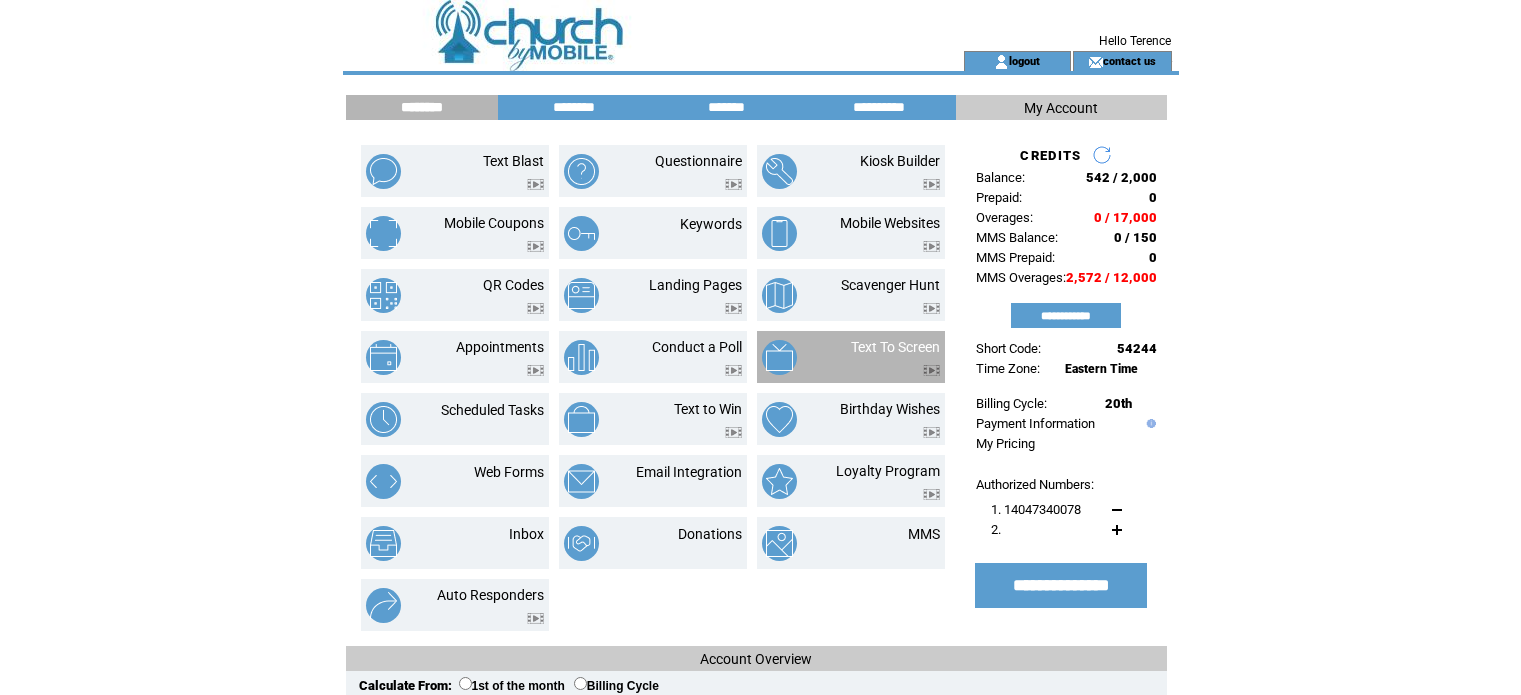 scroll, scrollTop: 0, scrollLeft: 0, axis: both 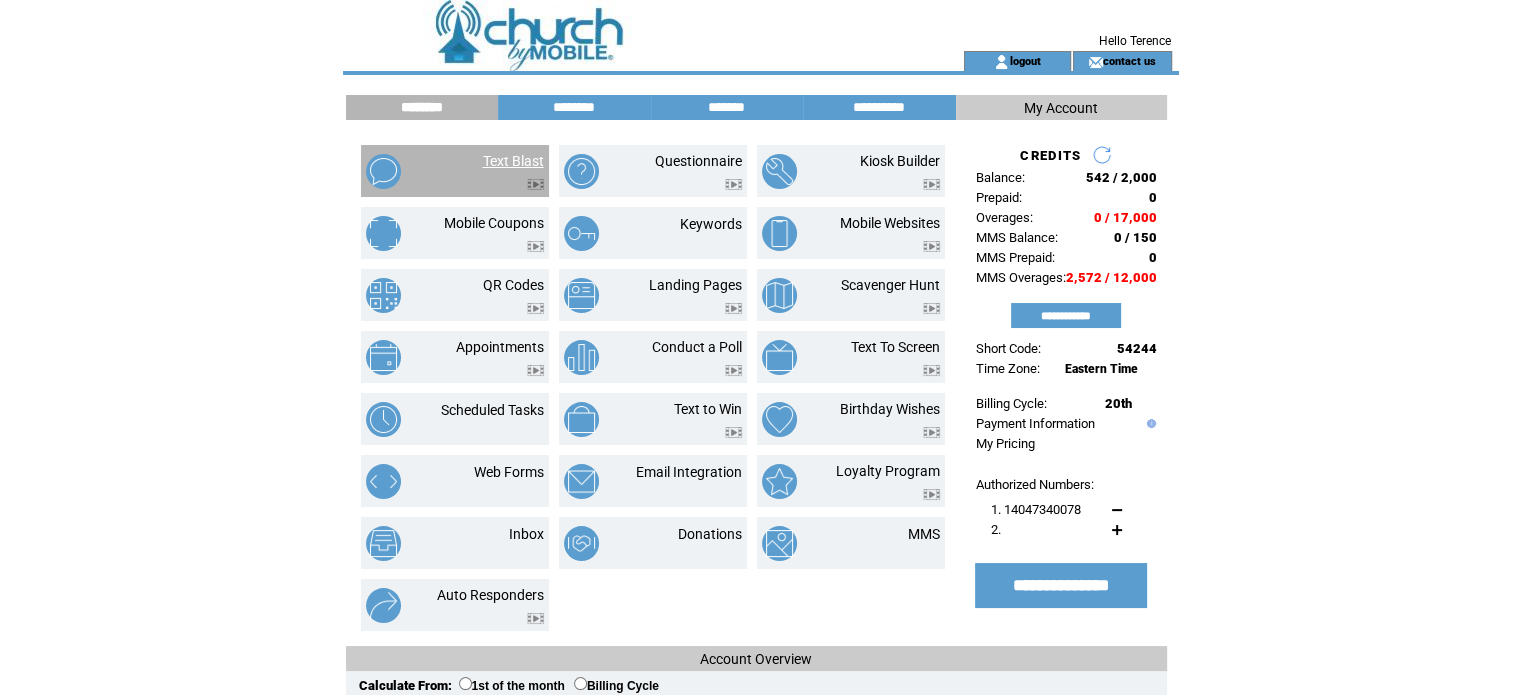 click on "Text Blast" at bounding box center (513, 161) 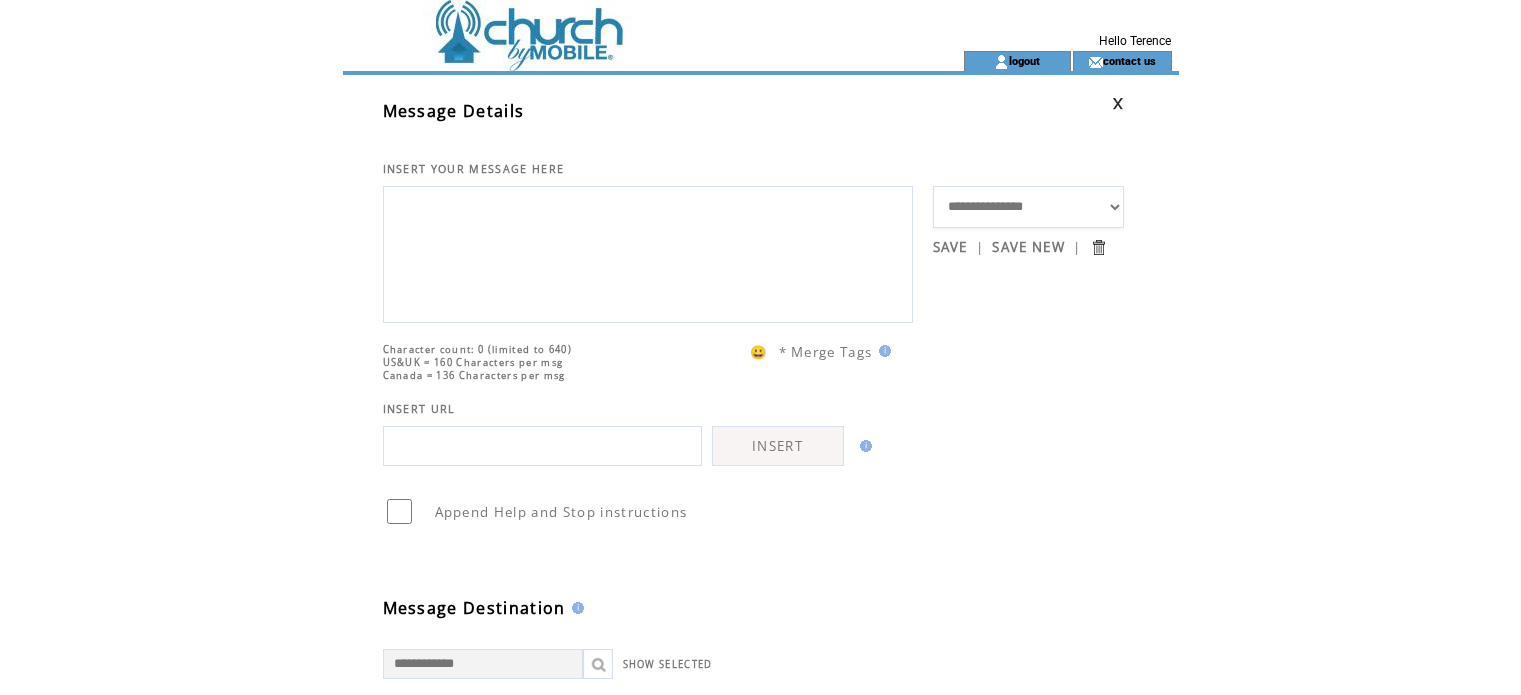 scroll, scrollTop: 0, scrollLeft: 0, axis: both 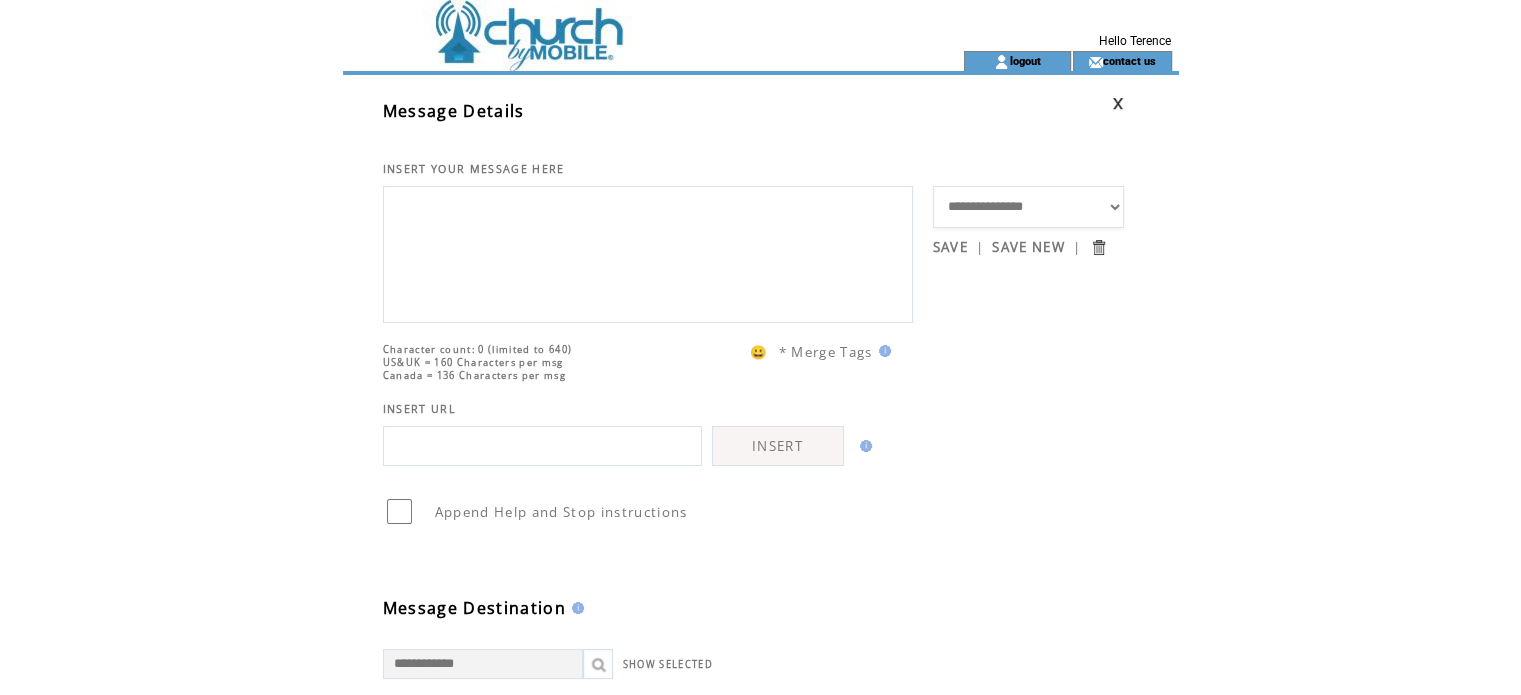 click on "**********" at bounding box center (1029, 207) 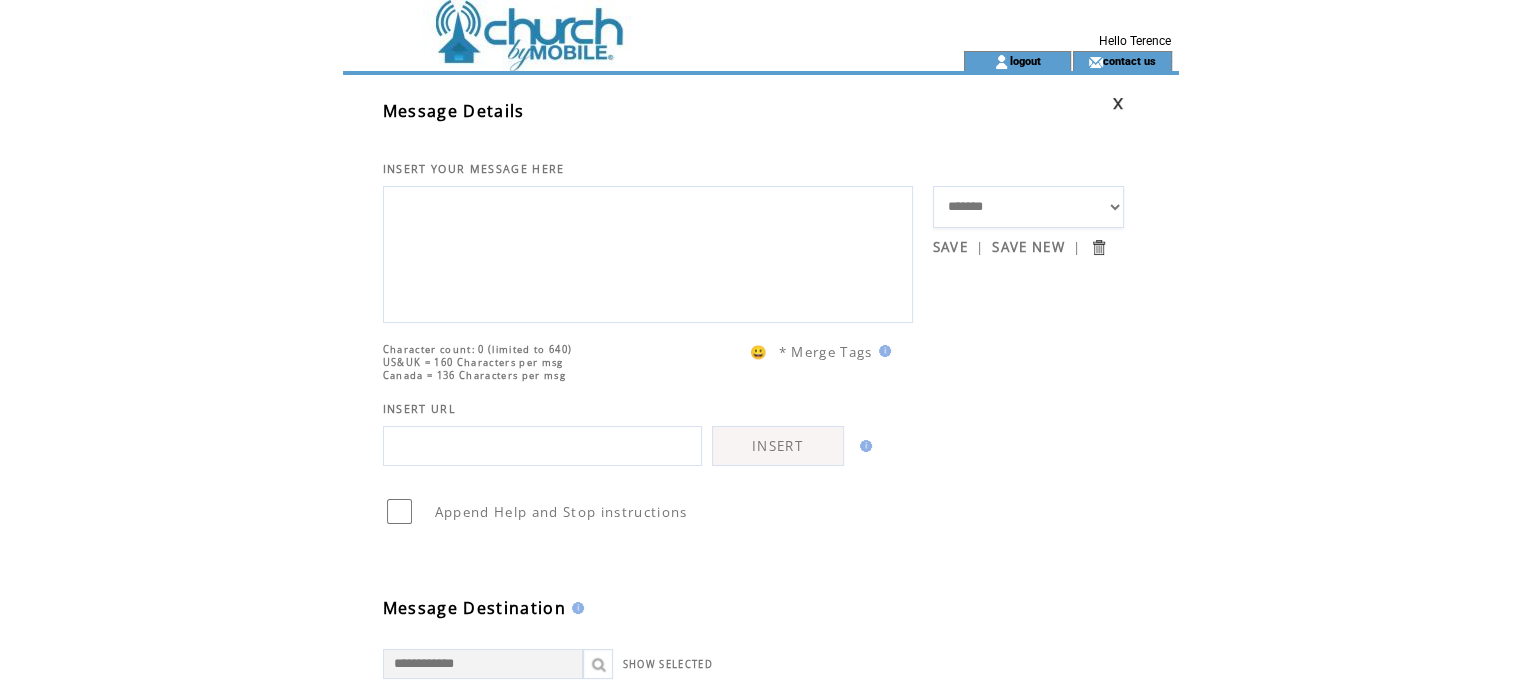 click on "**********" at bounding box center (1029, 207) 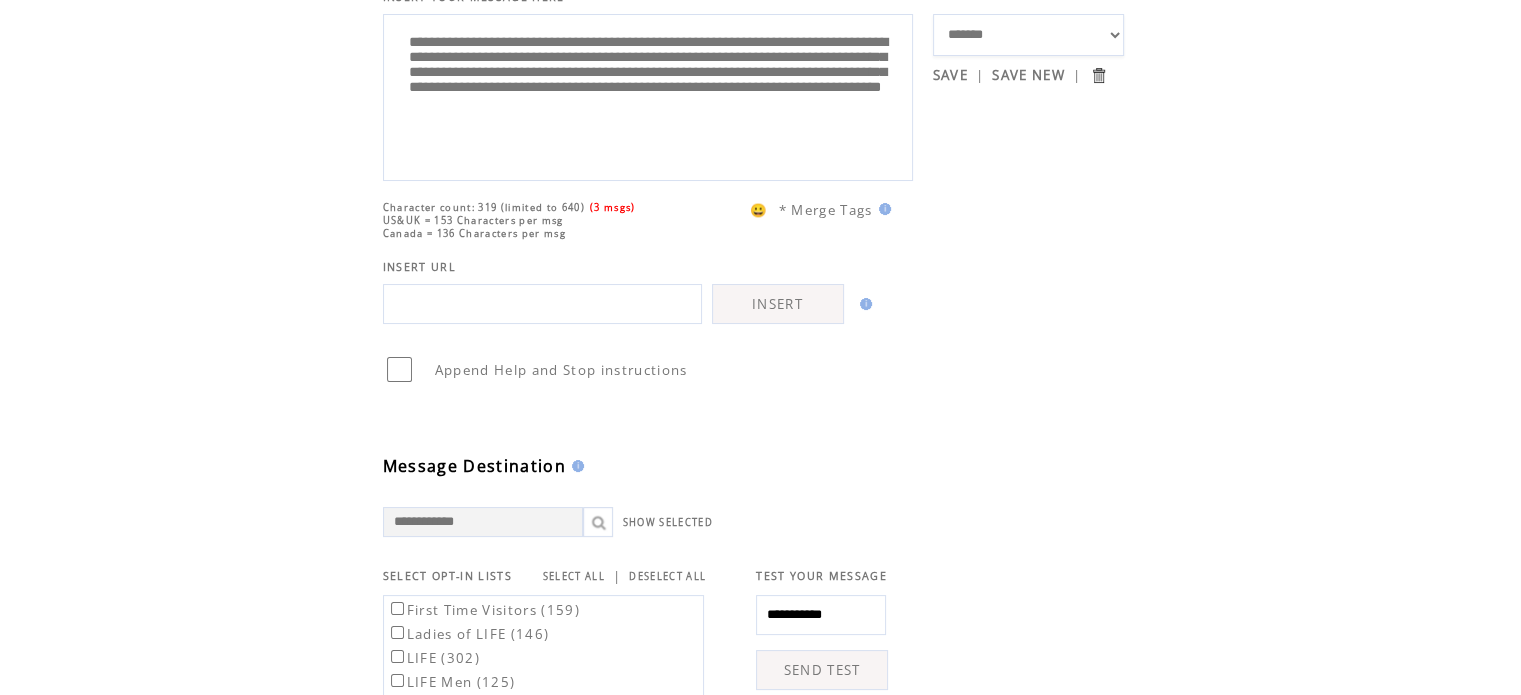scroll, scrollTop: 300, scrollLeft: 0, axis: vertical 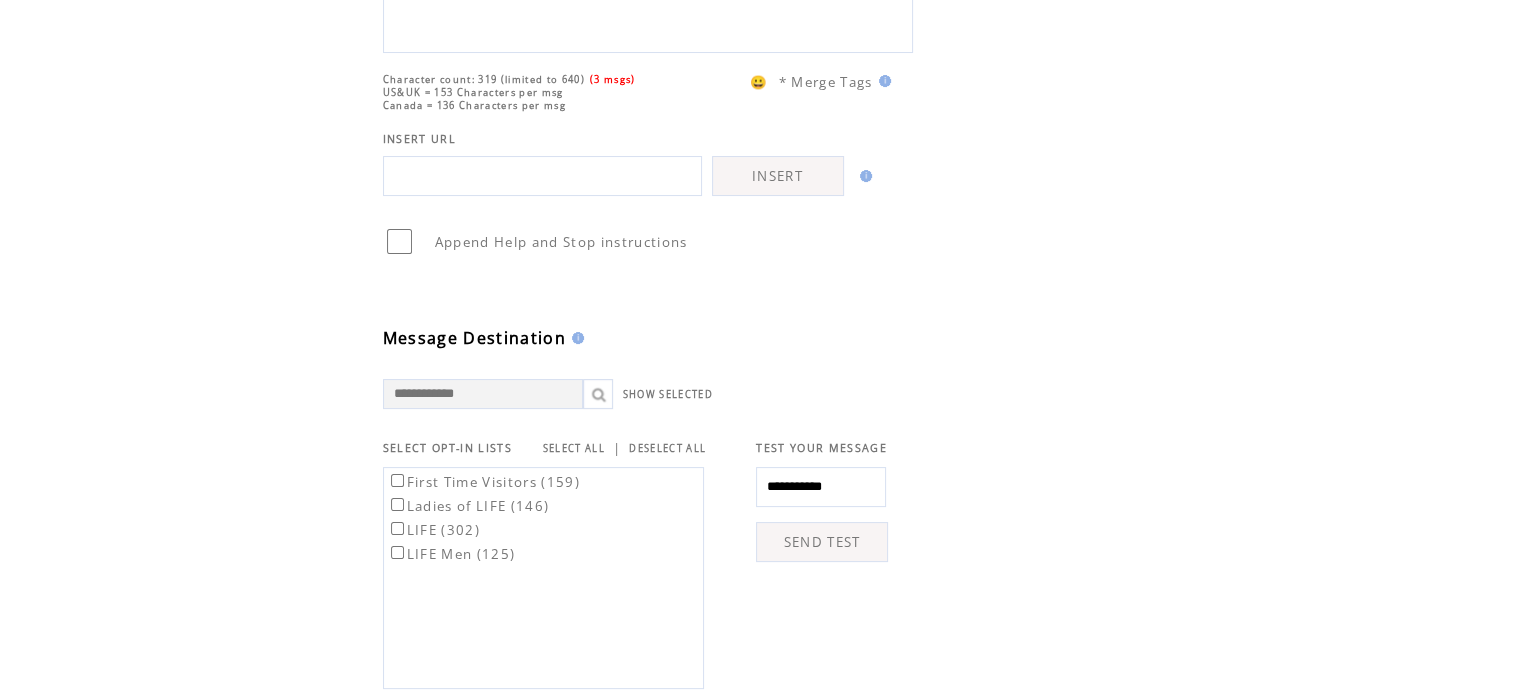 drag, startPoint x: 866, startPoint y: 483, endPoint x: 722, endPoint y: 469, distance: 144.67896 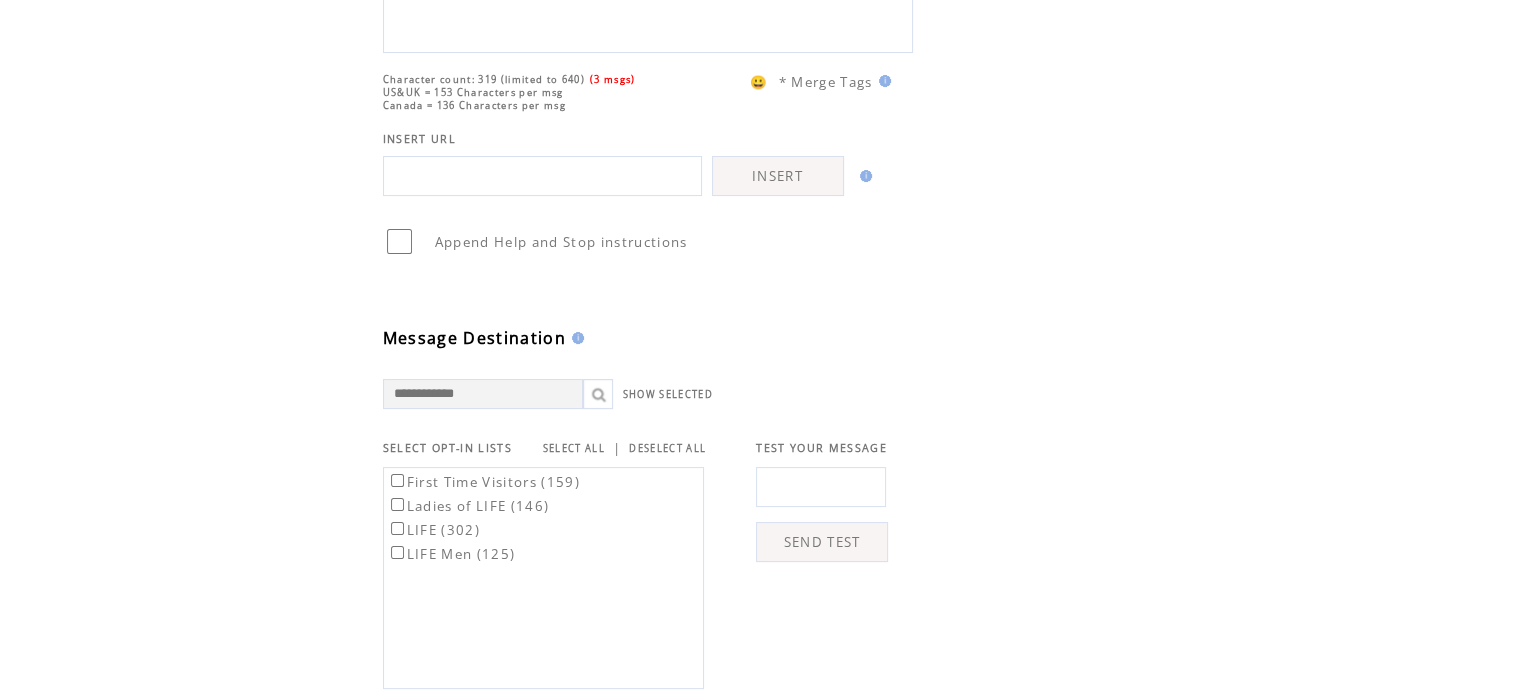 paste on "**********" 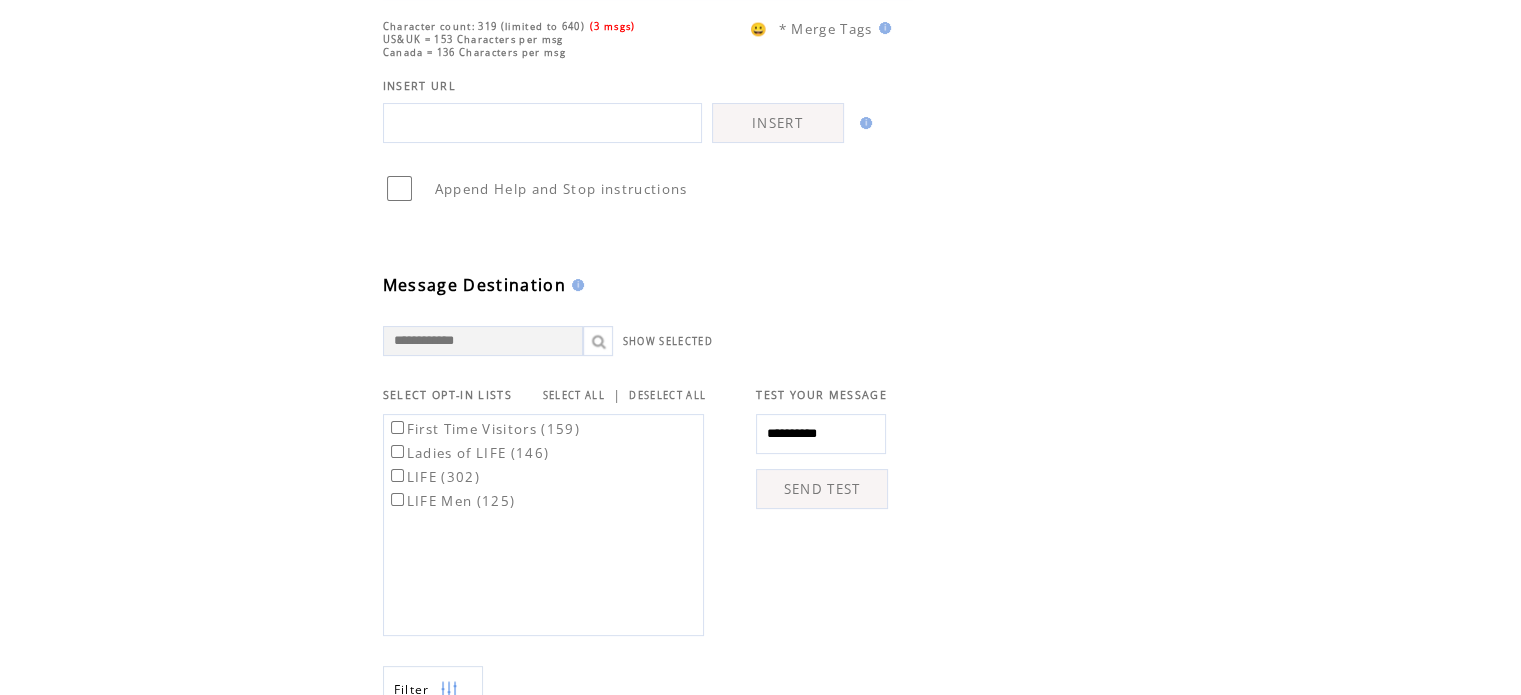 scroll, scrollTop: 400, scrollLeft: 0, axis: vertical 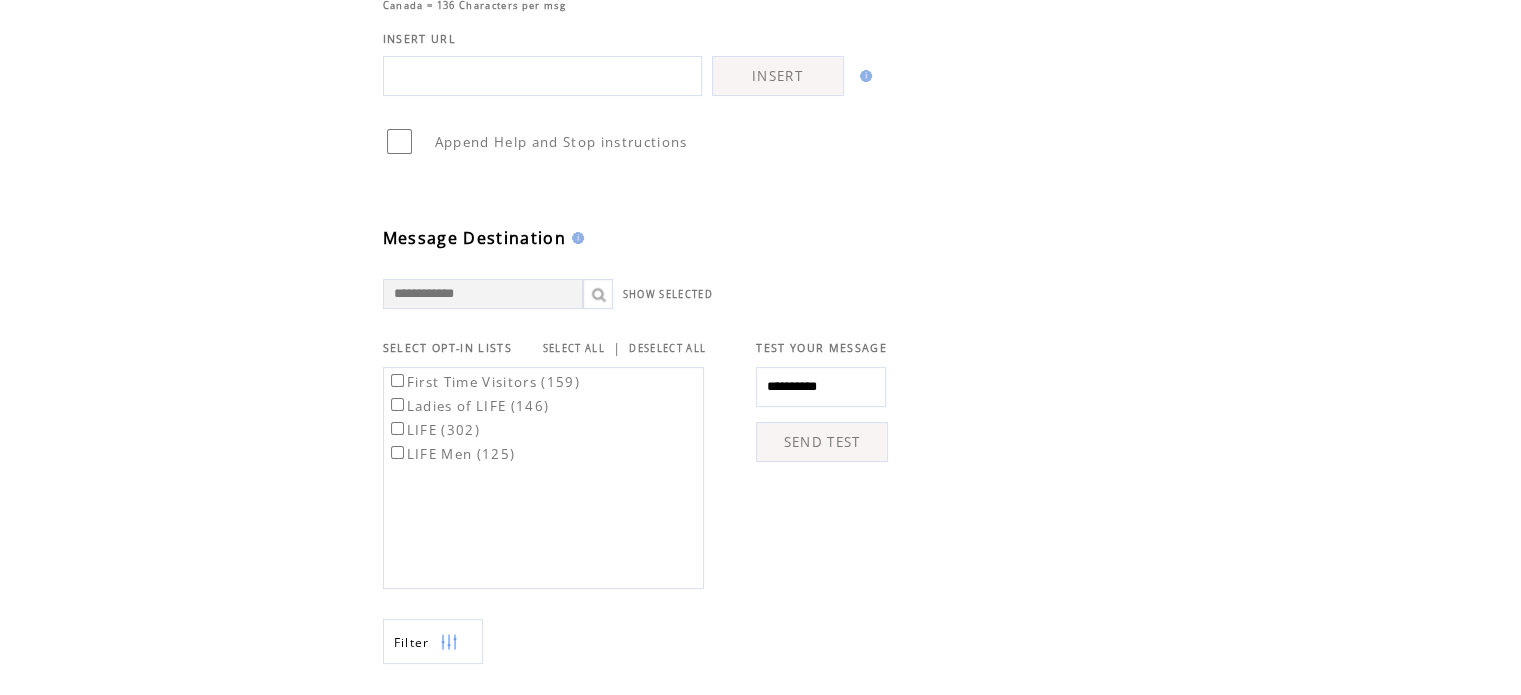 type on "**********" 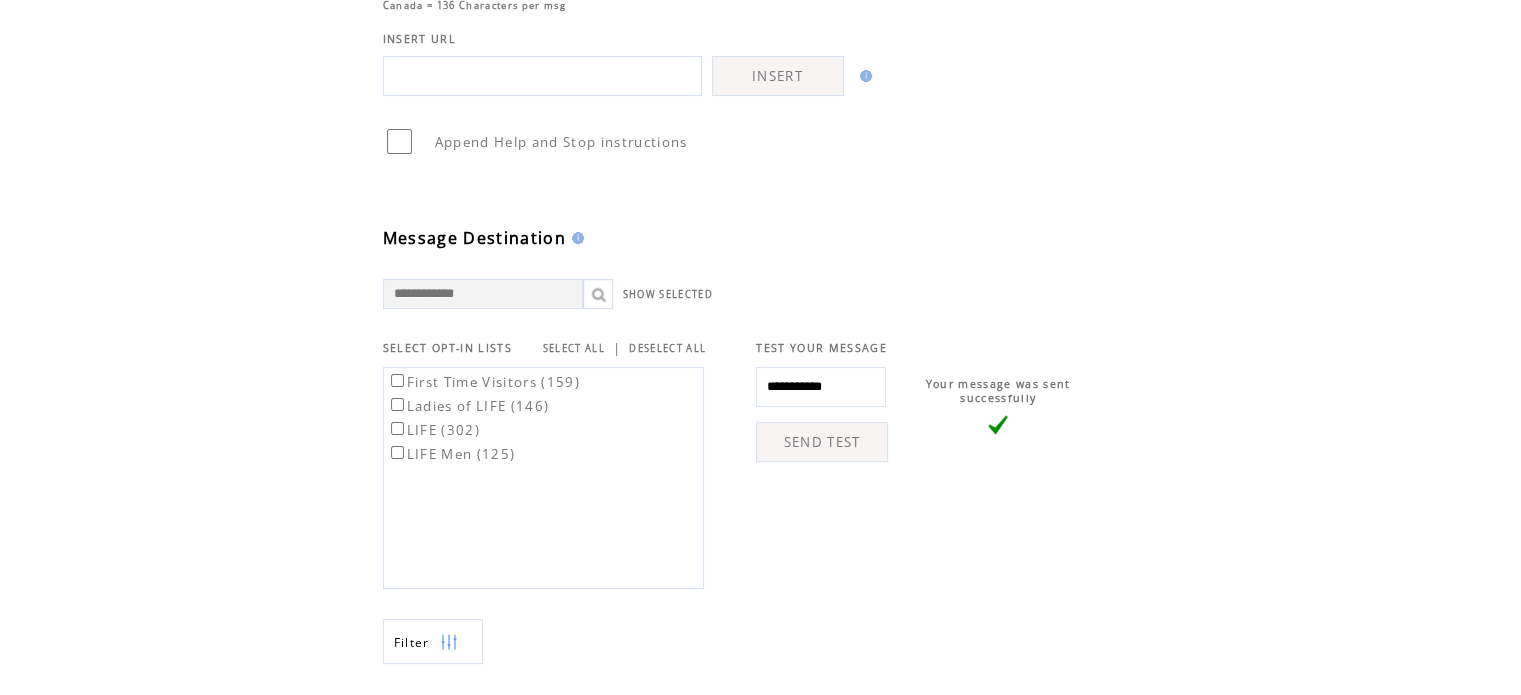 scroll, scrollTop: 0, scrollLeft: 0, axis: both 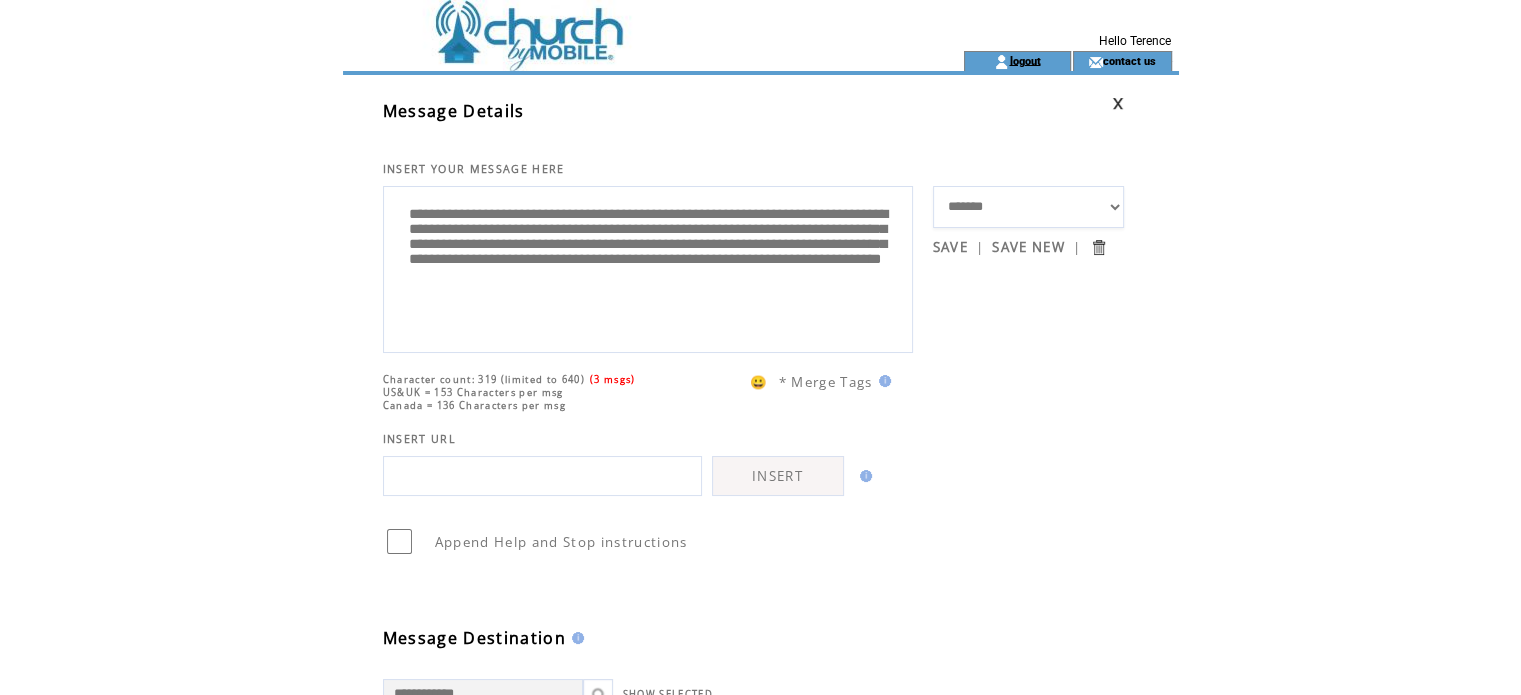 click on "logout" at bounding box center [1024, 60] 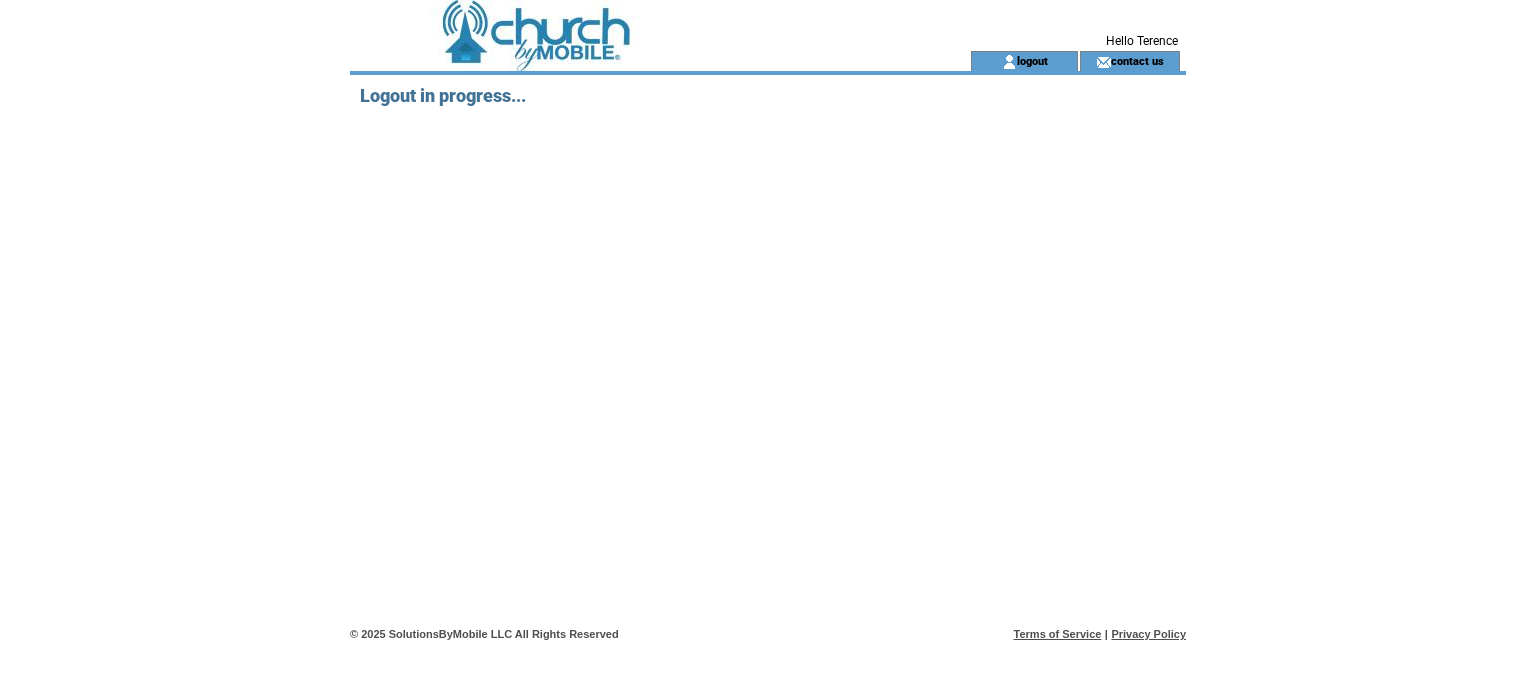 scroll, scrollTop: 0, scrollLeft: 0, axis: both 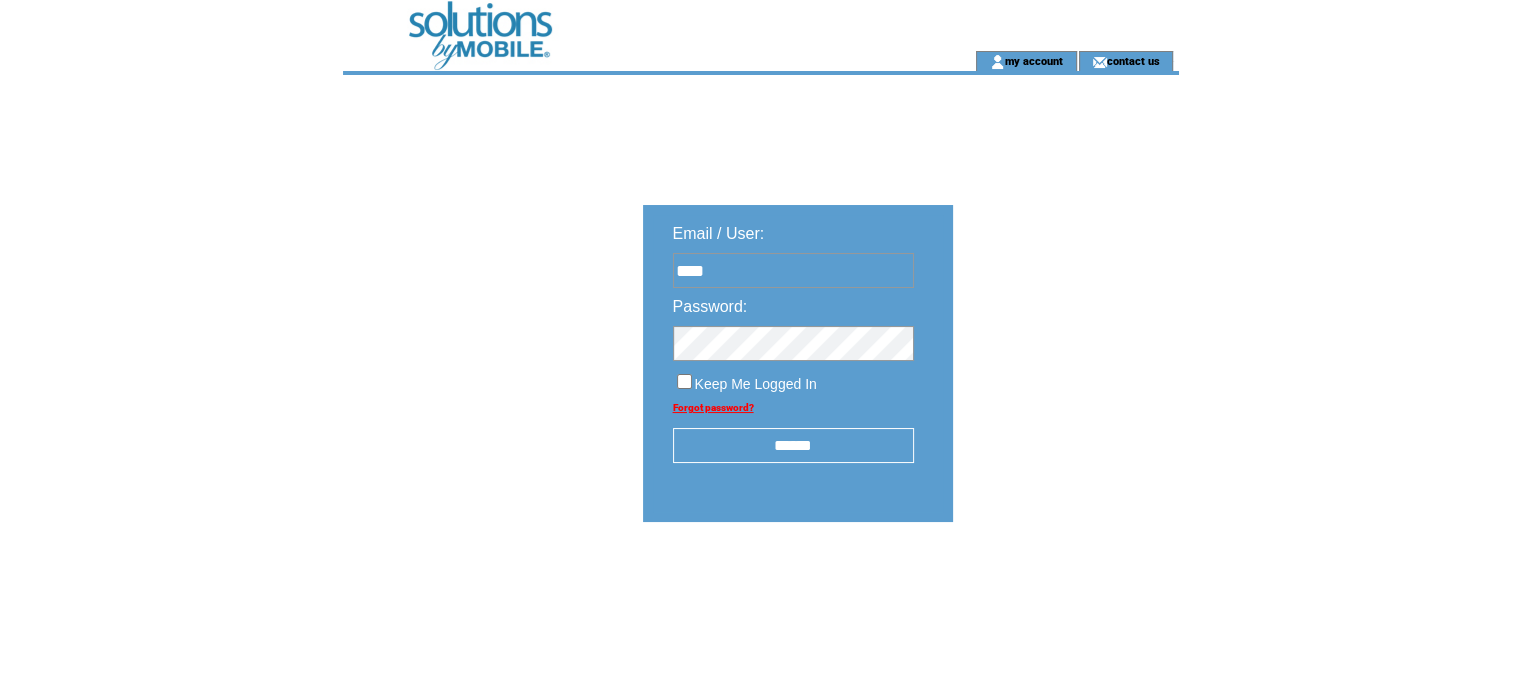 type on "**********" 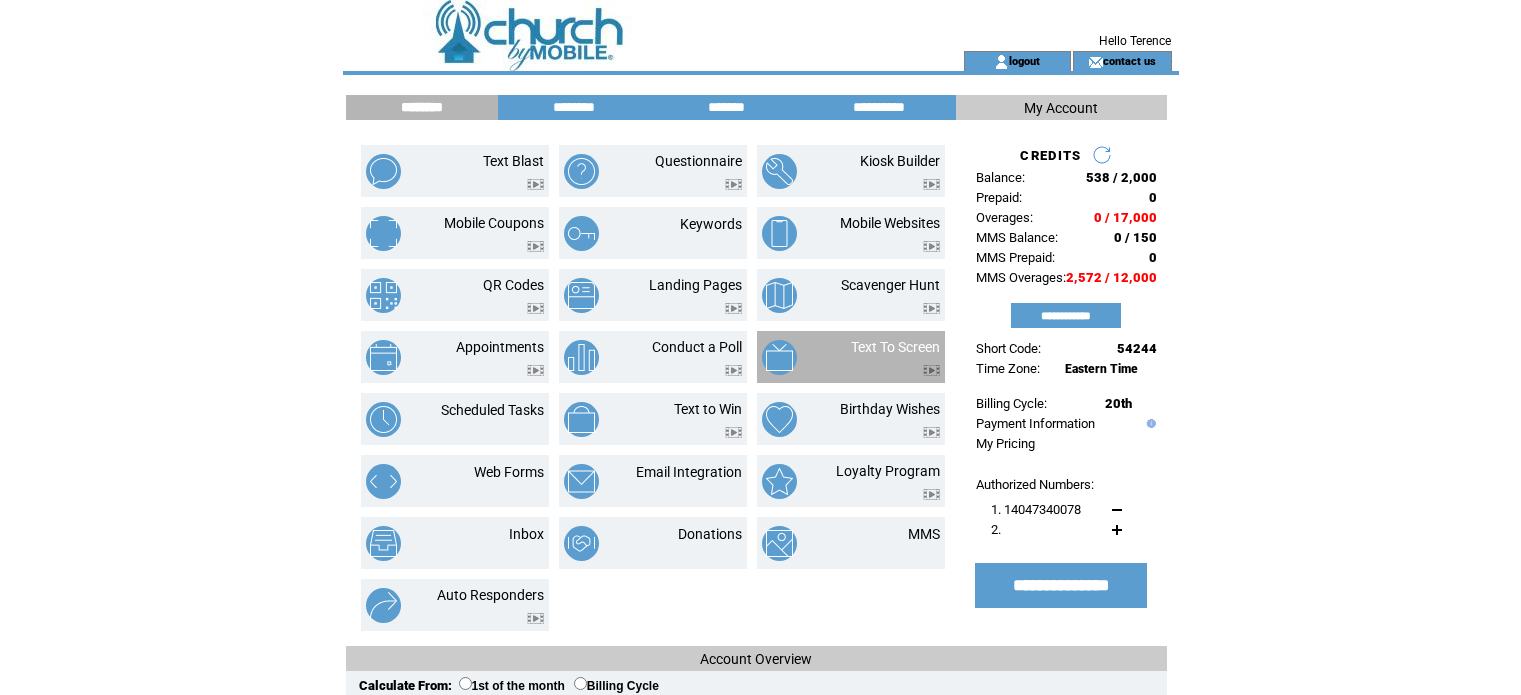 scroll, scrollTop: 0, scrollLeft: 0, axis: both 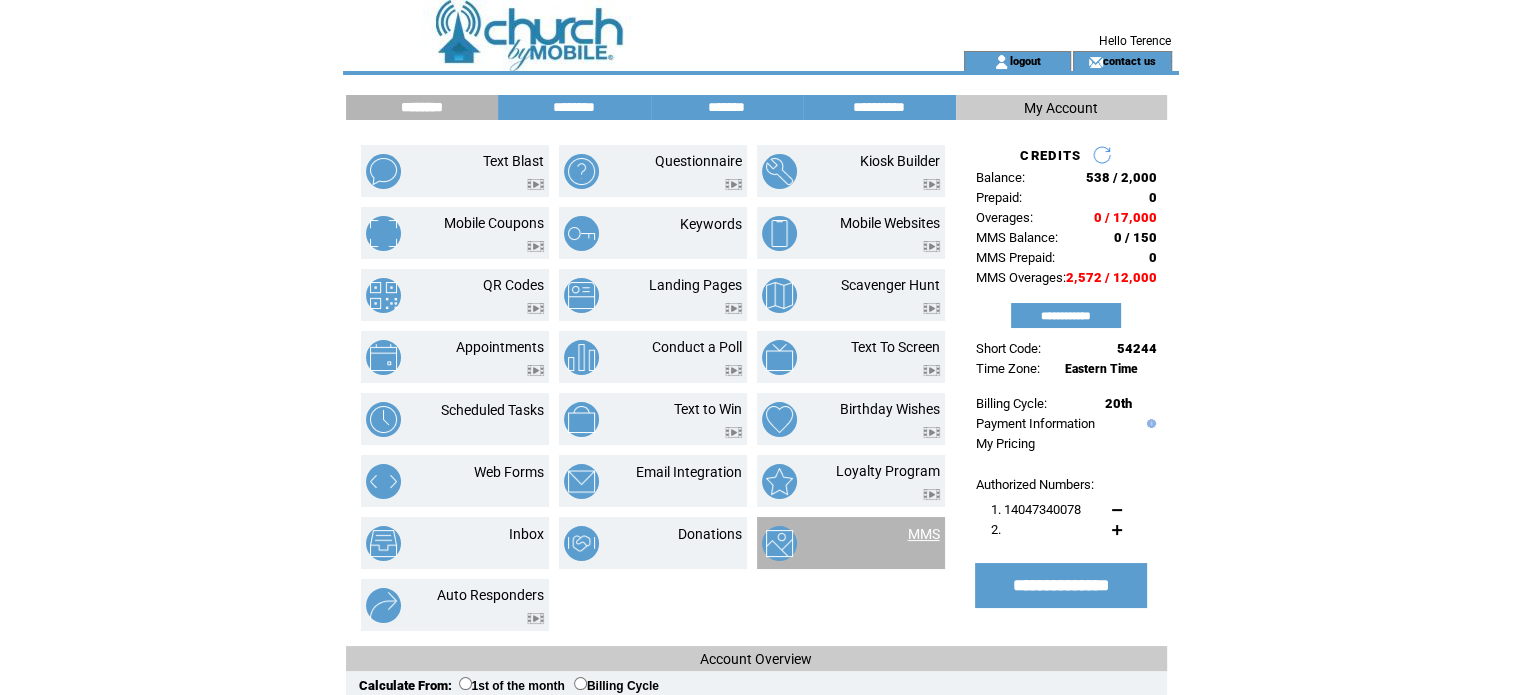click on "MMS" at bounding box center [924, 534] 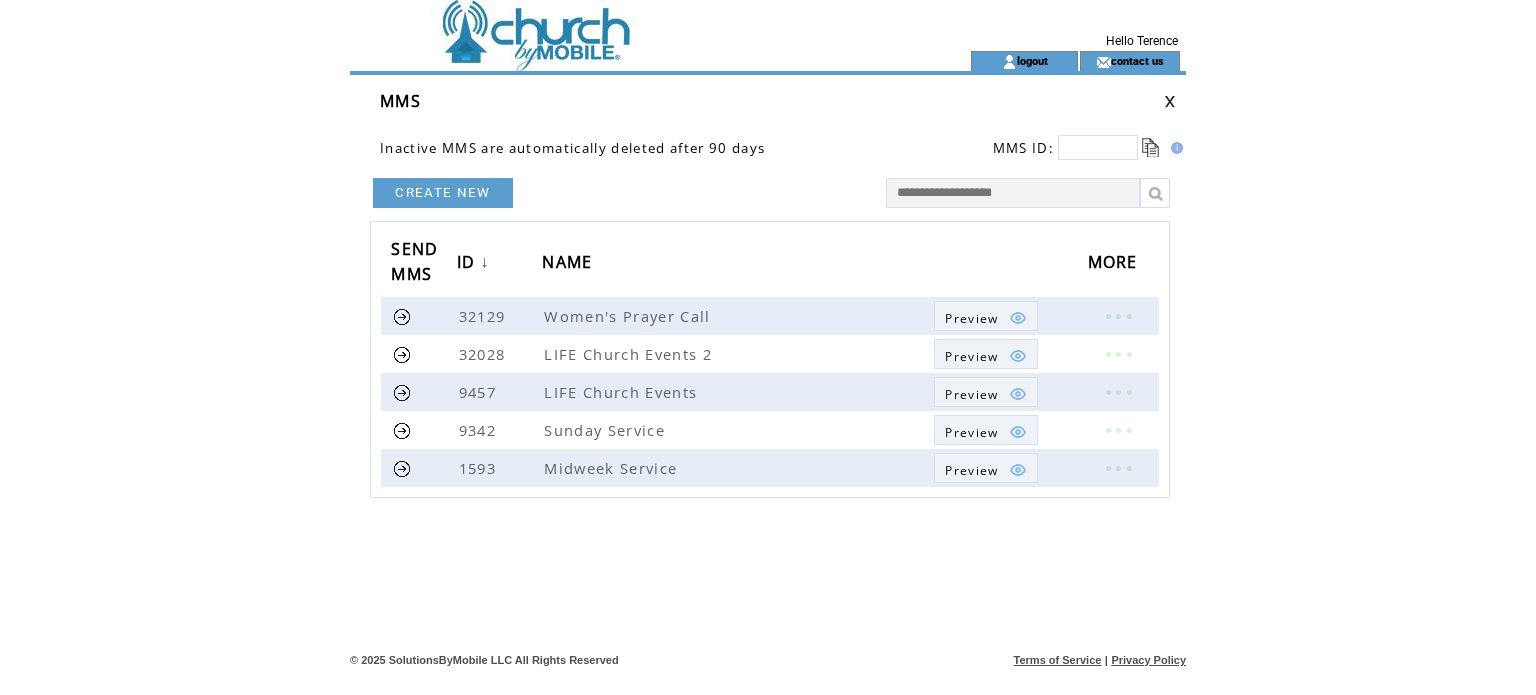 scroll, scrollTop: 0, scrollLeft: 0, axis: both 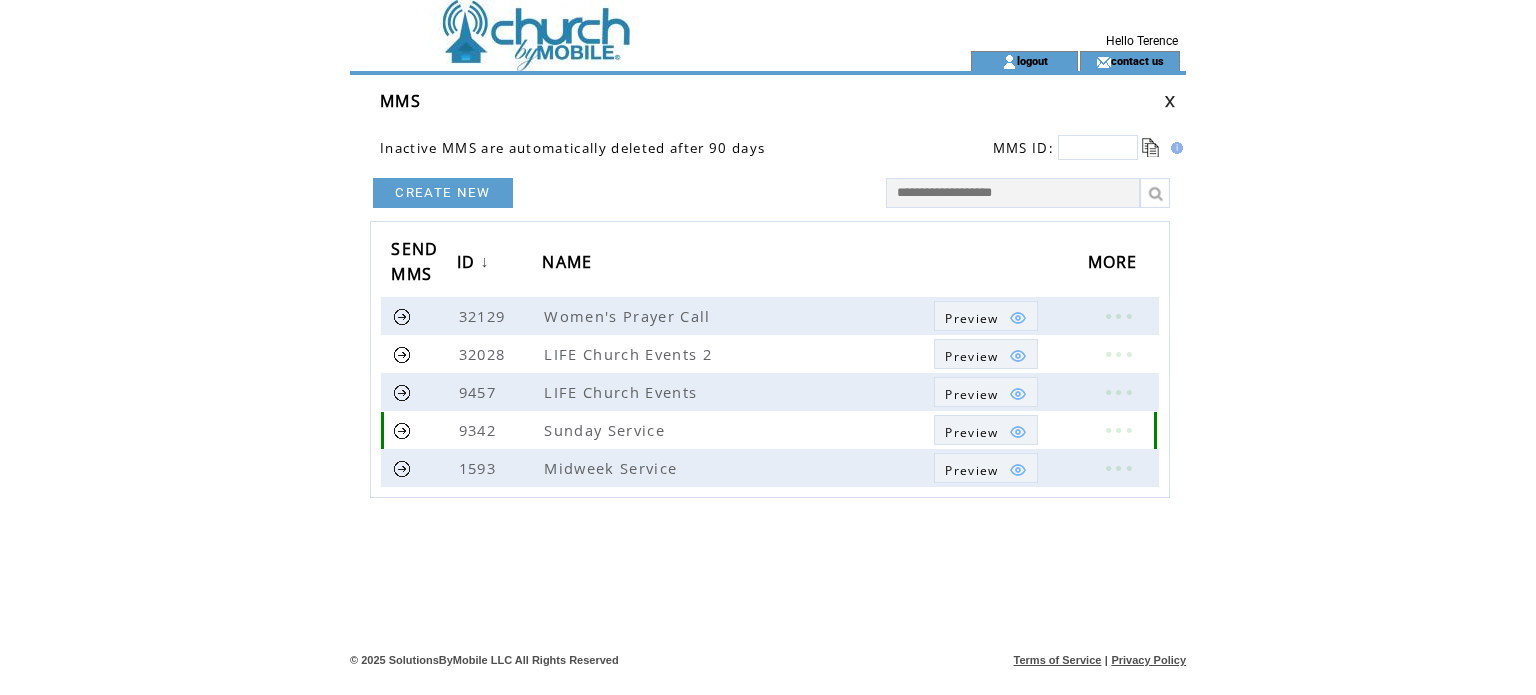 click at bounding box center (1118, 430) 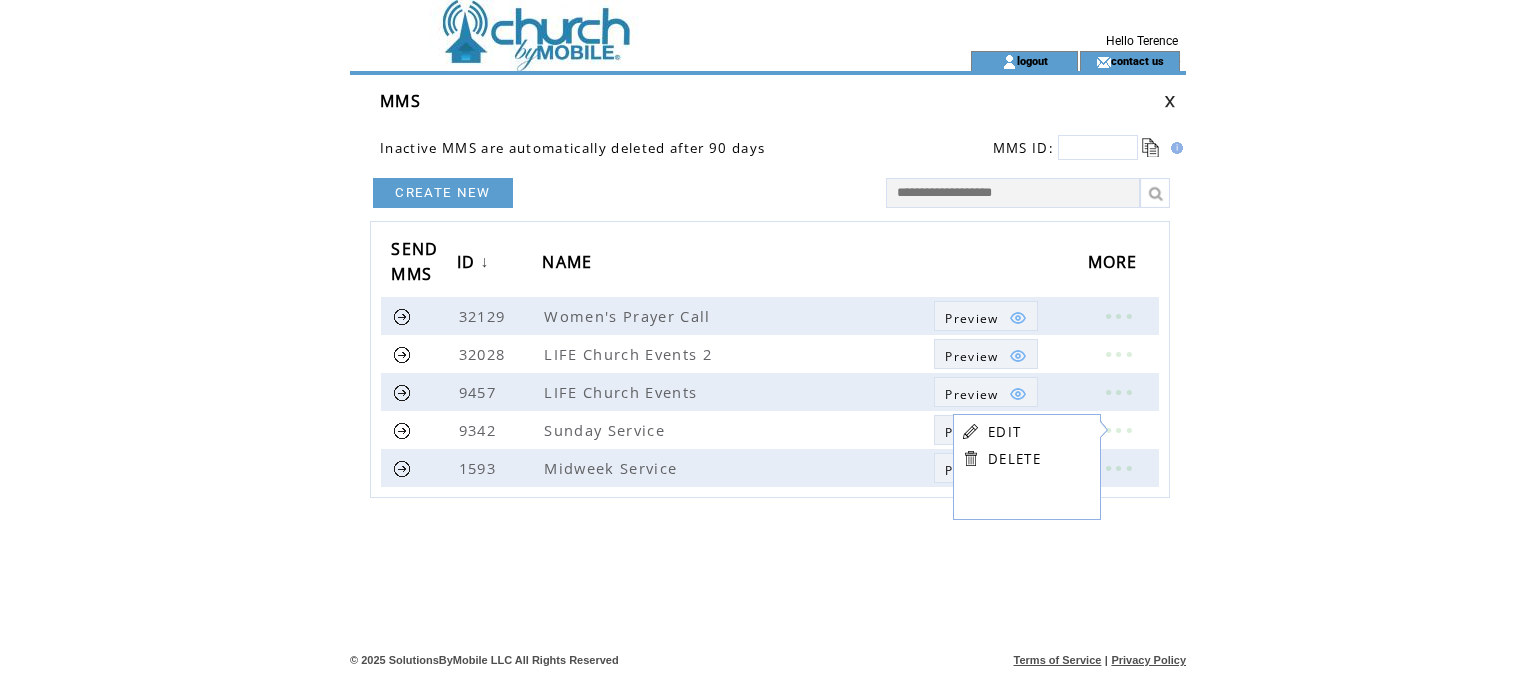 click on "EDIT" at bounding box center [1004, 432] 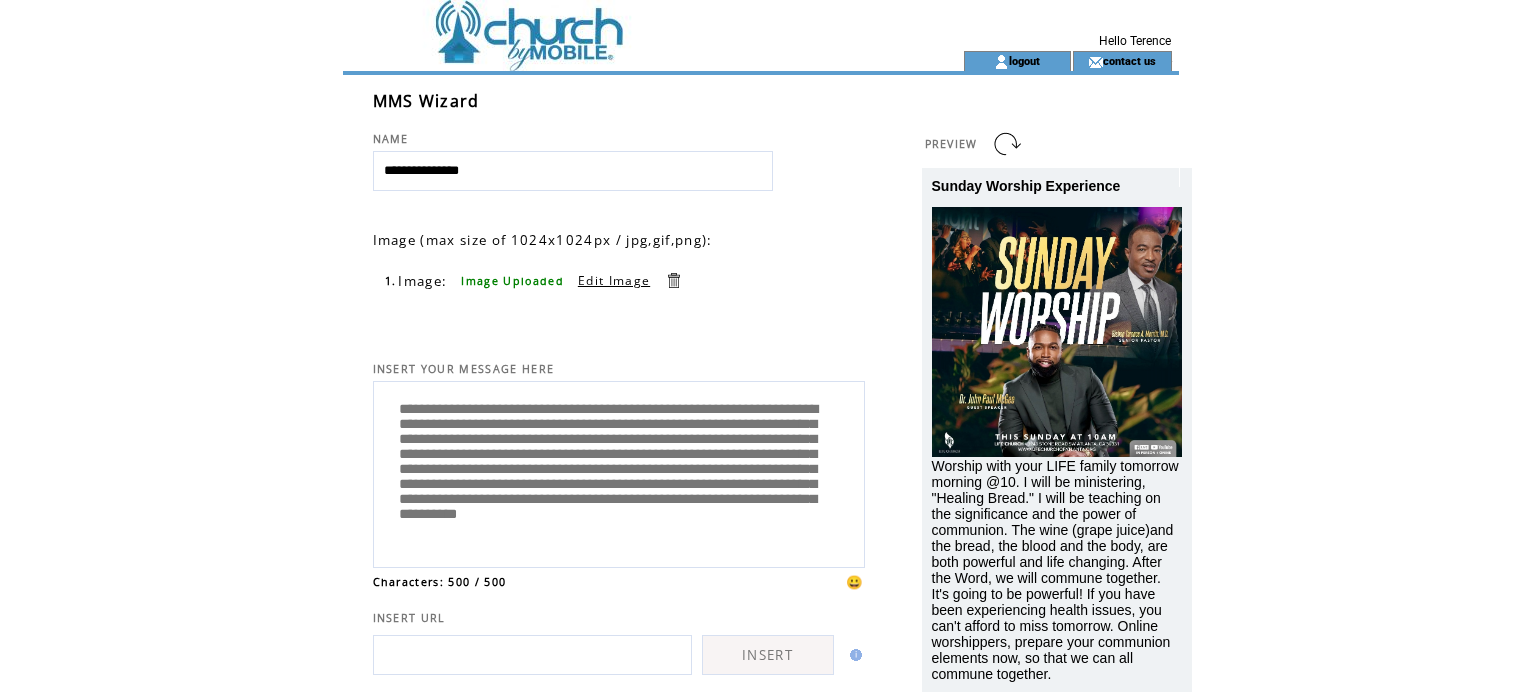 scroll, scrollTop: 0, scrollLeft: 0, axis: both 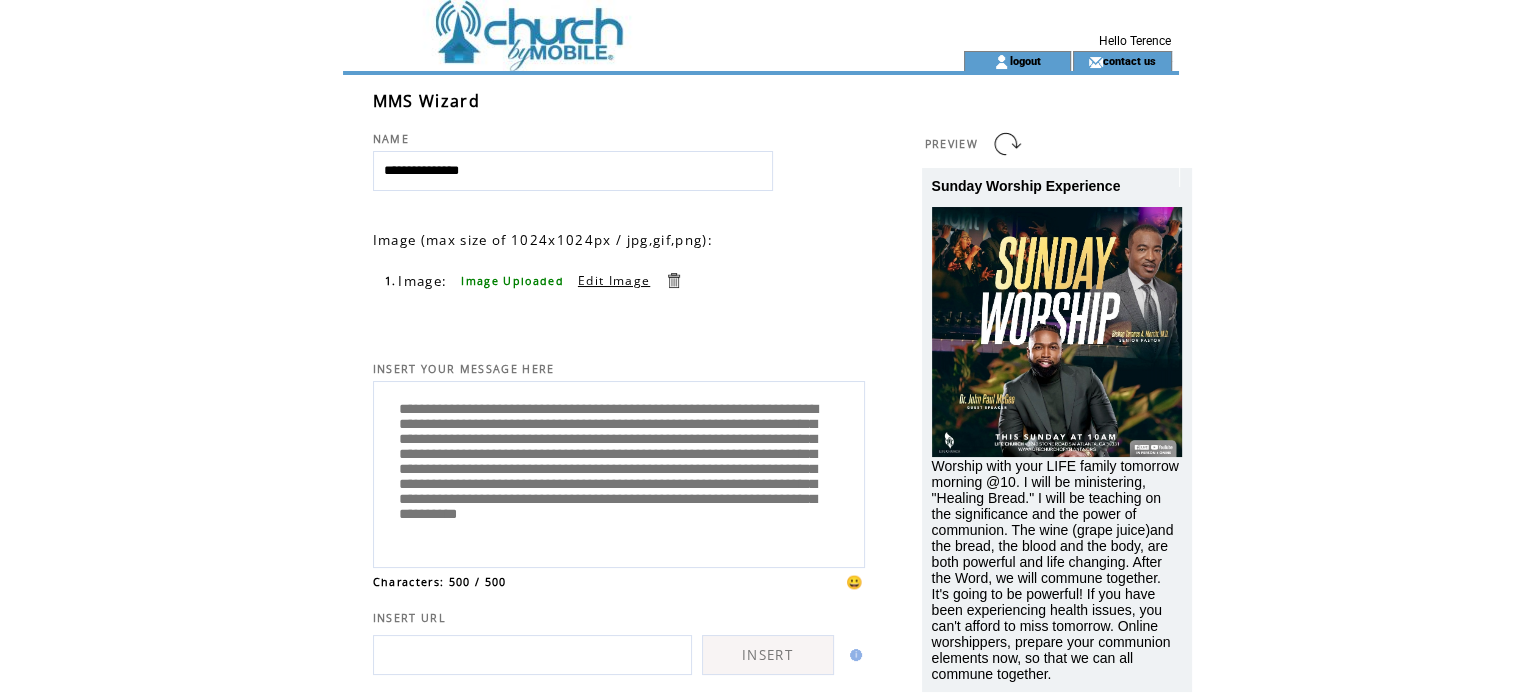 drag, startPoint x: 624, startPoint y: 555, endPoint x: 288, endPoint y: 372, distance: 382.60294 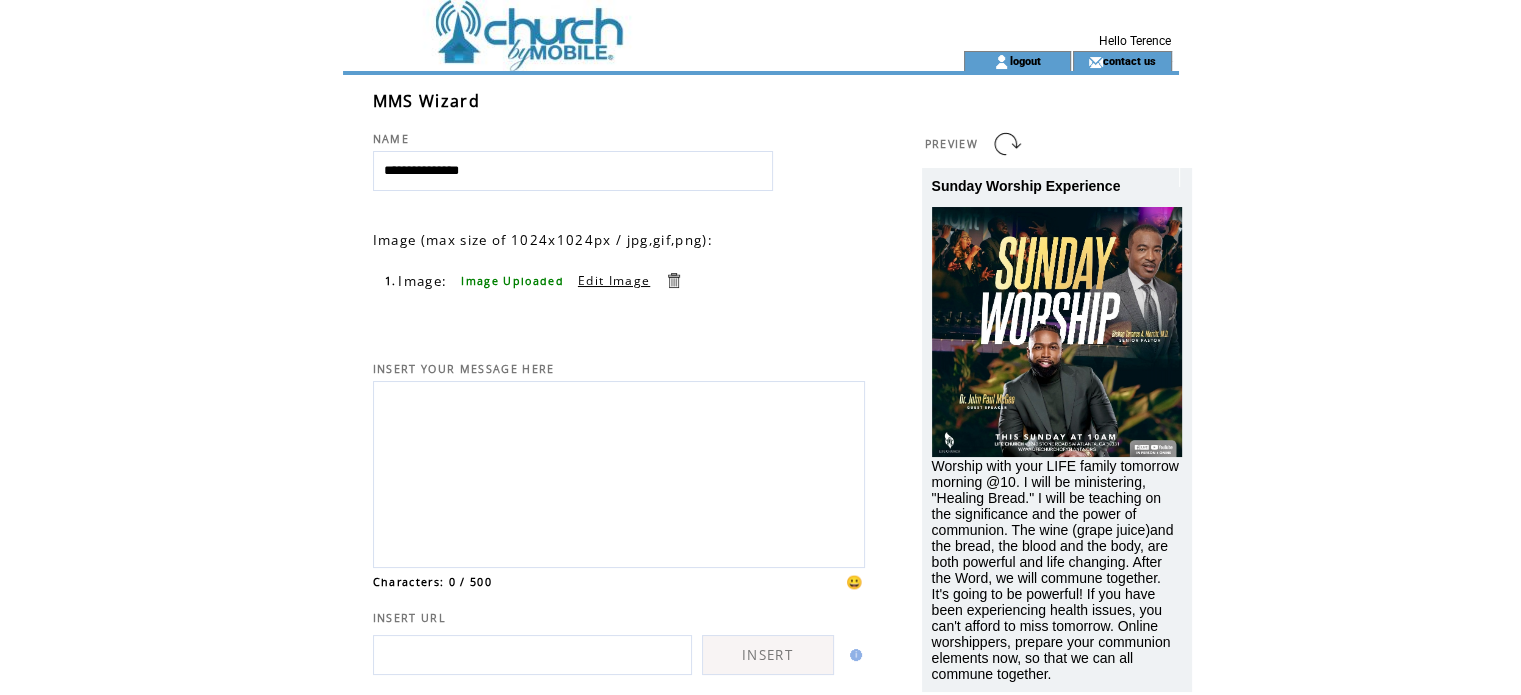 type 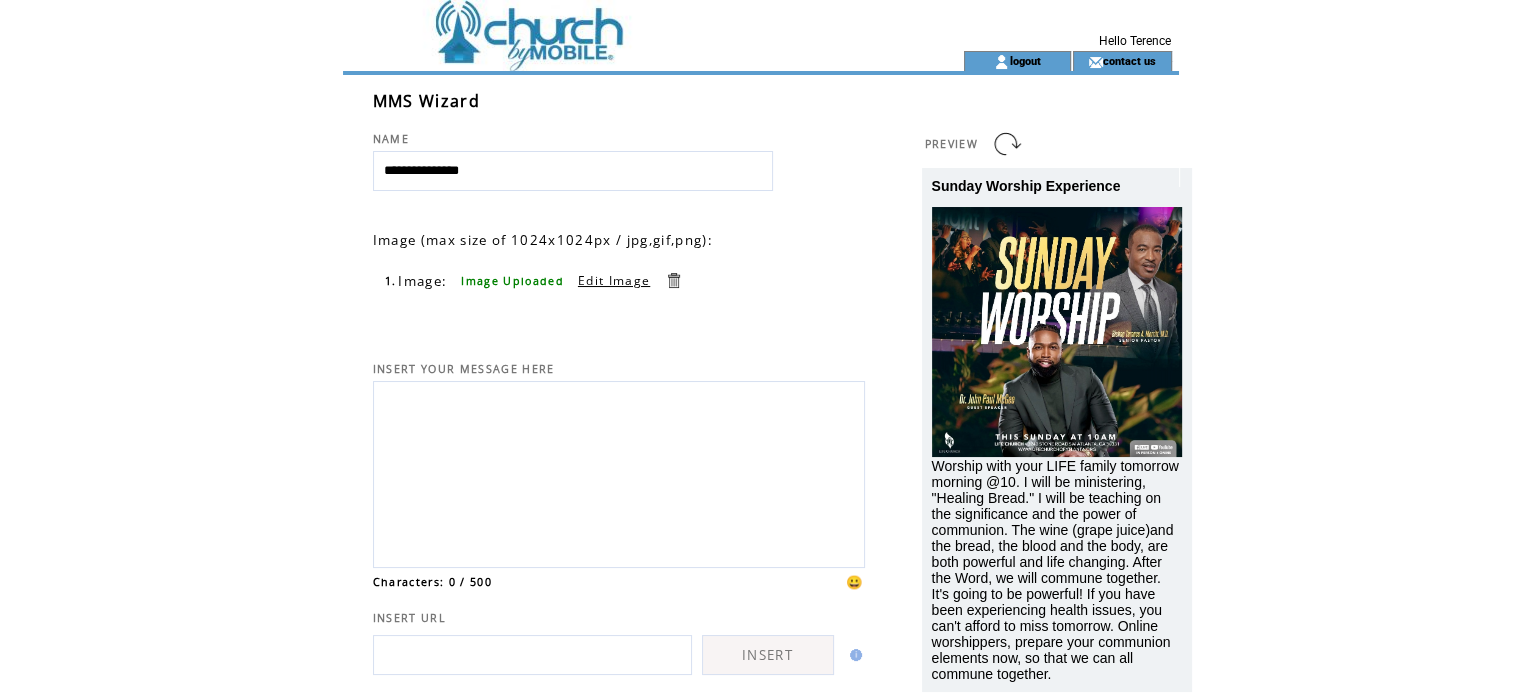 click on "😀" at bounding box center (855, 582) 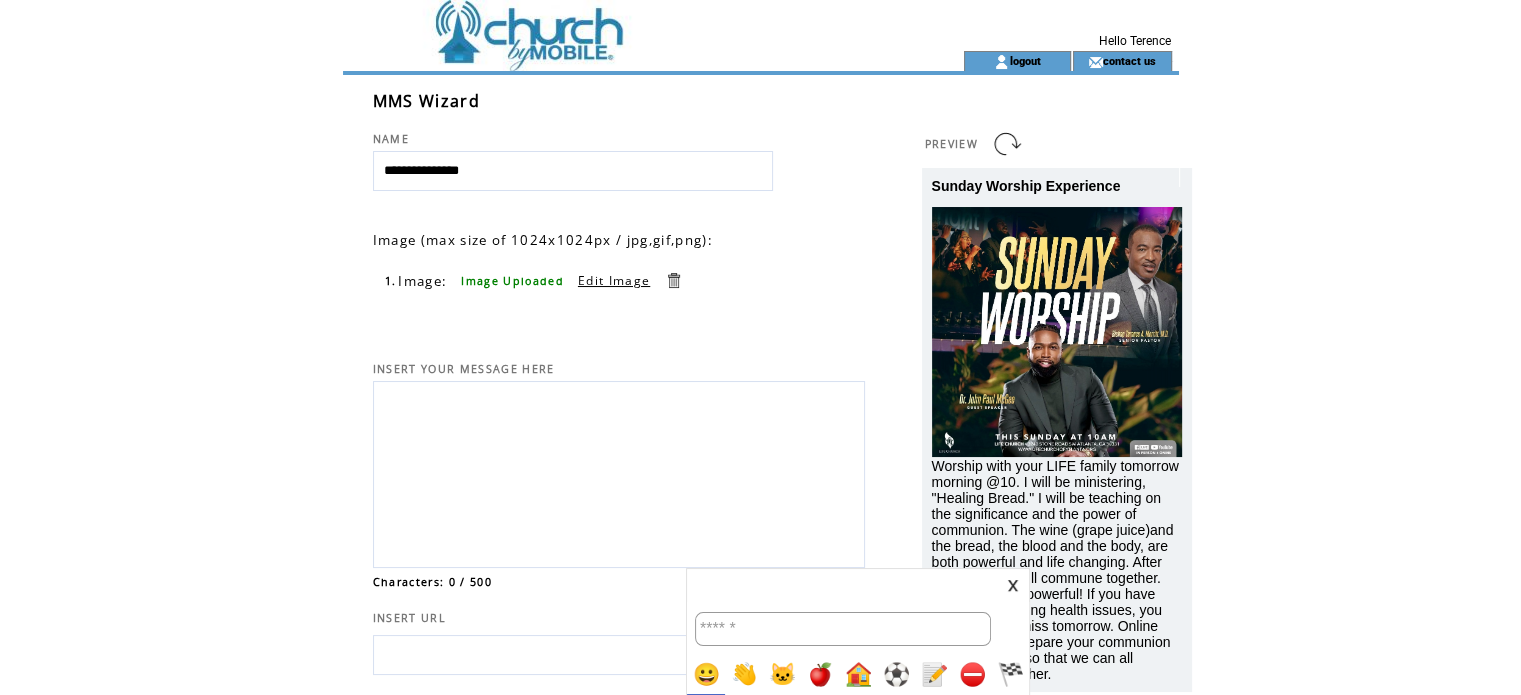 click at bounding box center (843, 629) 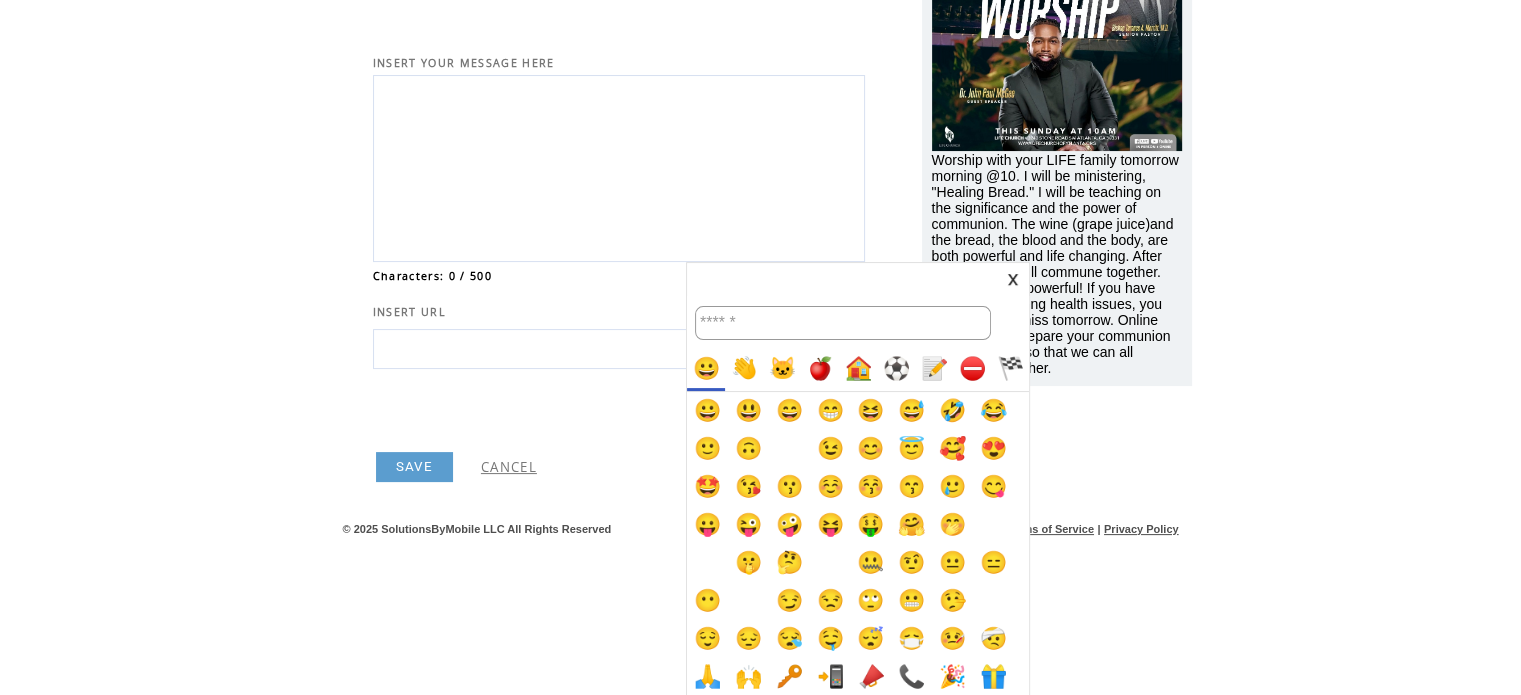 scroll, scrollTop: 307, scrollLeft: 0, axis: vertical 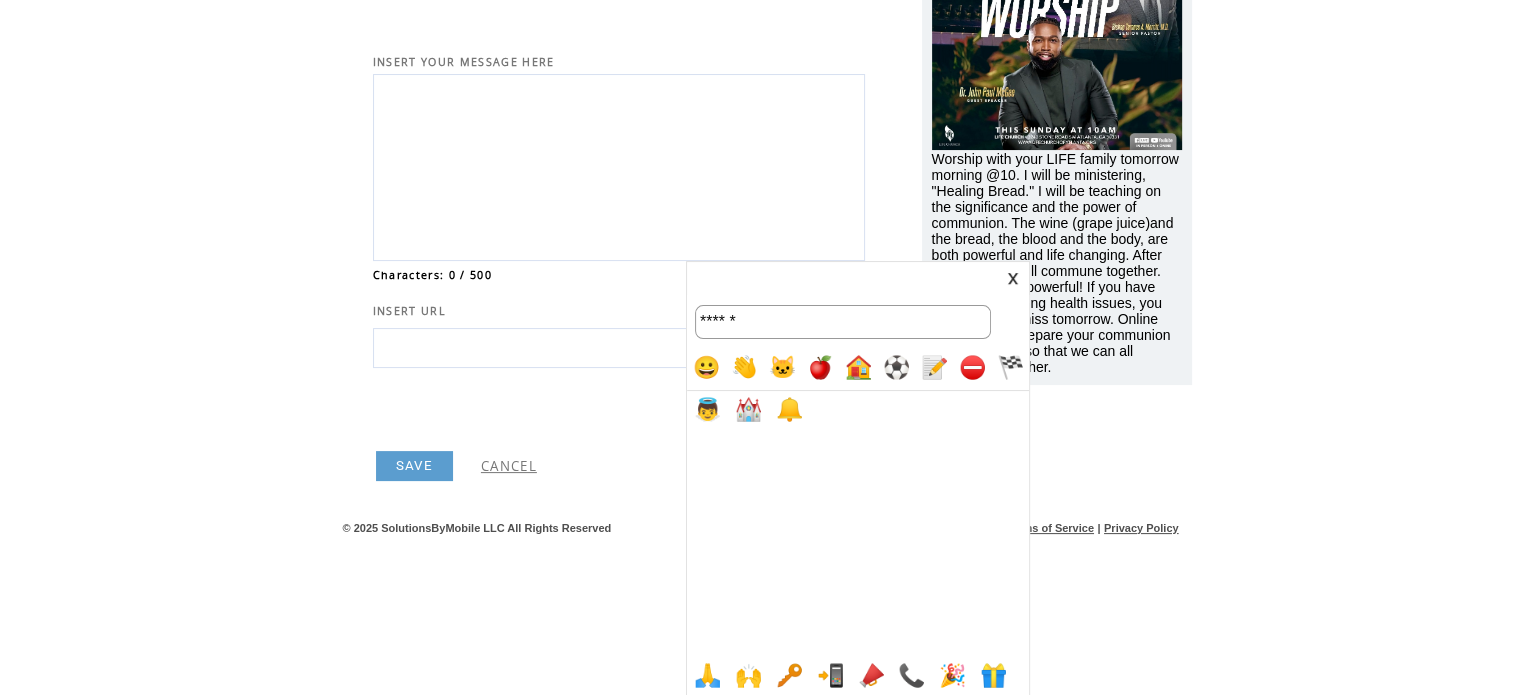 type on "******" 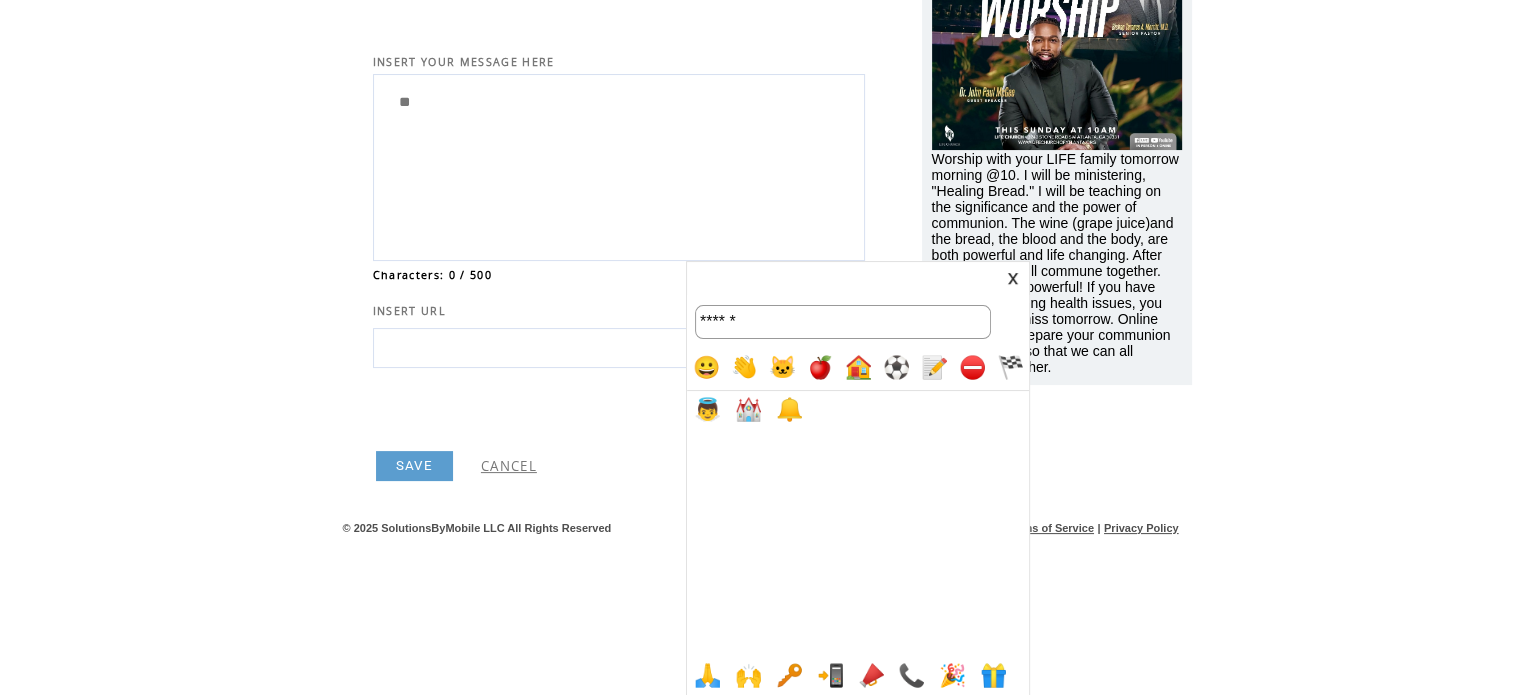 click at bounding box center (1013, 278) 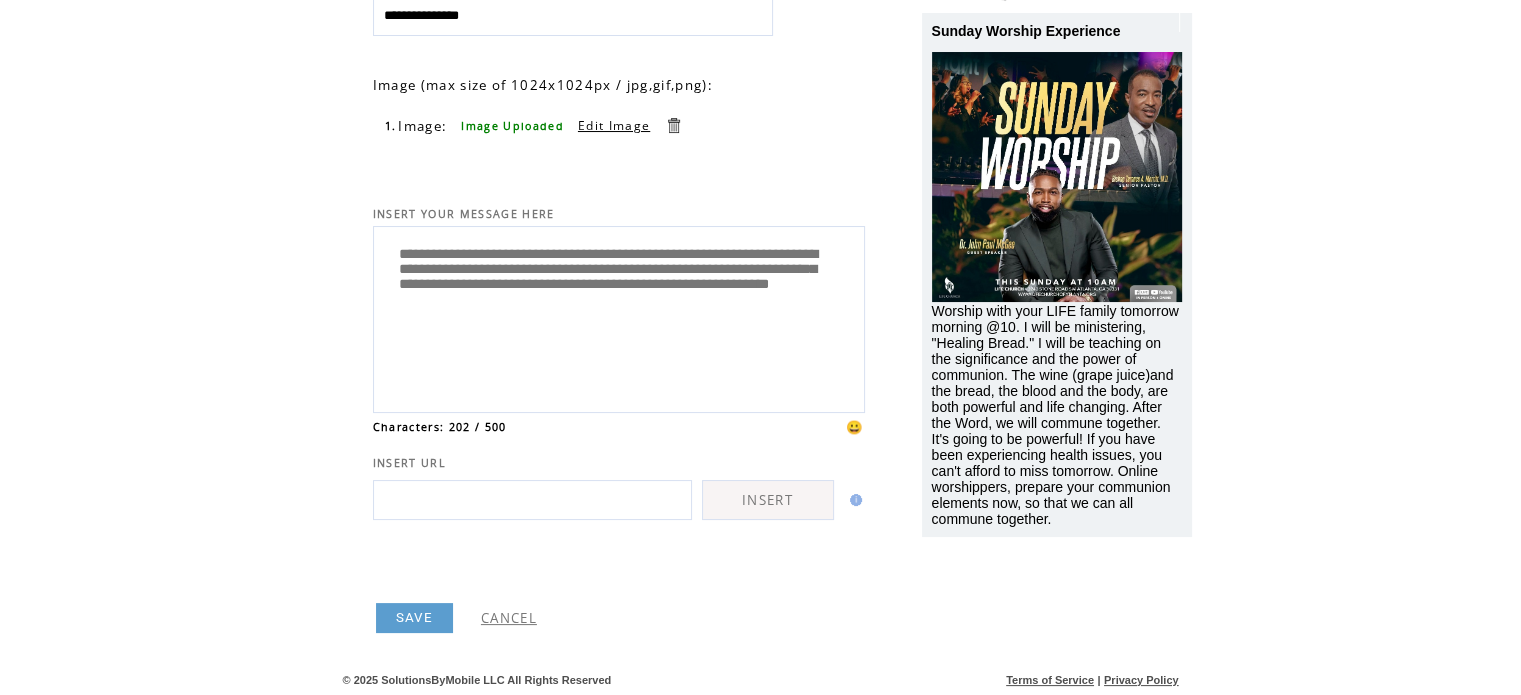 type on "**********" 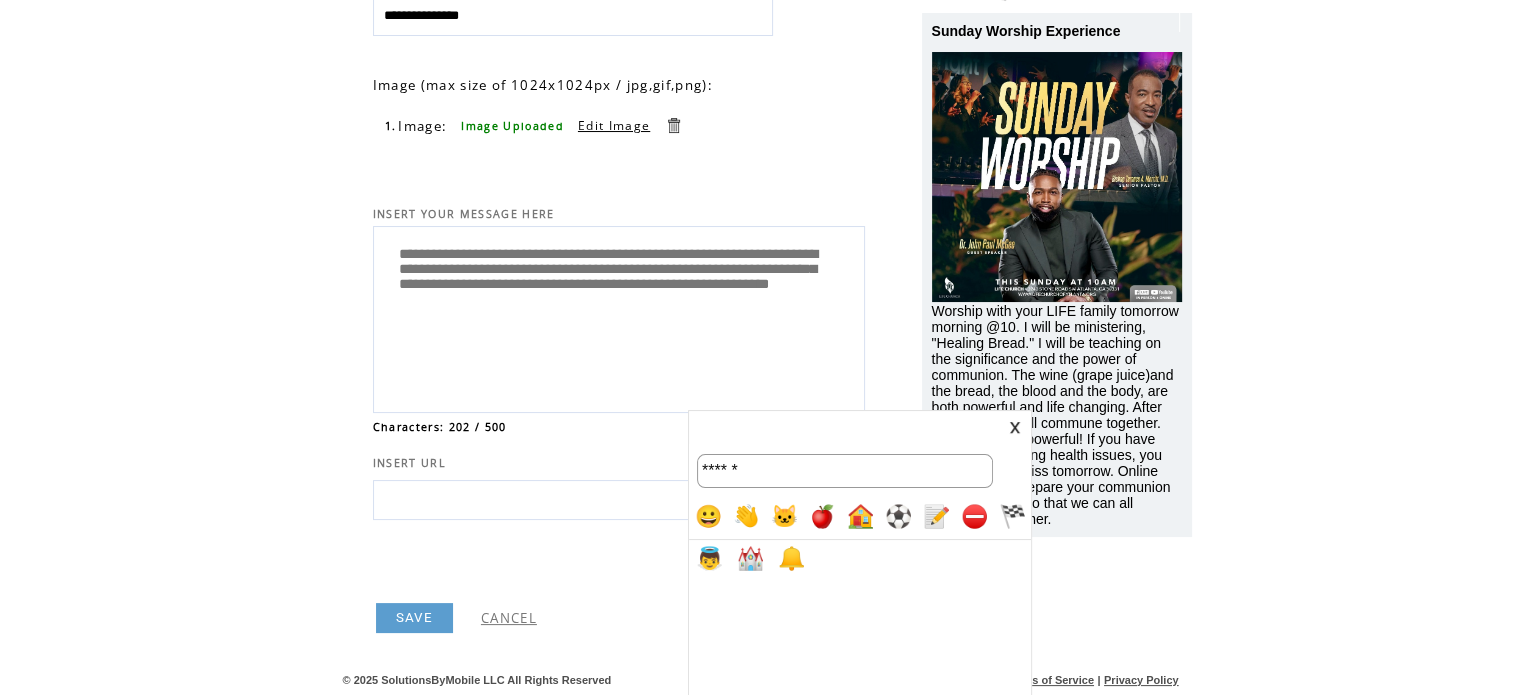 click on "******" at bounding box center [845, 471] 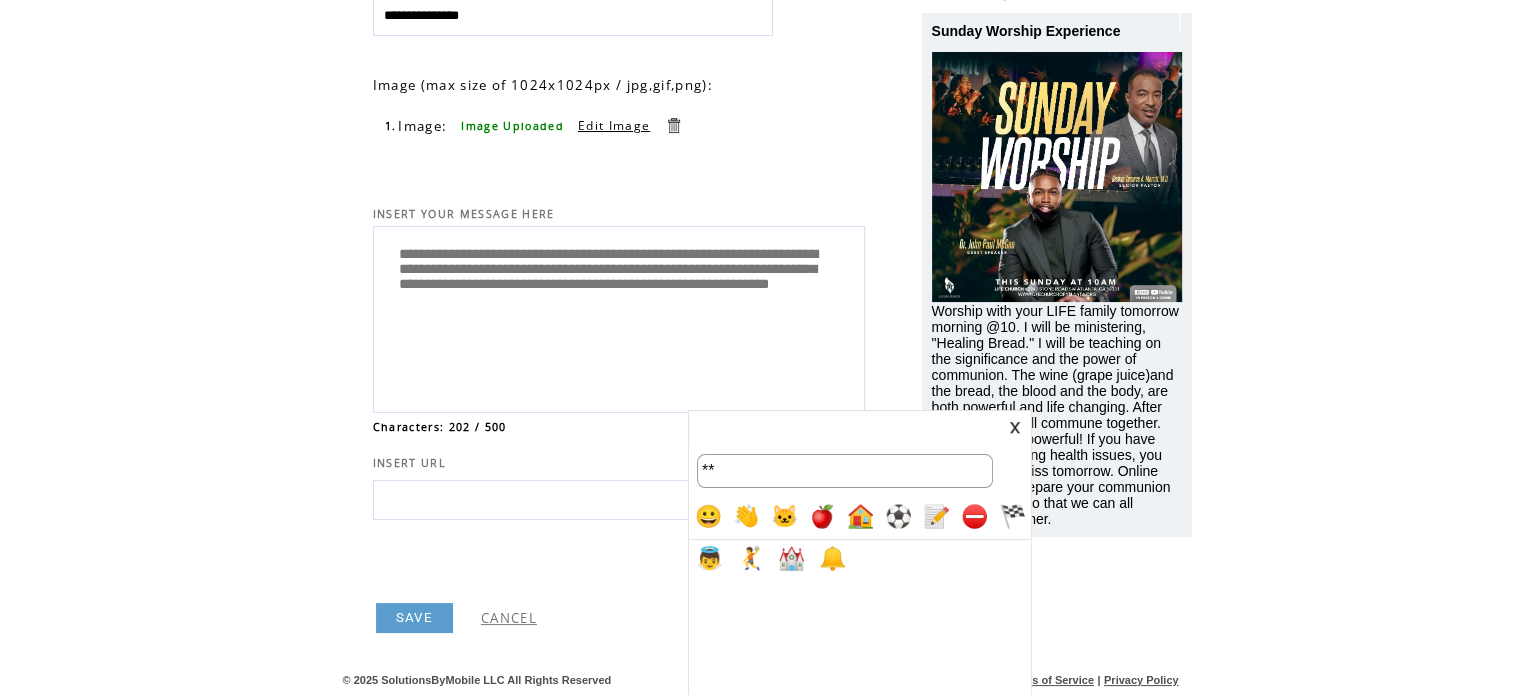 type on "*" 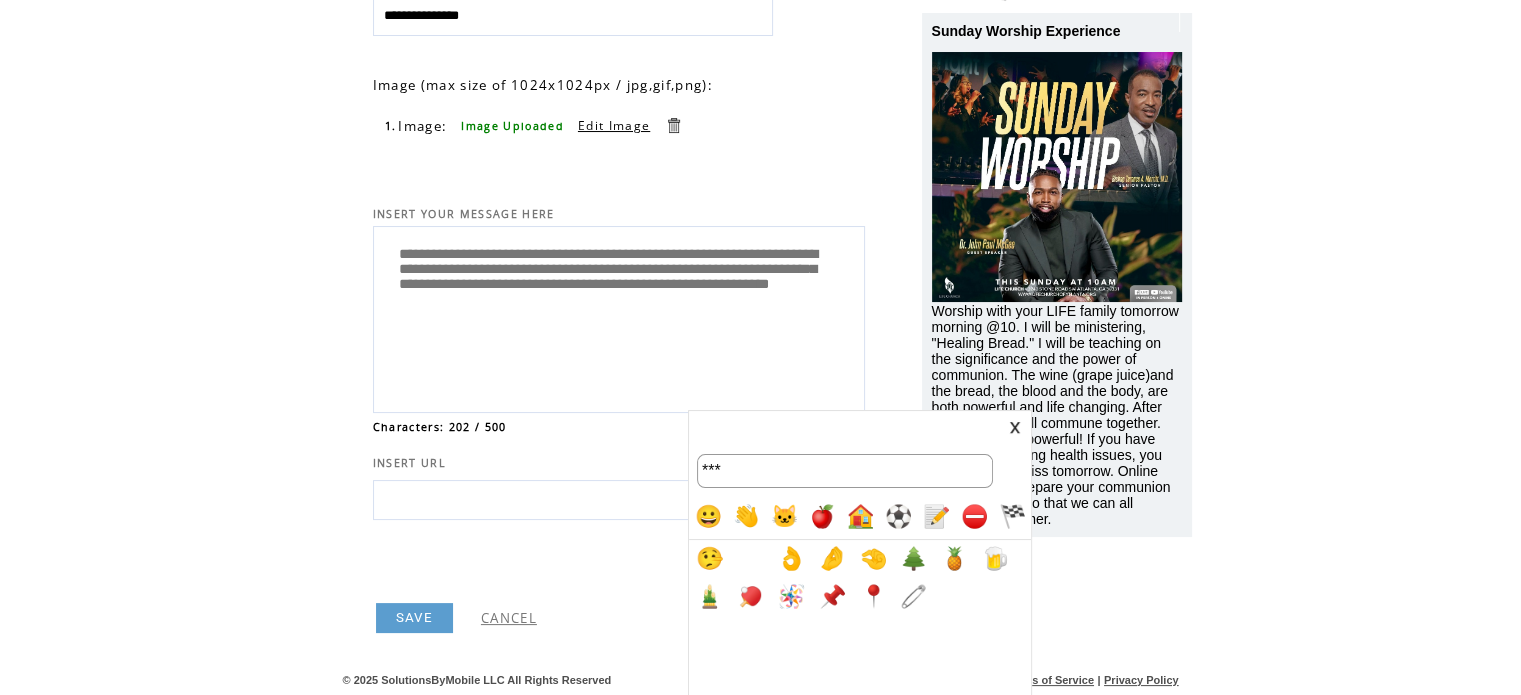 type on "***" 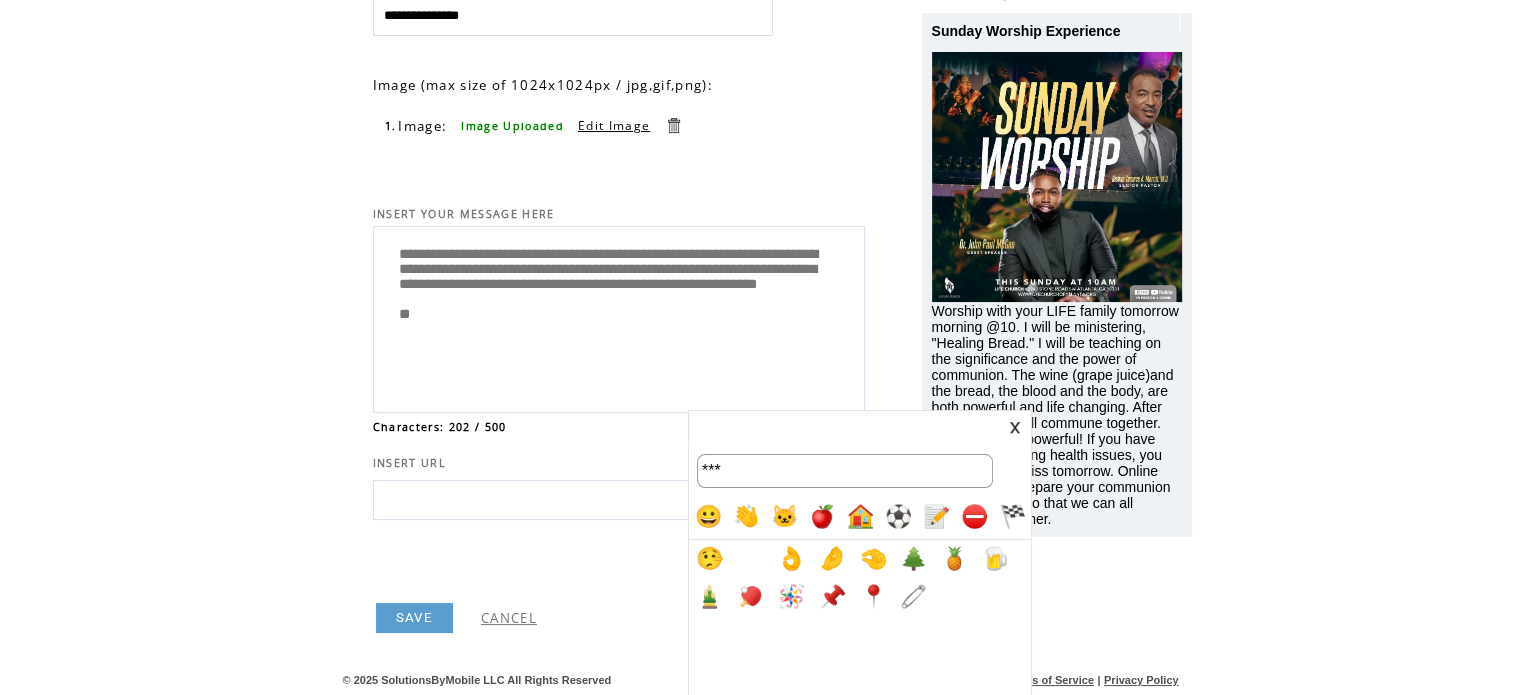click at bounding box center (1015, 427) 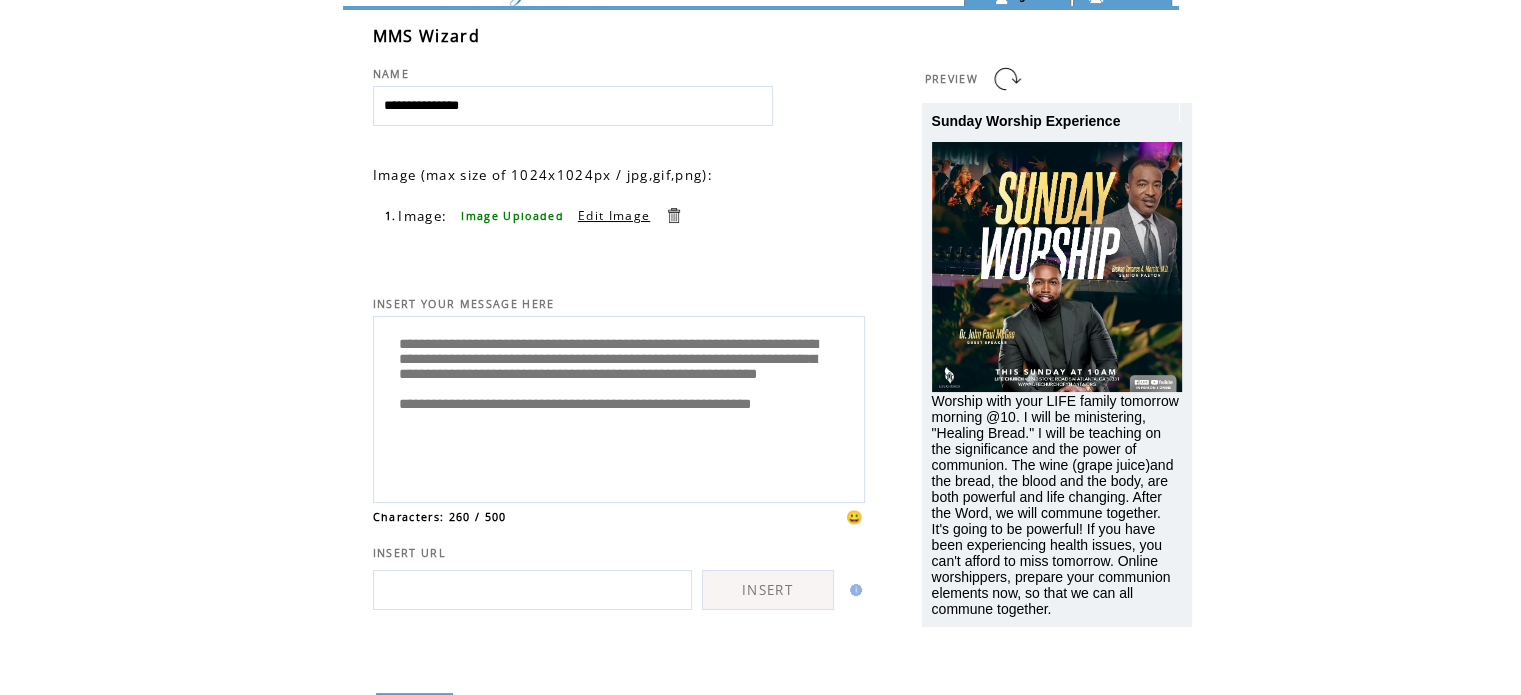 scroll, scrollTop: 155, scrollLeft: 0, axis: vertical 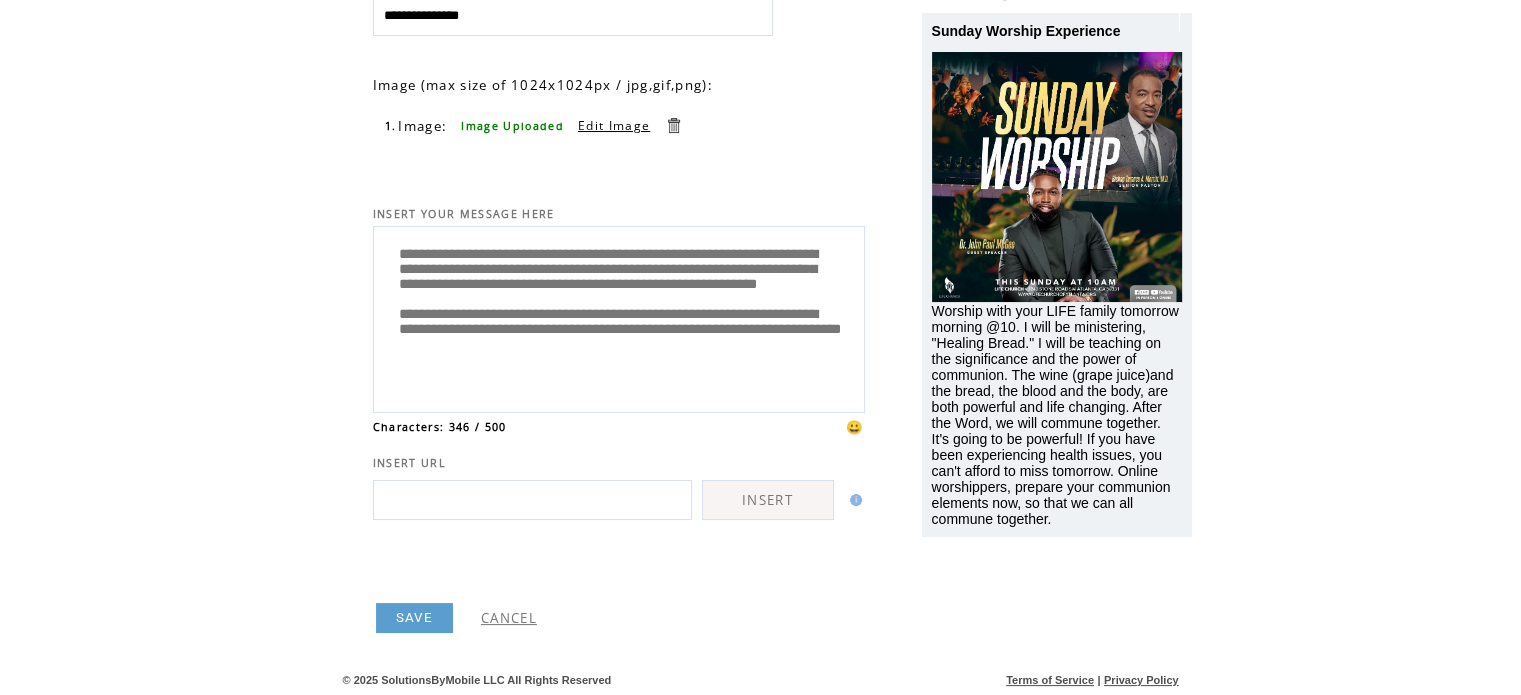 type on "**********" 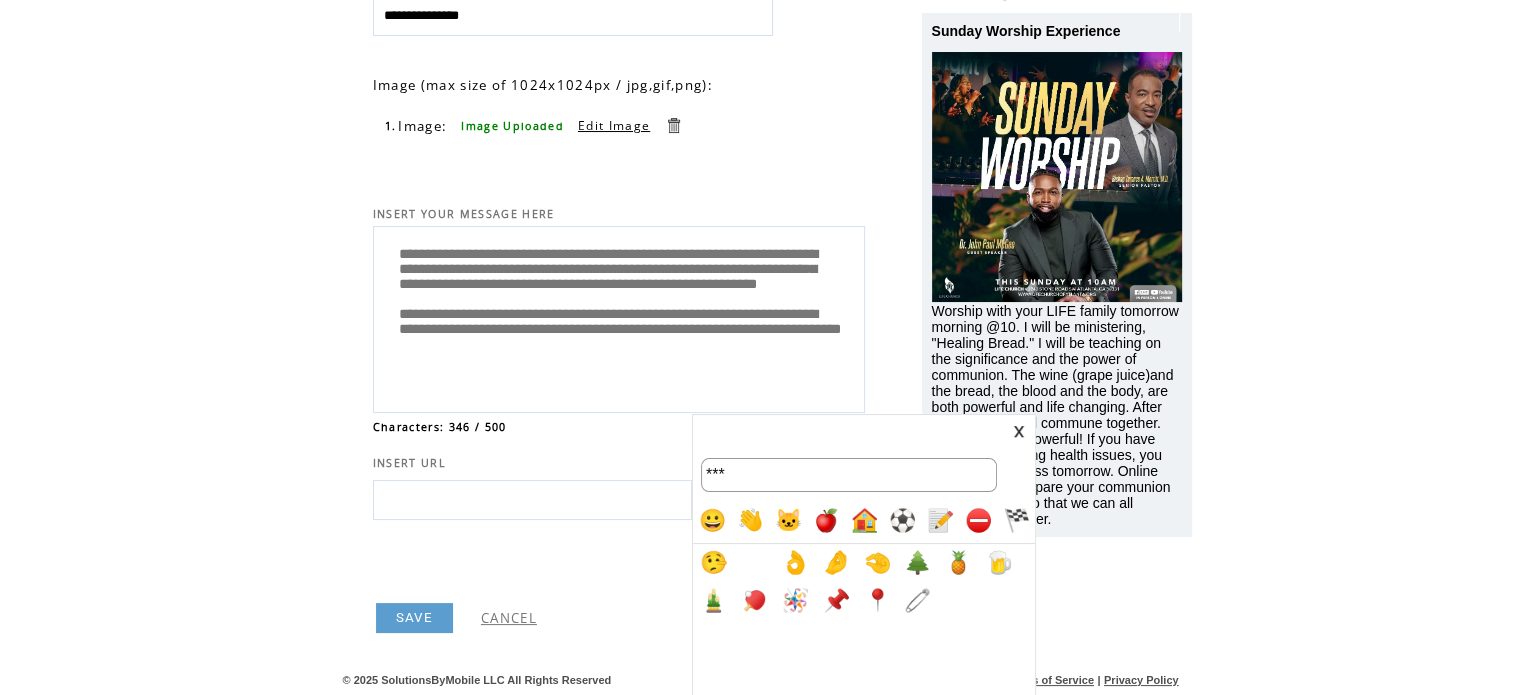 click on "***" at bounding box center [849, 475] 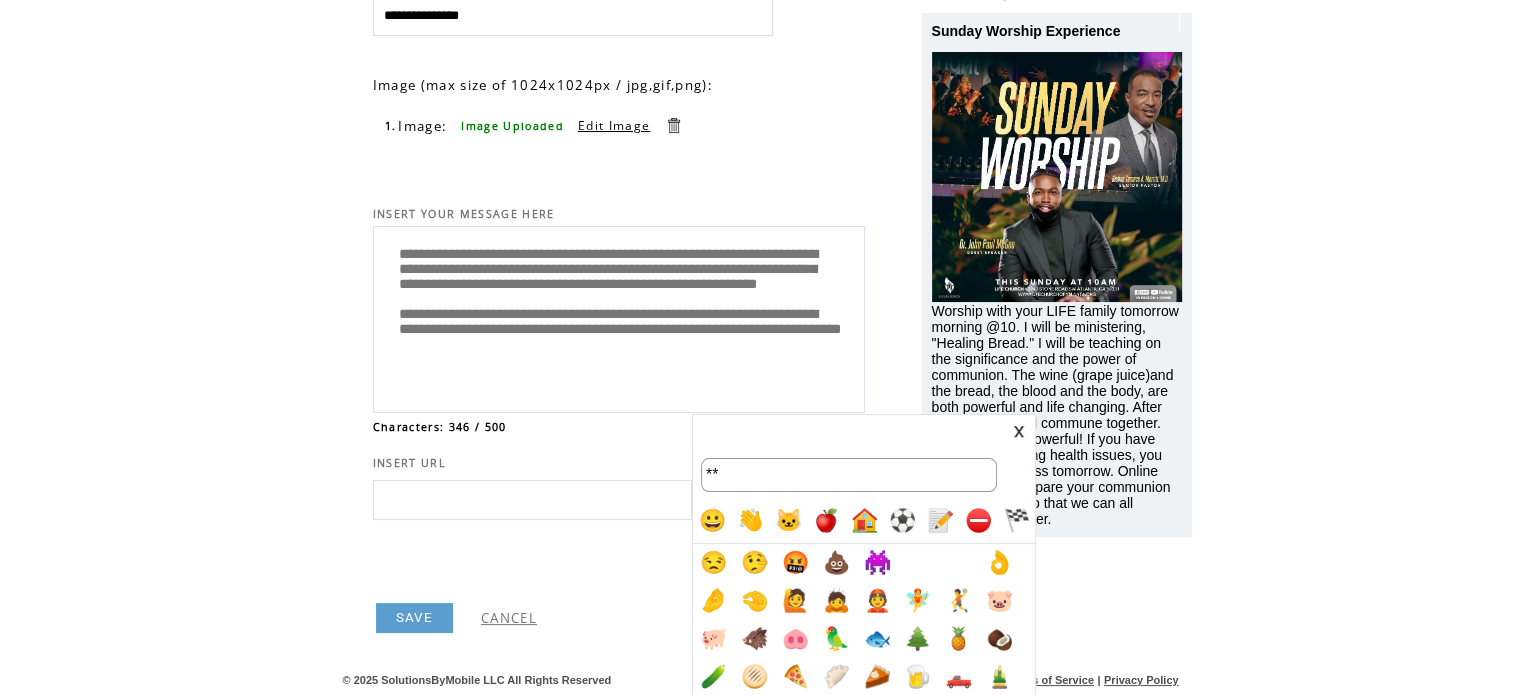type on "*" 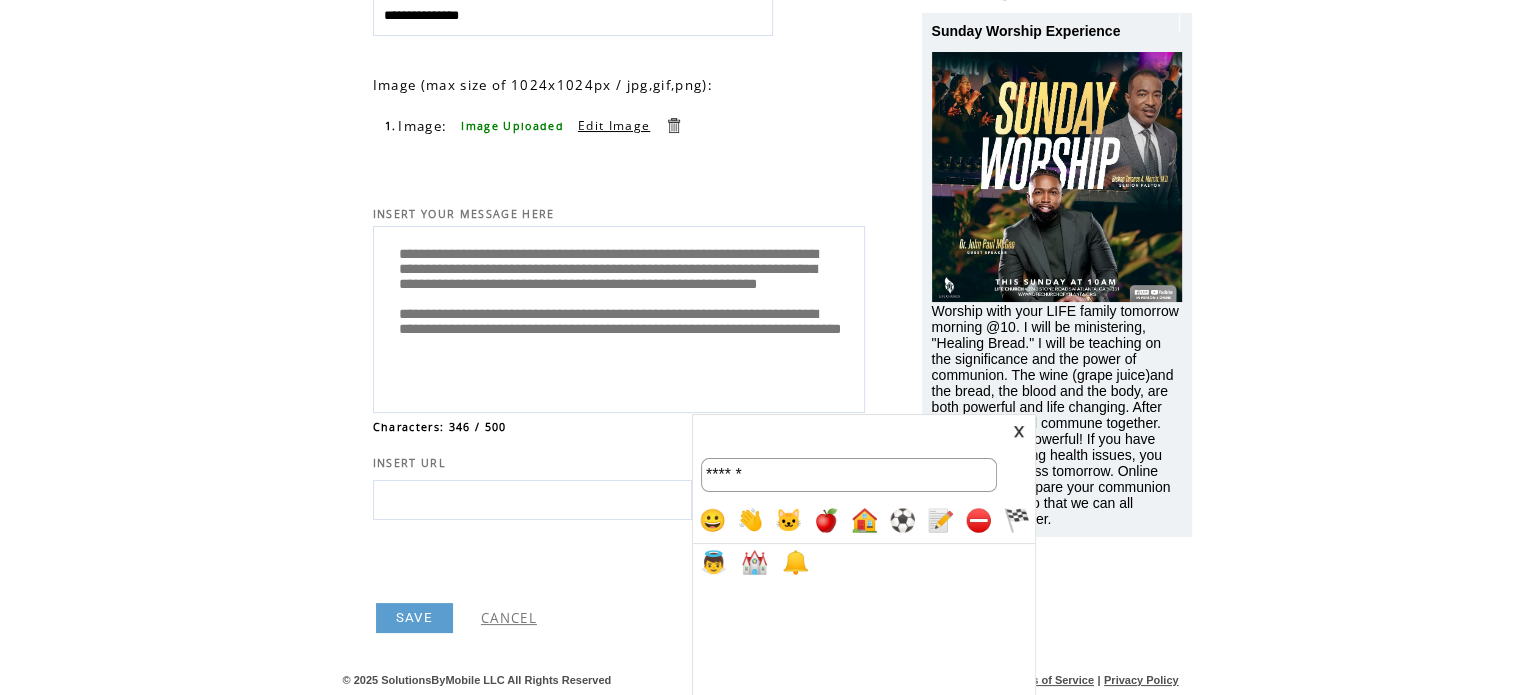 type on "******" 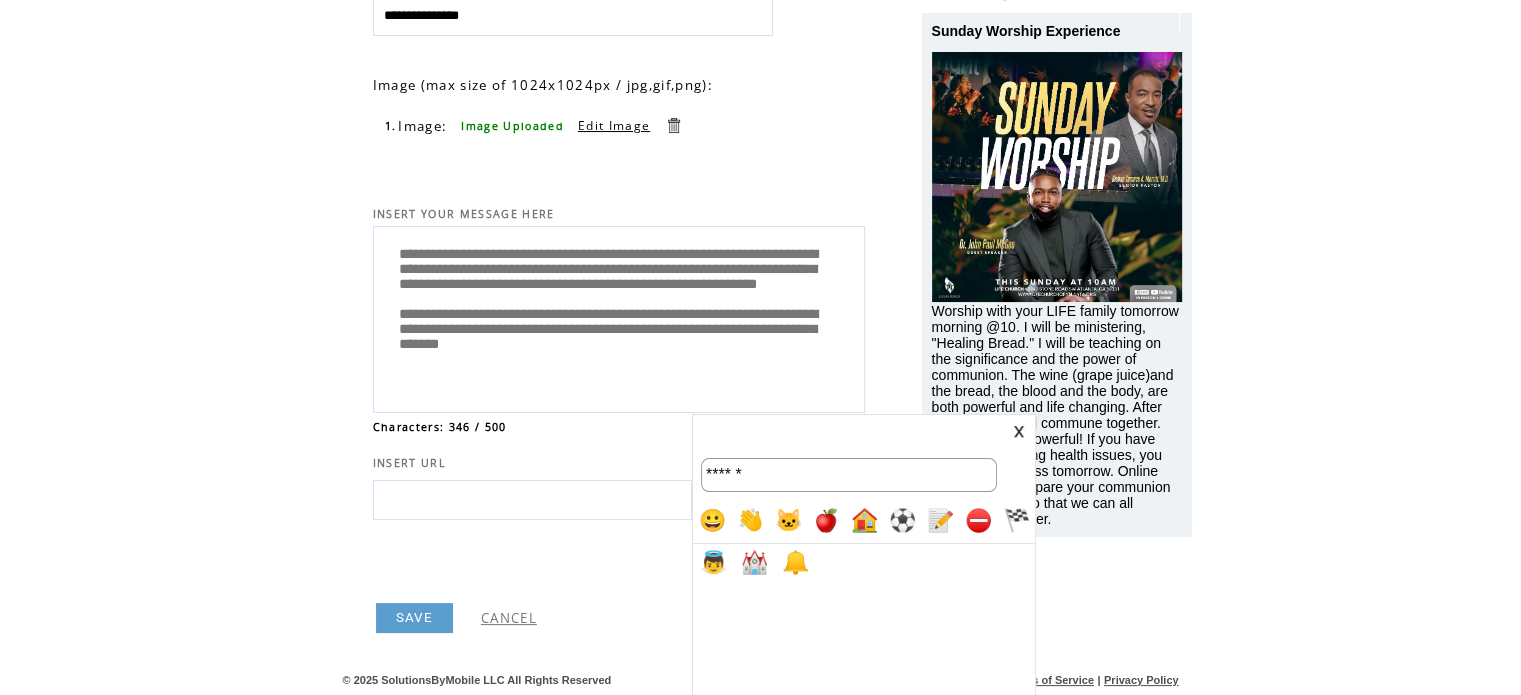 click on "******" at bounding box center [849, 475] 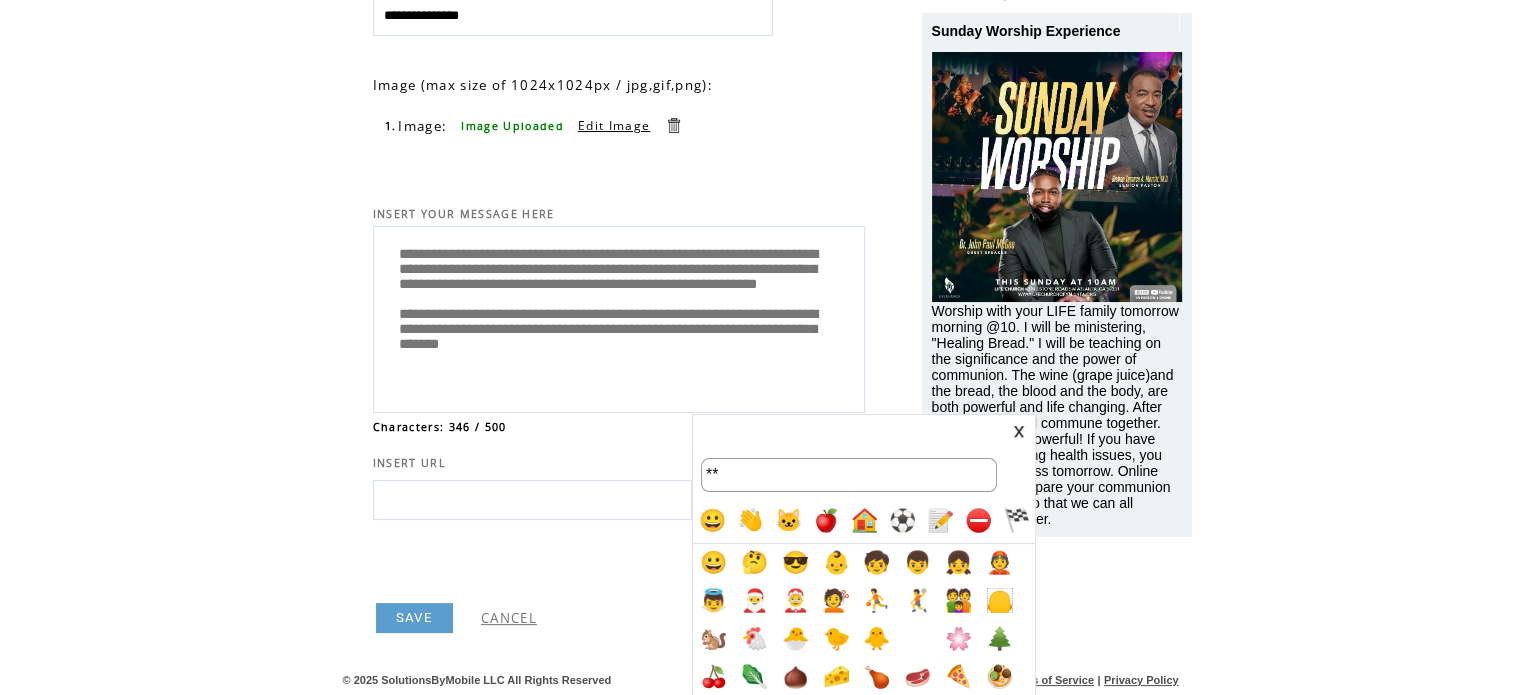 type on "*" 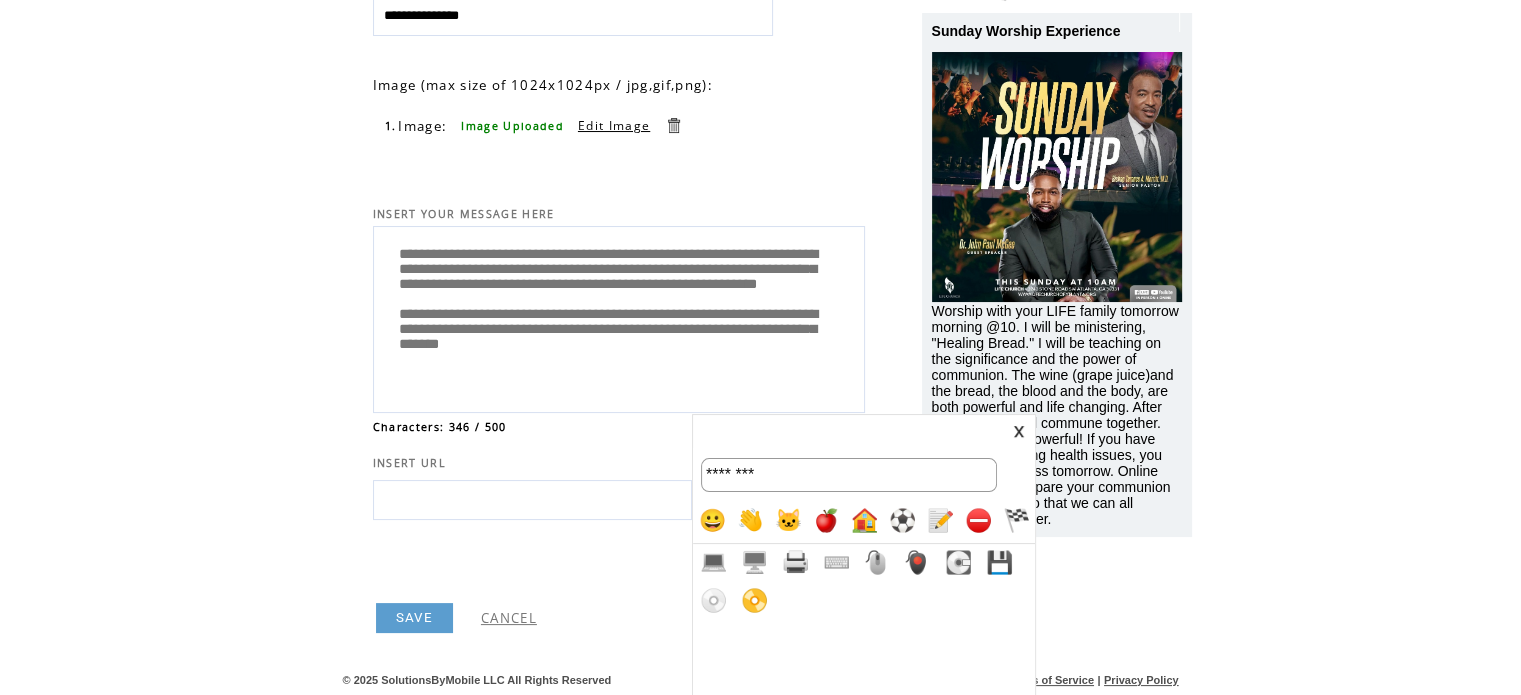 type on "********" 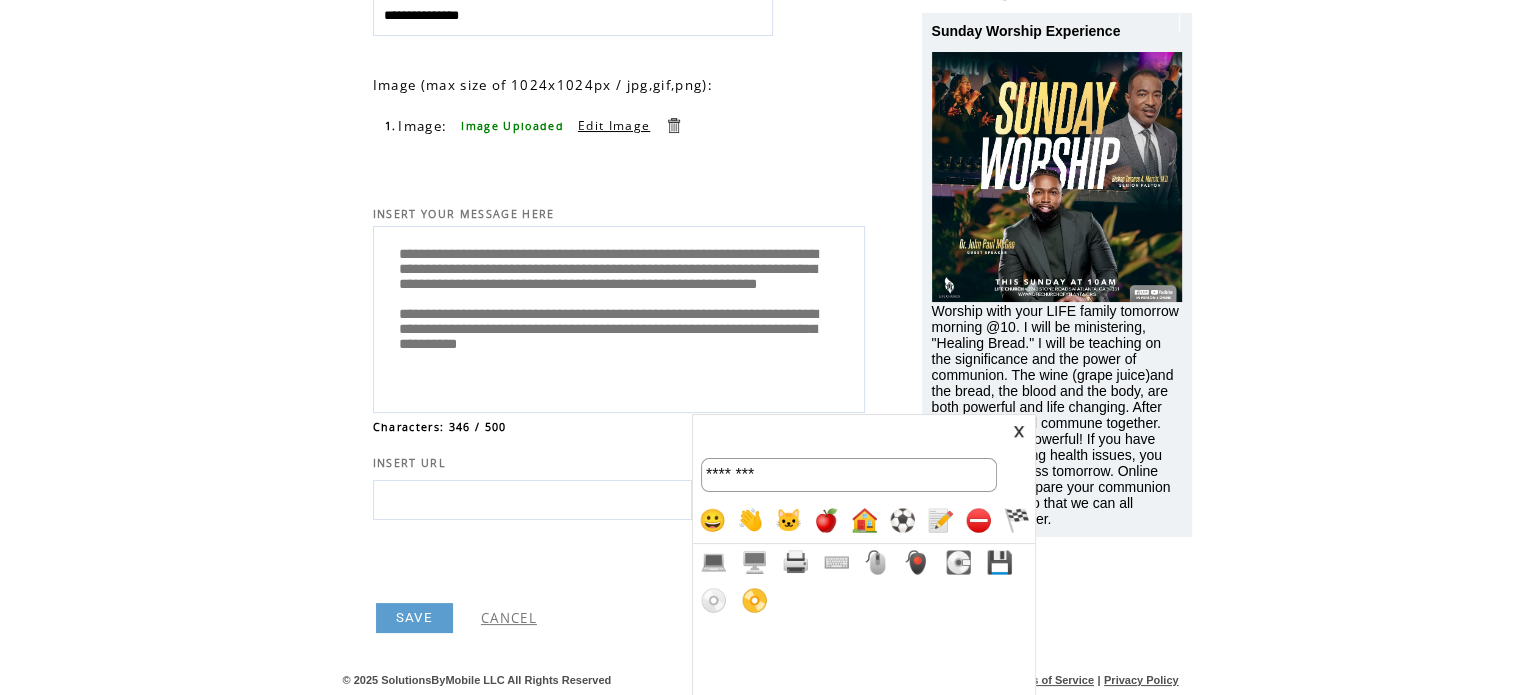 click at bounding box center [1019, 431] 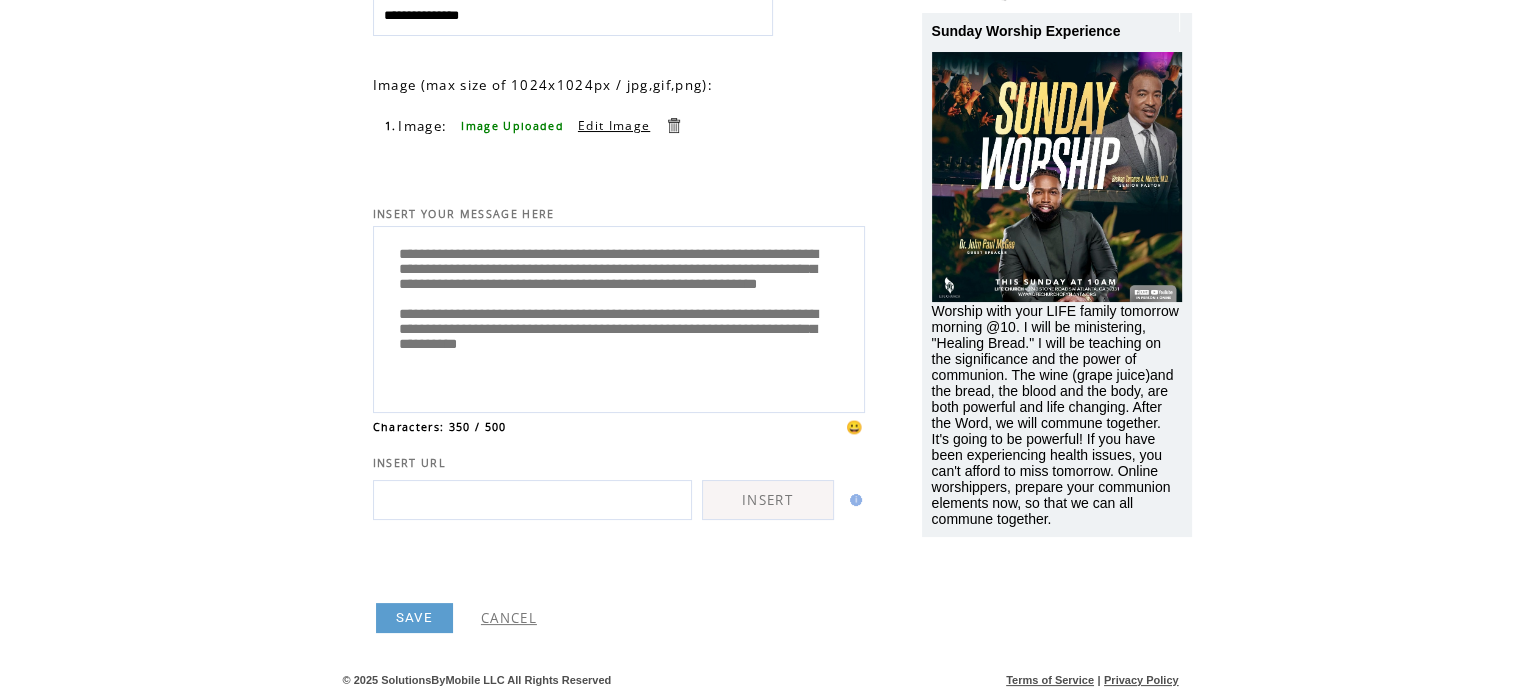 scroll, scrollTop: 40, scrollLeft: 0, axis: vertical 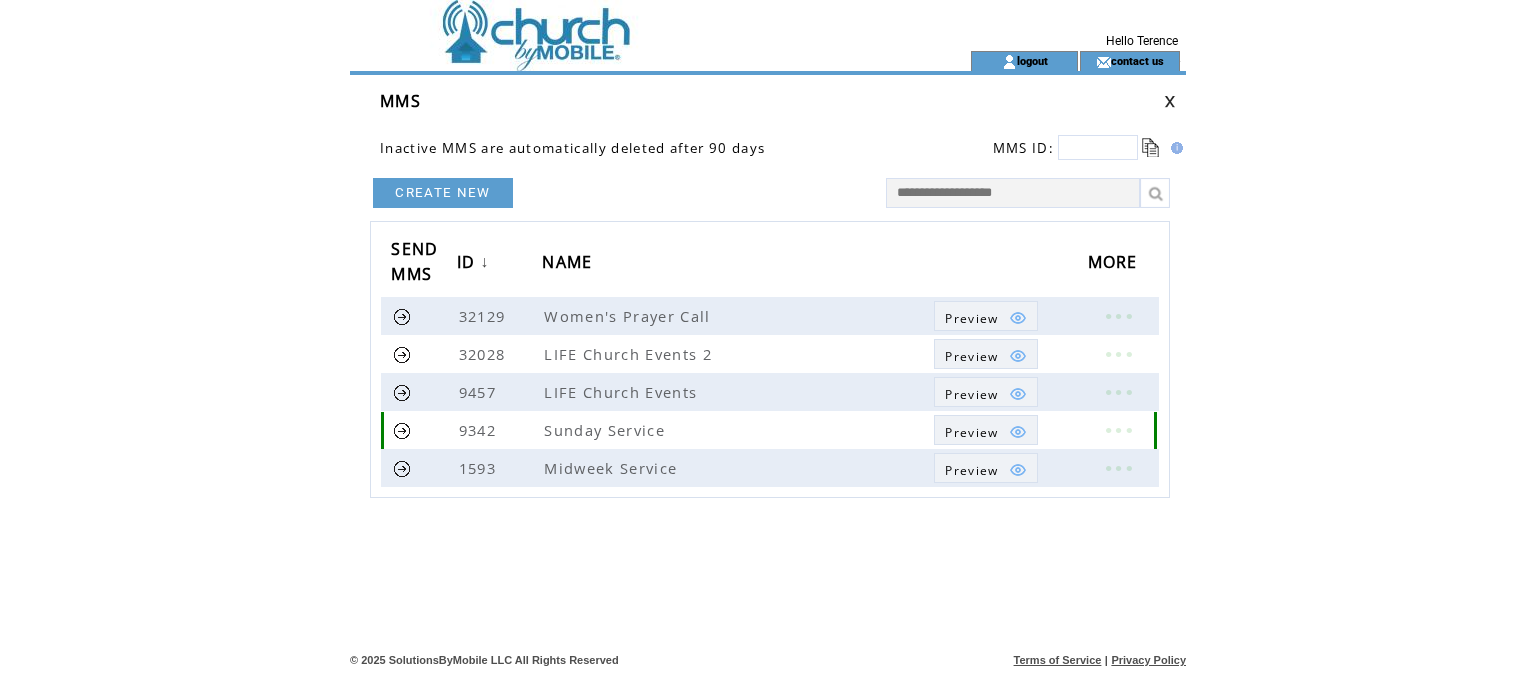 click at bounding box center [402, 430] 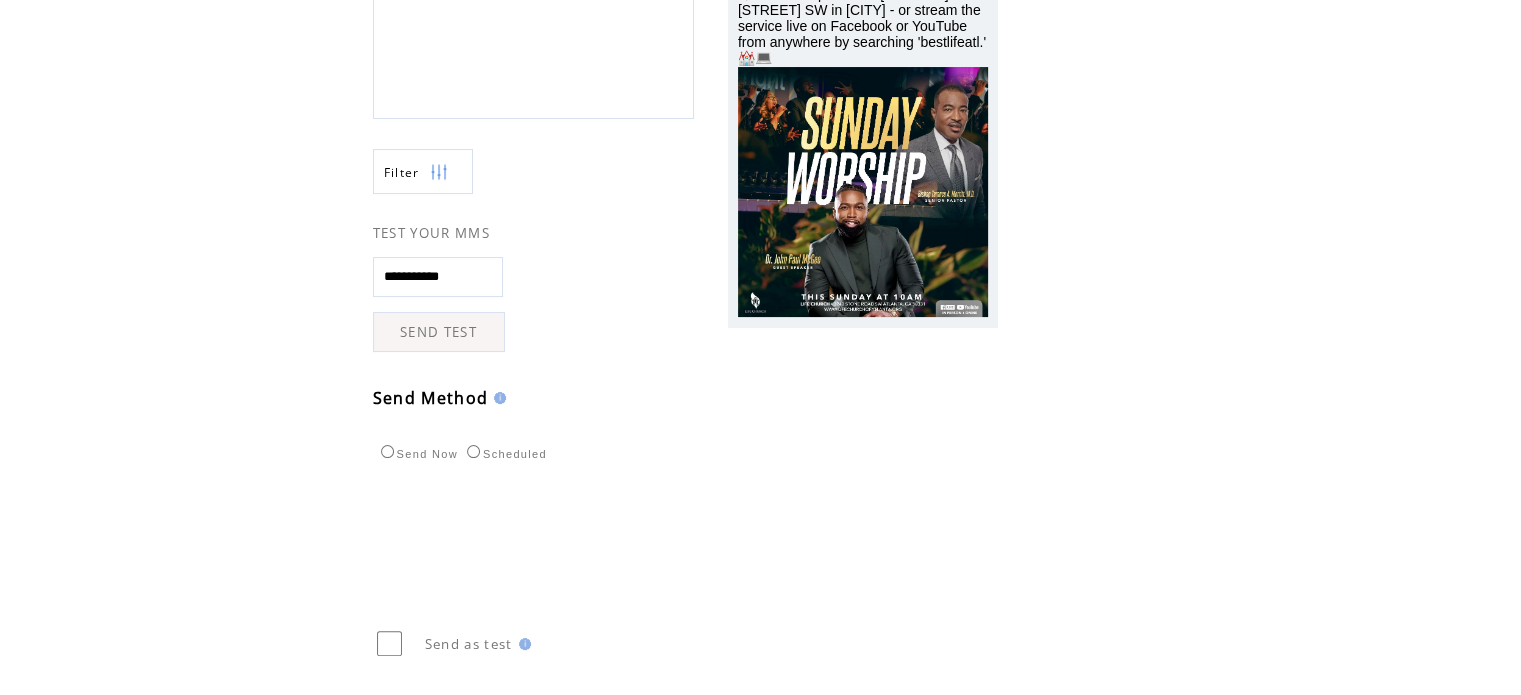 scroll, scrollTop: 400, scrollLeft: 0, axis: vertical 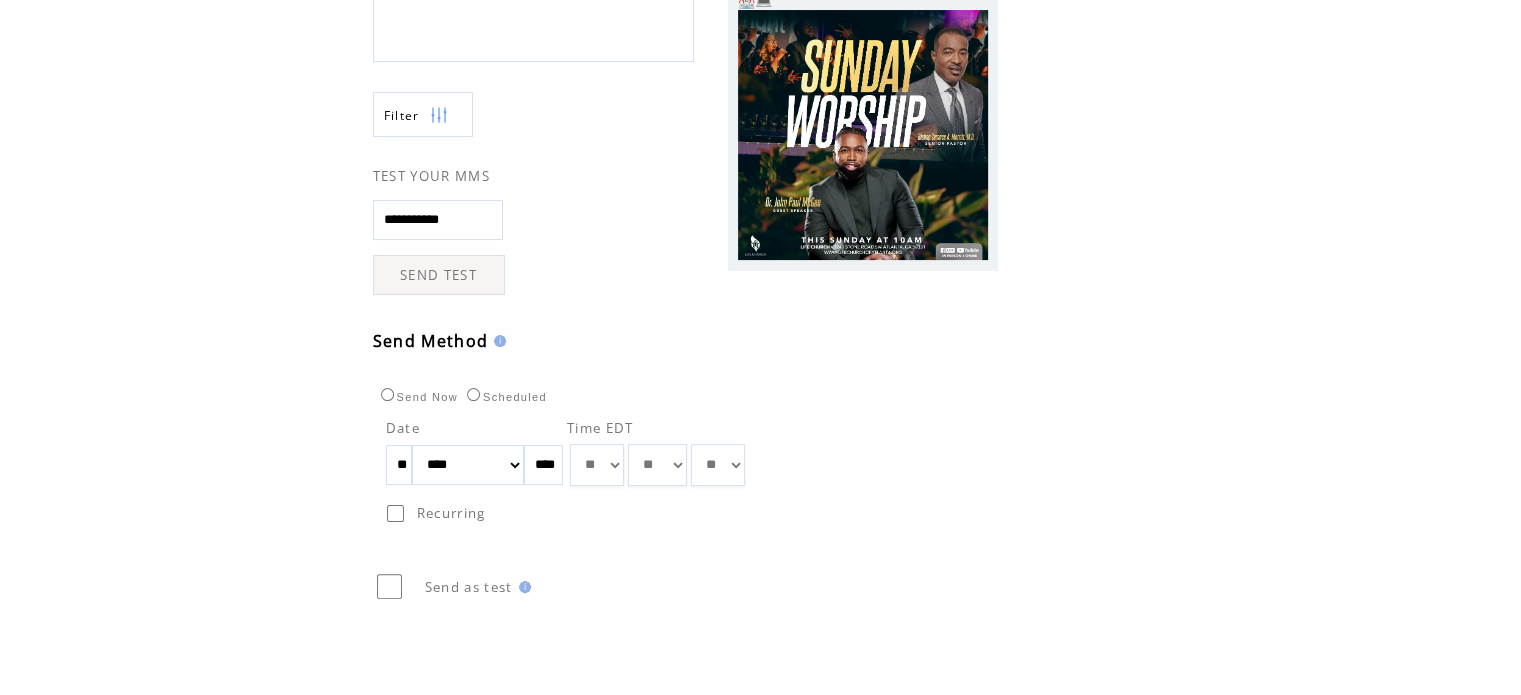 click on "** 	 ** 	 ** 	 ** 	 ** 	 ** 	 ** 	 ** 	 ** 	 ** 	 ** 	 ** 	 **" at bounding box center (597, 465) 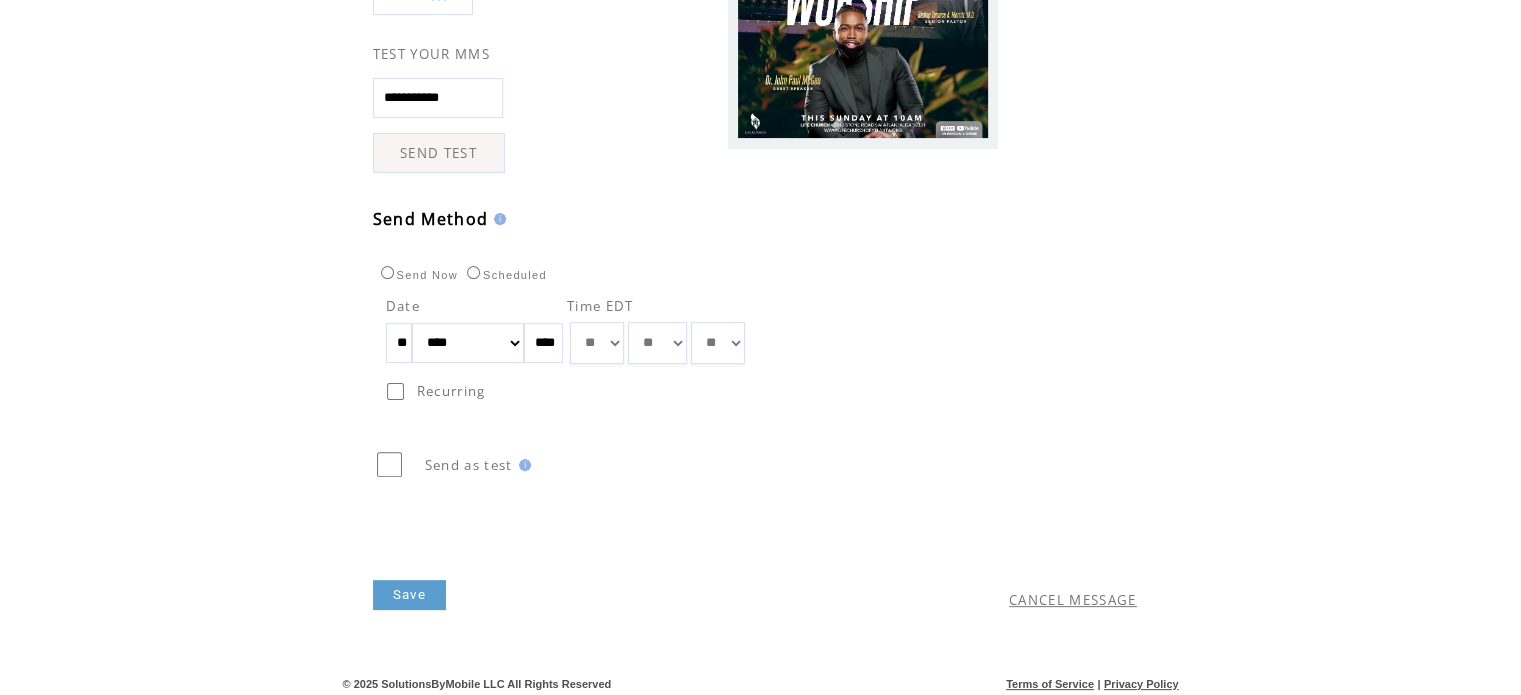 scroll, scrollTop: 525, scrollLeft: 0, axis: vertical 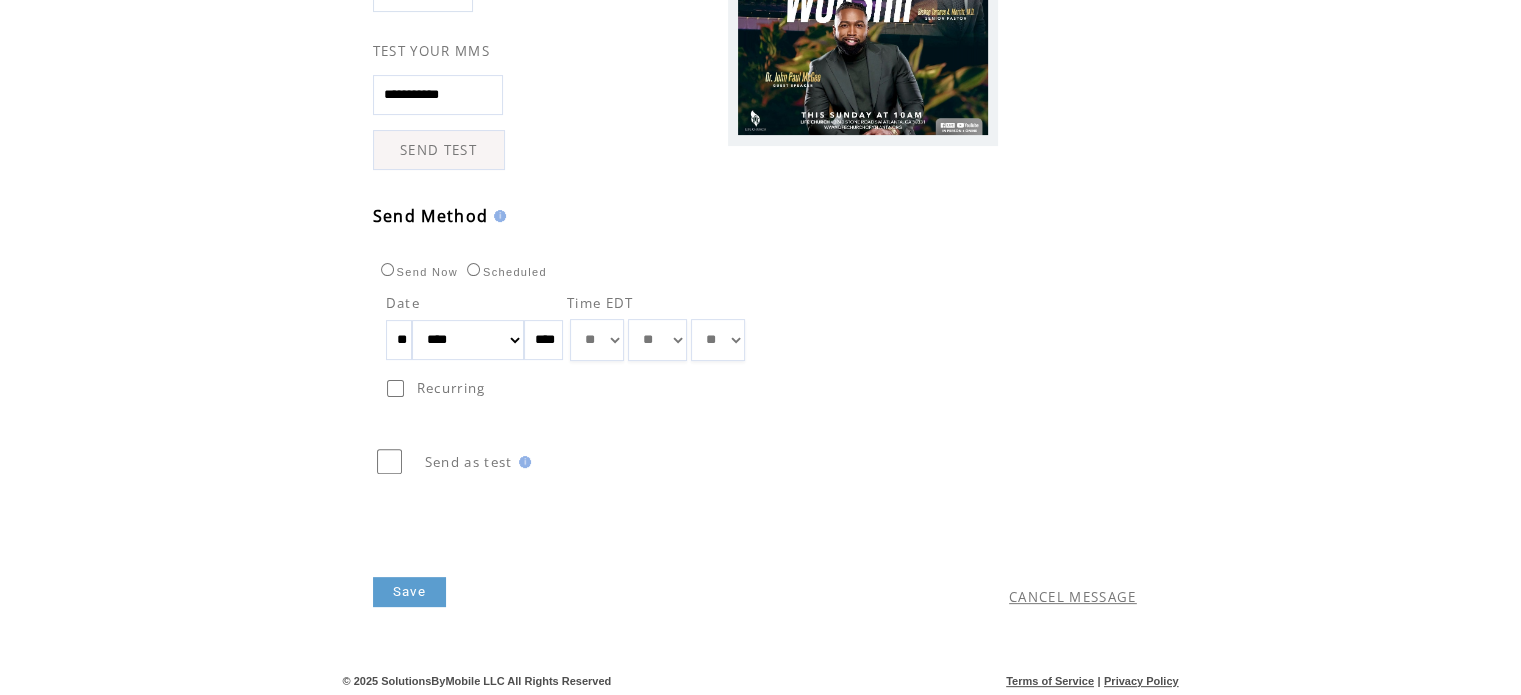 click on "Save" at bounding box center [409, 592] 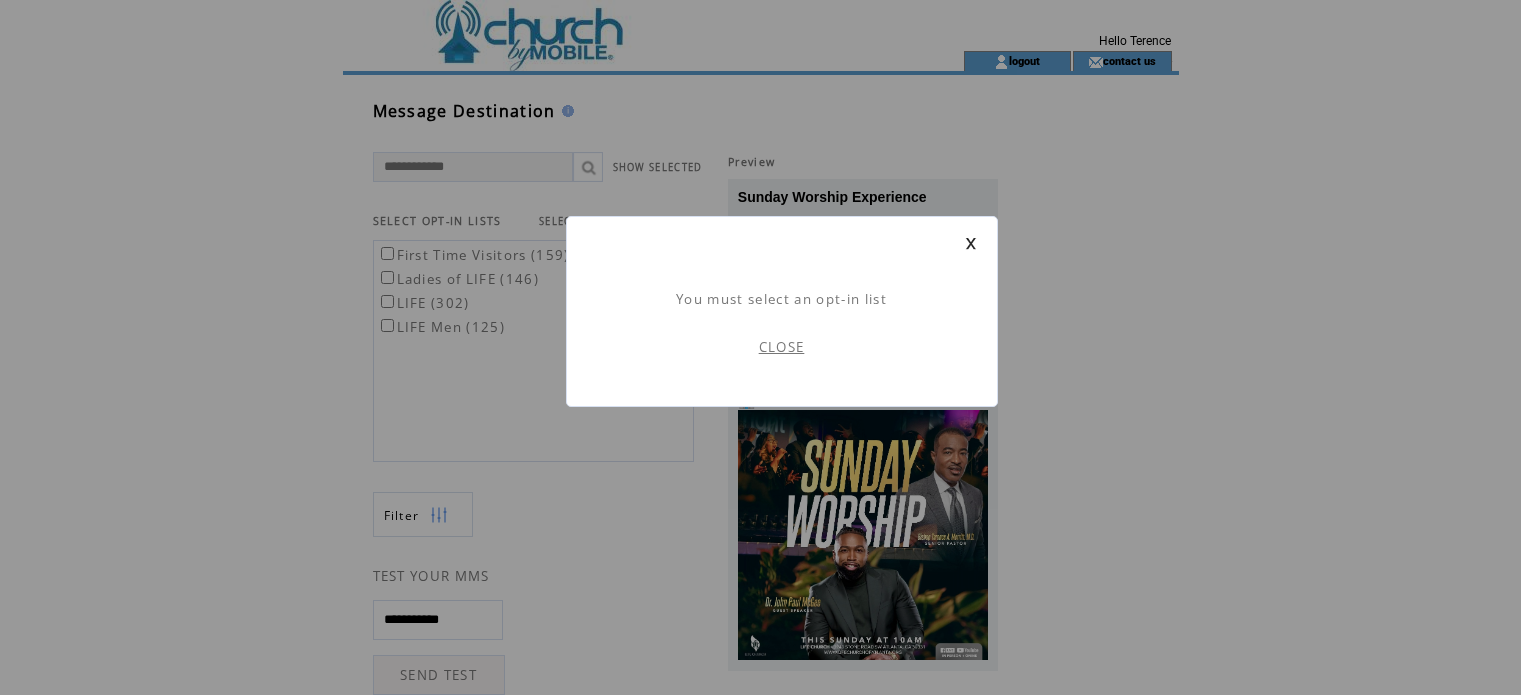 scroll, scrollTop: 0, scrollLeft: 0, axis: both 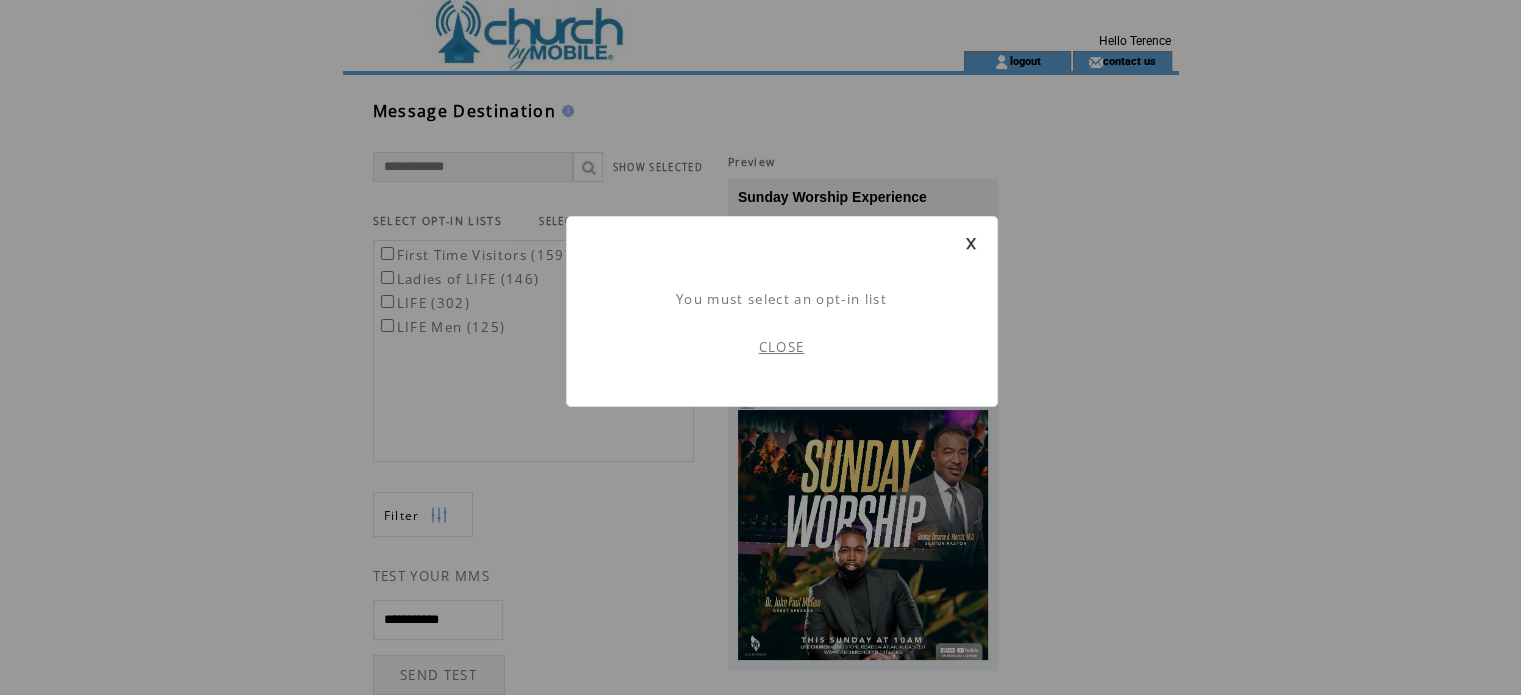 click on "CLOSE" at bounding box center (782, 347) 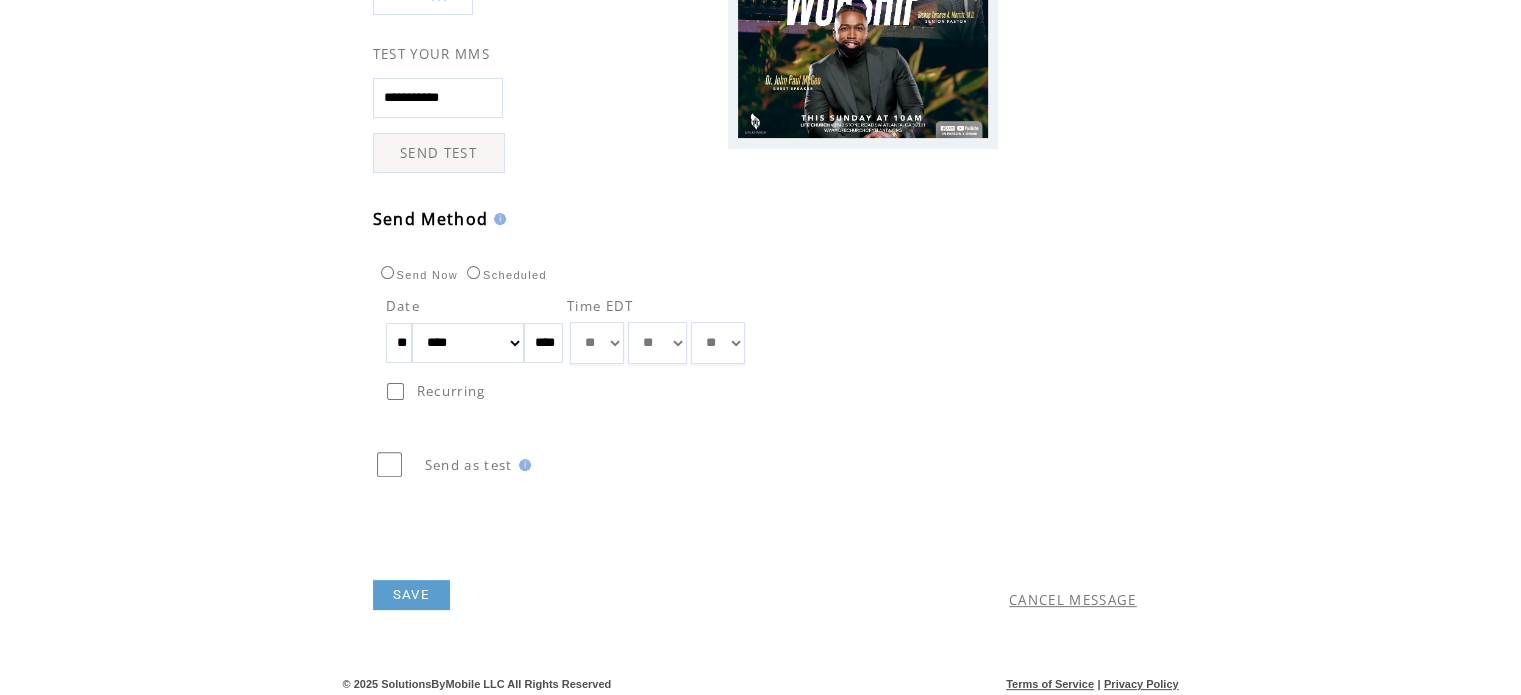 scroll, scrollTop: 525, scrollLeft: 0, axis: vertical 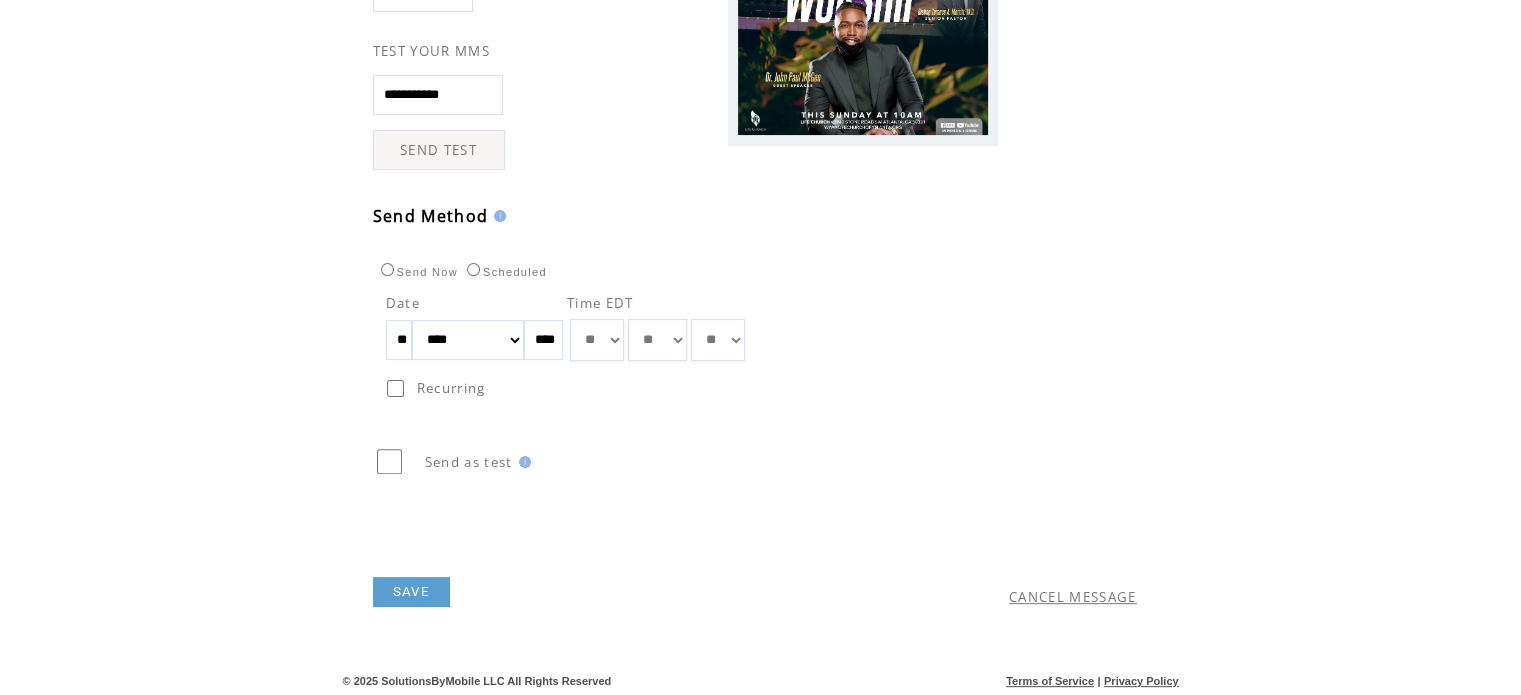 click on "SAVE" at bounding box center (411, 592) 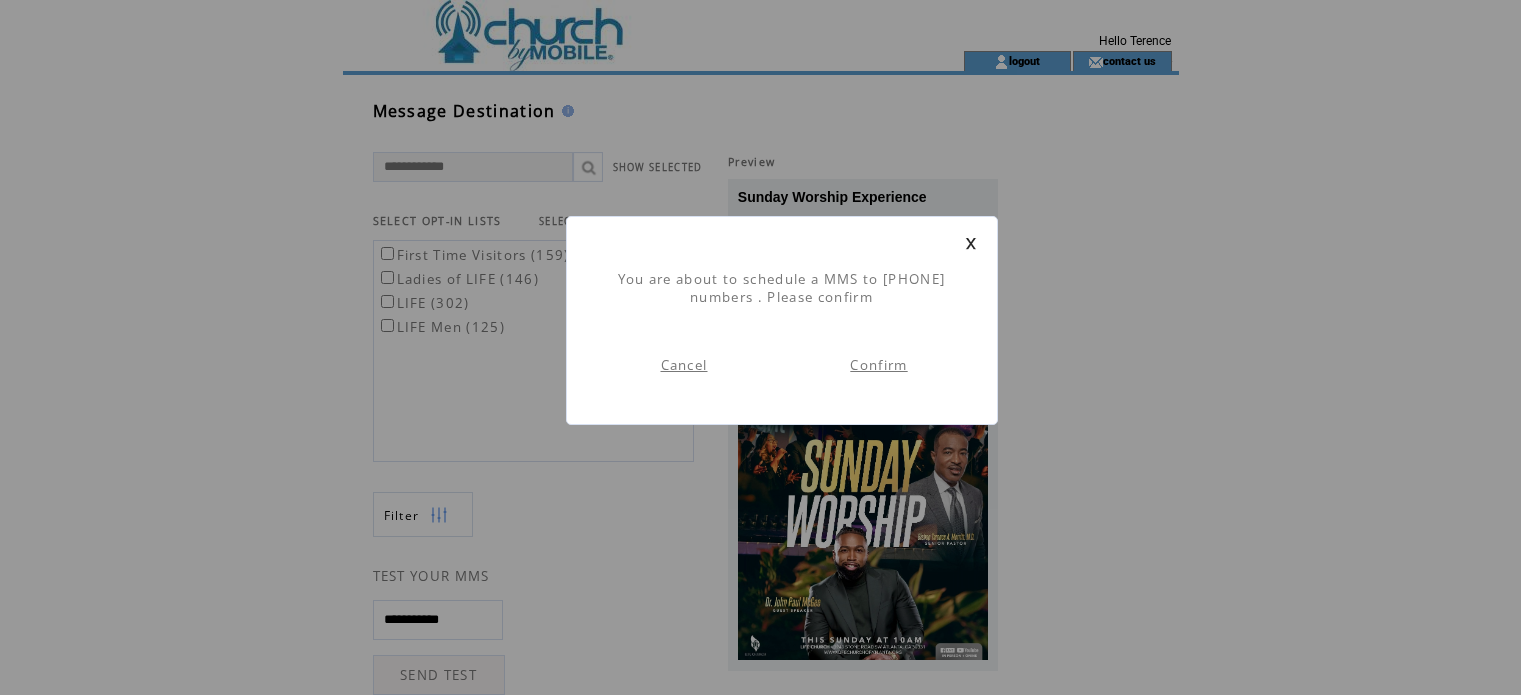 scroll, scrollTop: 0, scrollLeft: 0, axis: both 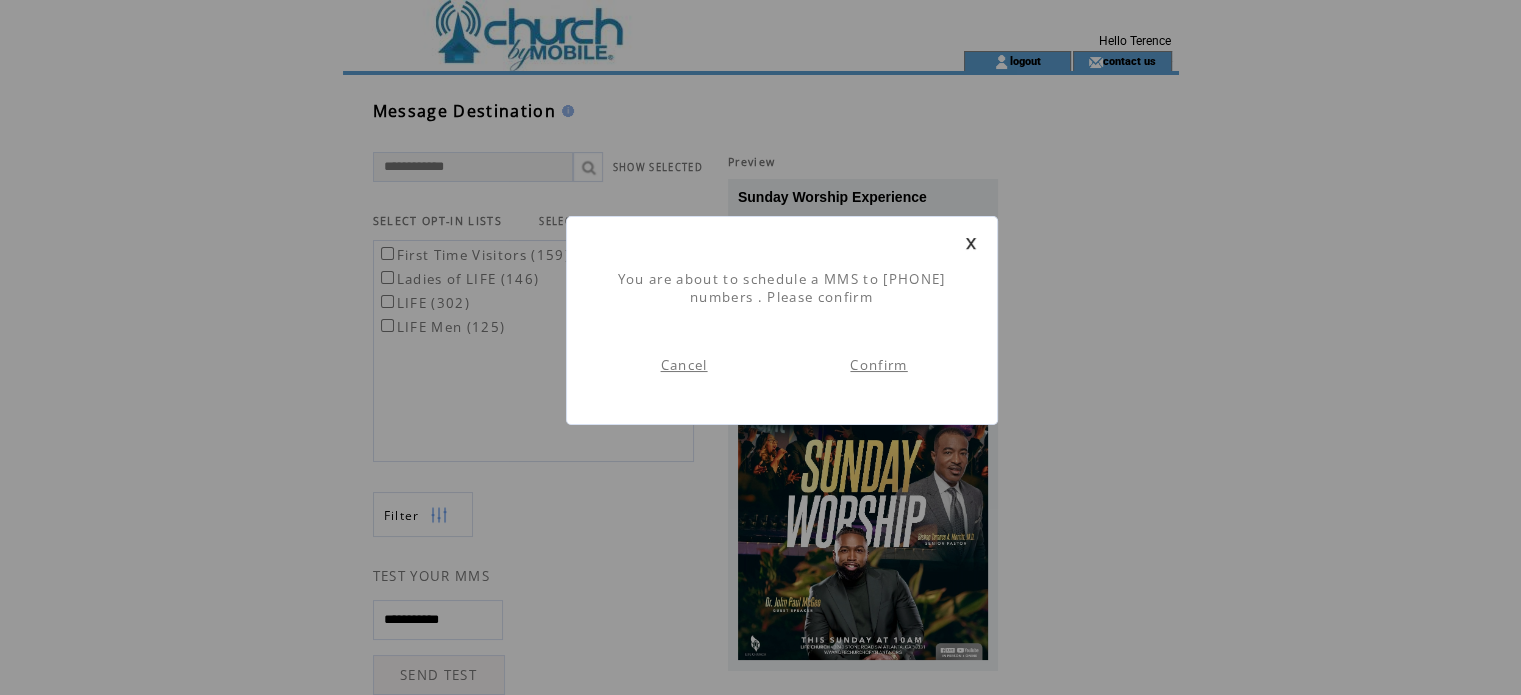 click on "Confirm" at bounding box center (878, 365) 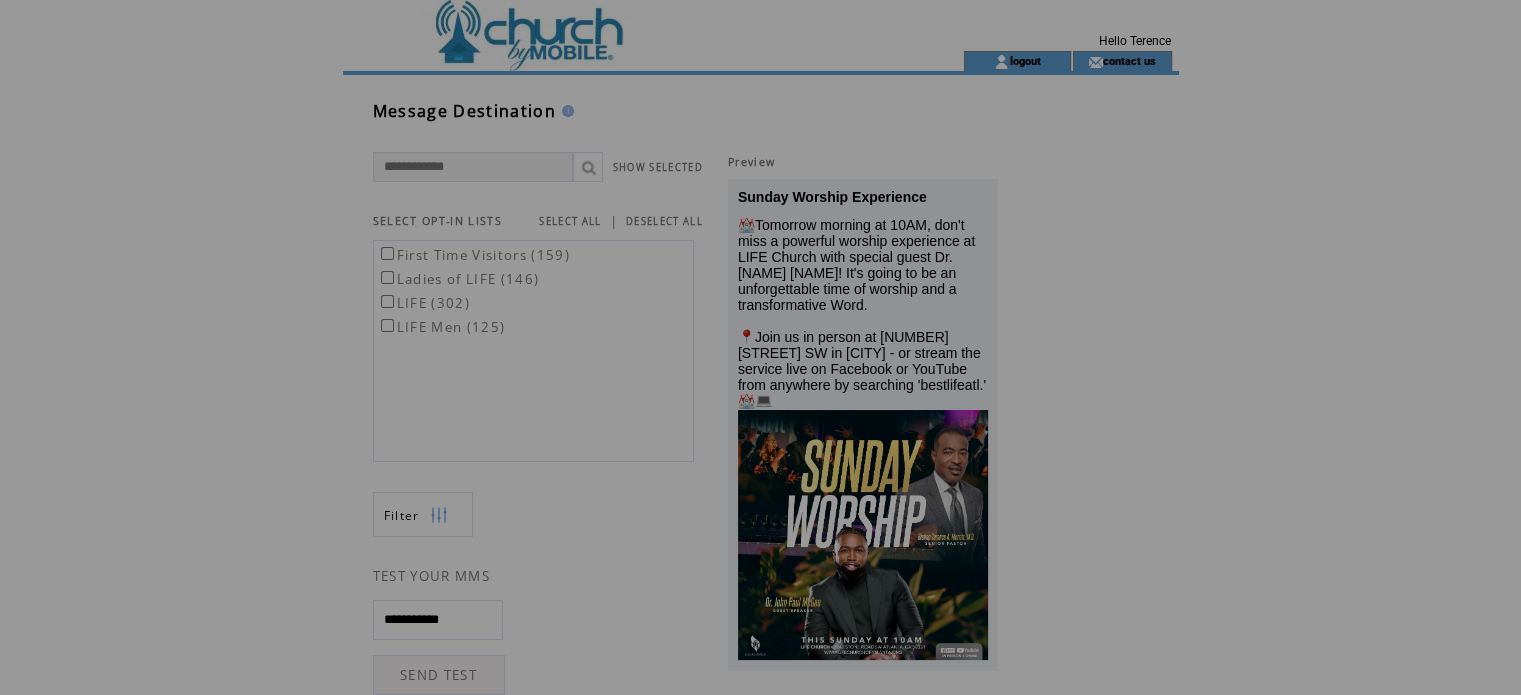 scroll, scrollTop: 0, scrollLeft: 0, axis: both 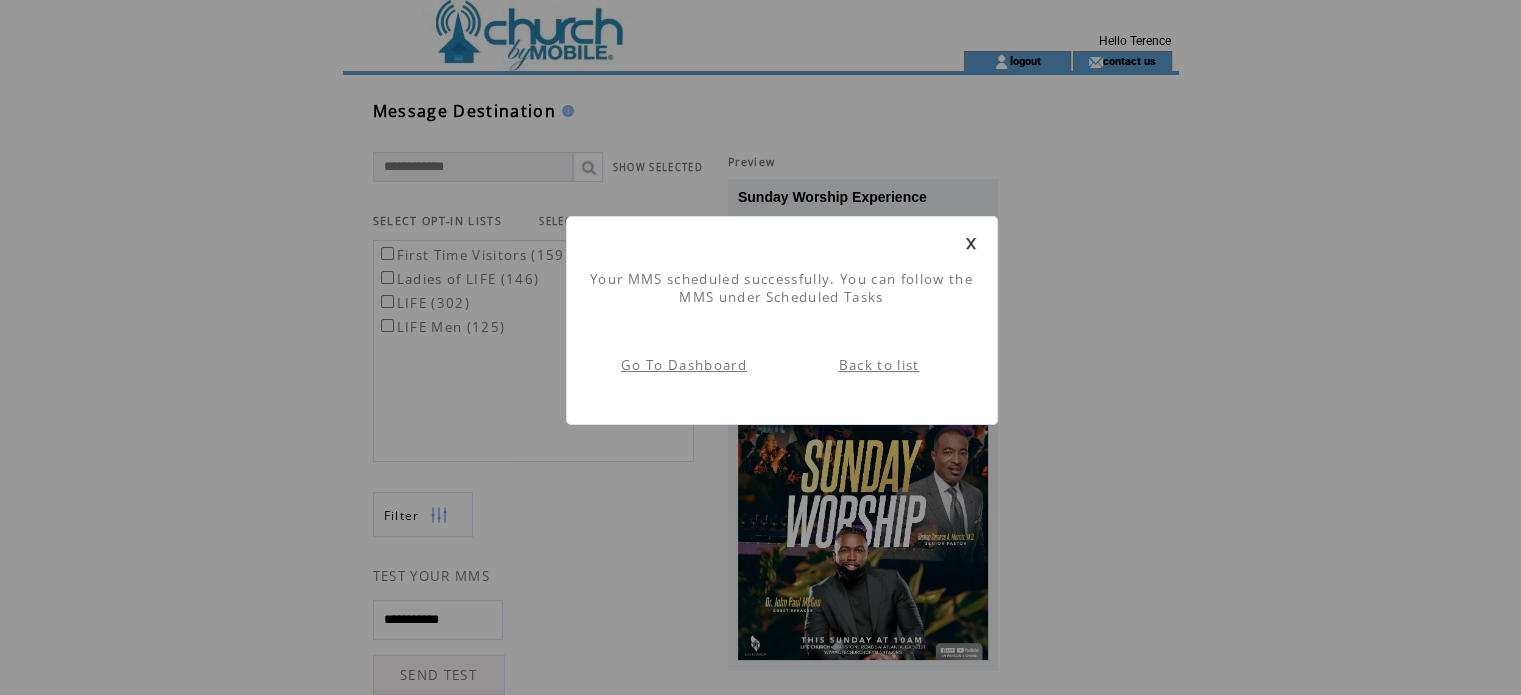 click on "Go To Dashboard" at bounding box center (684, 365) 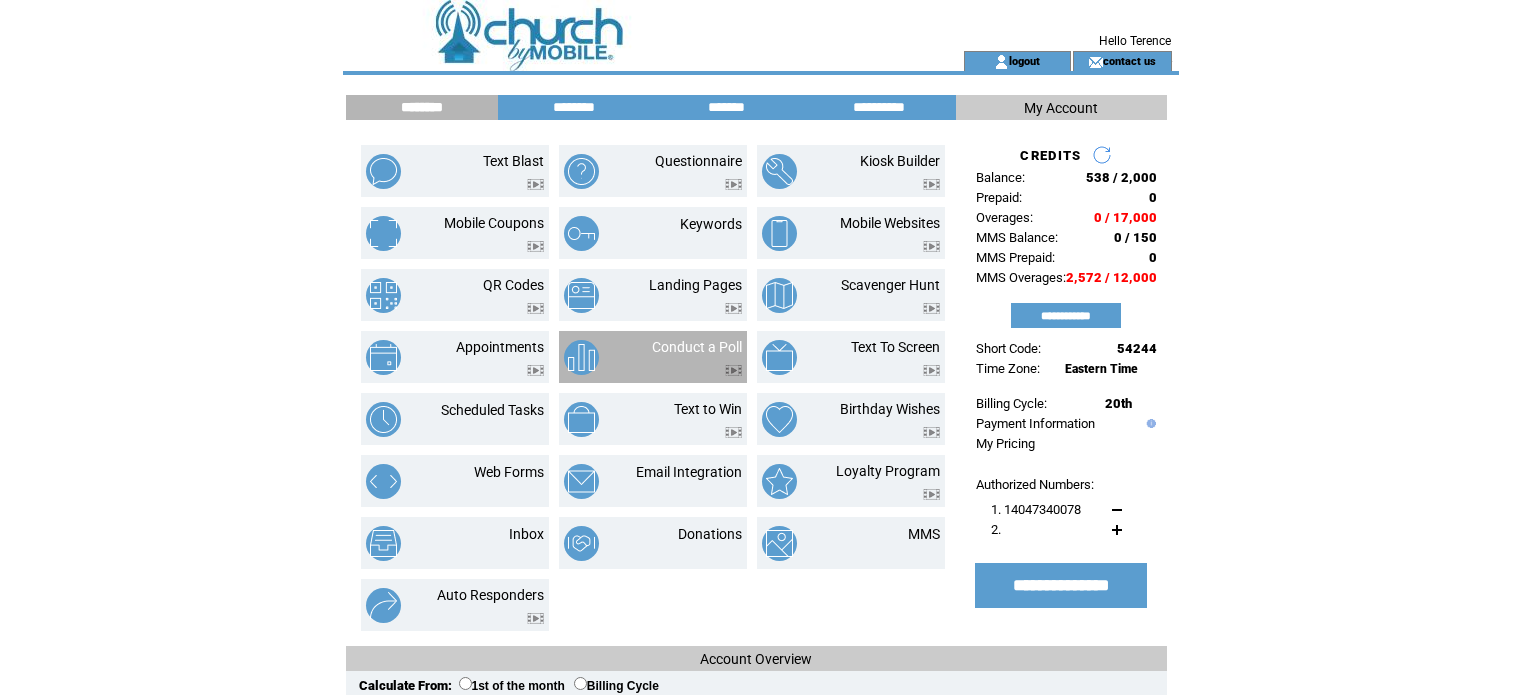 scroll, scrollTop: 0, scrollLeft: 0, axis: both 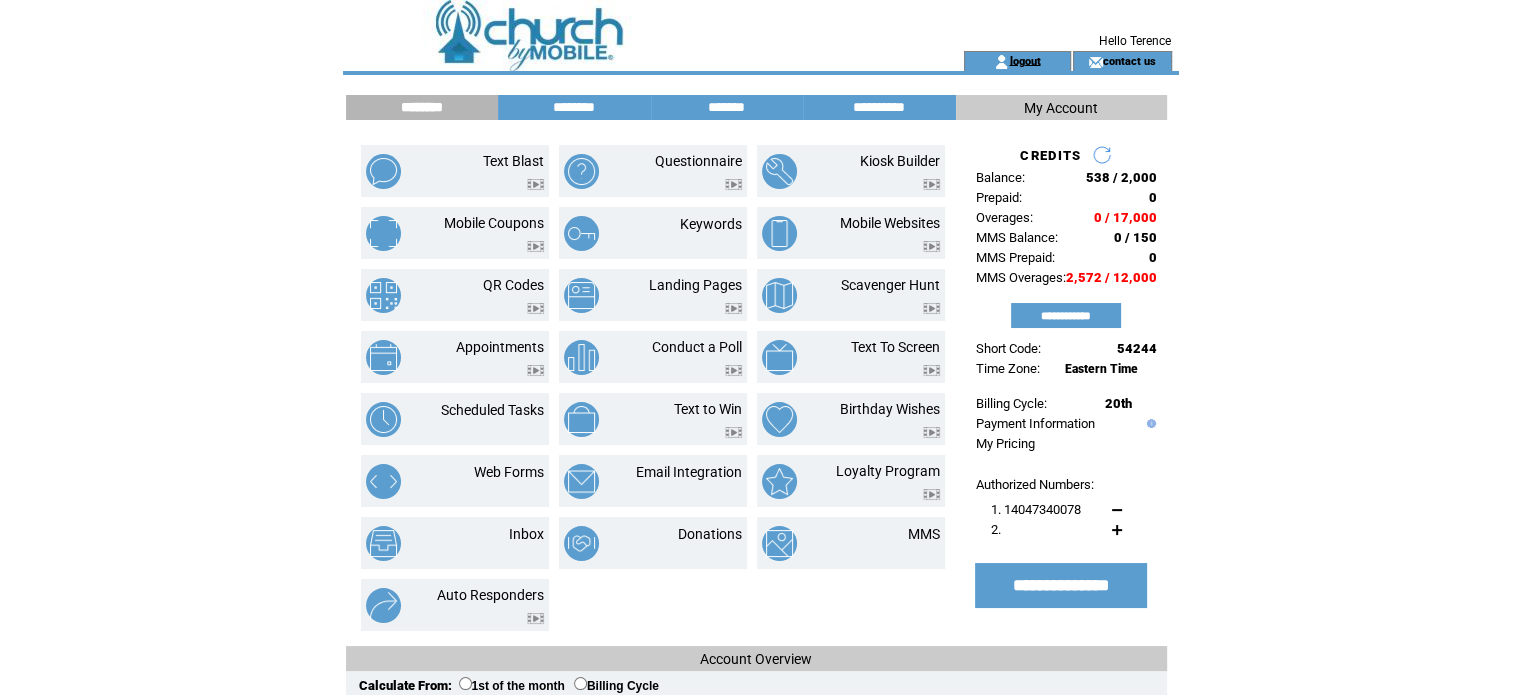click on "logout" at bounding box center (1024, 60) 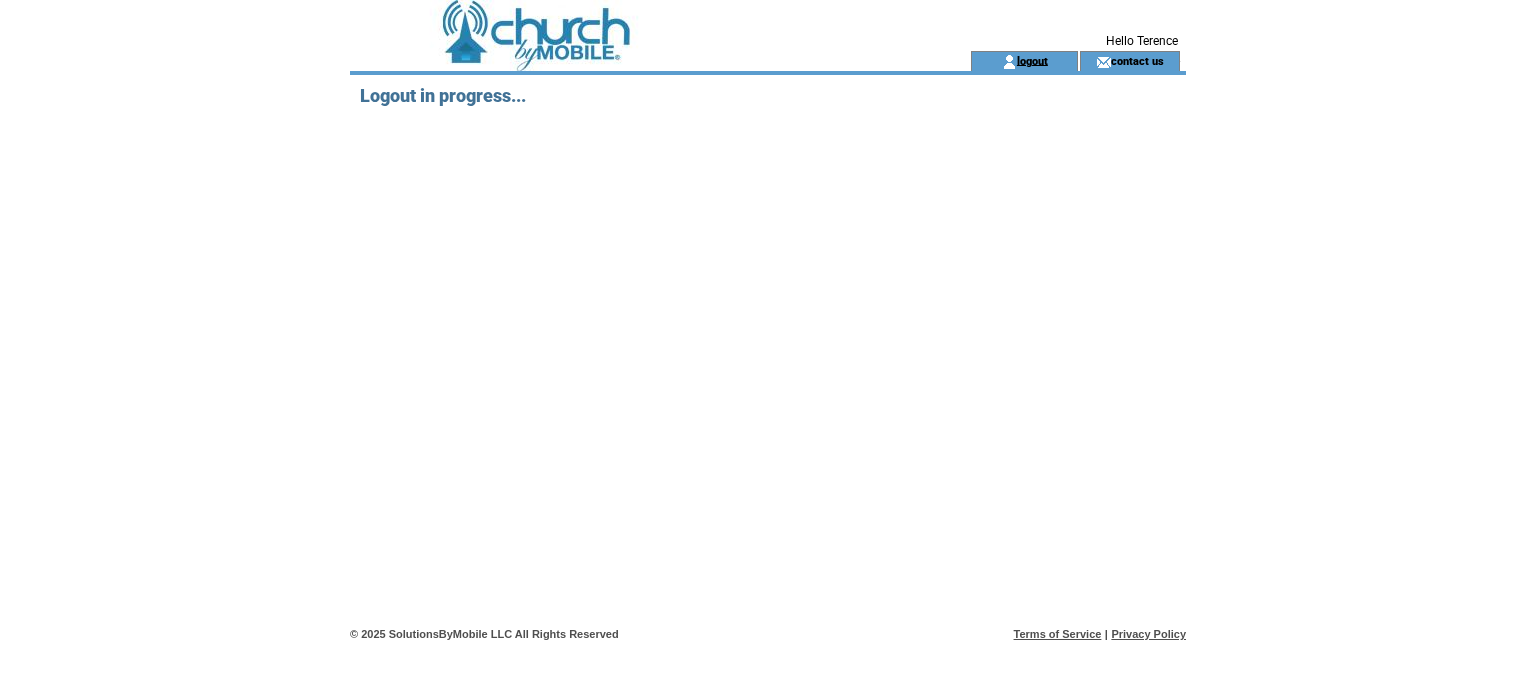 scroll, scrollTop: 0, scrollLeft: 0, axis: both 